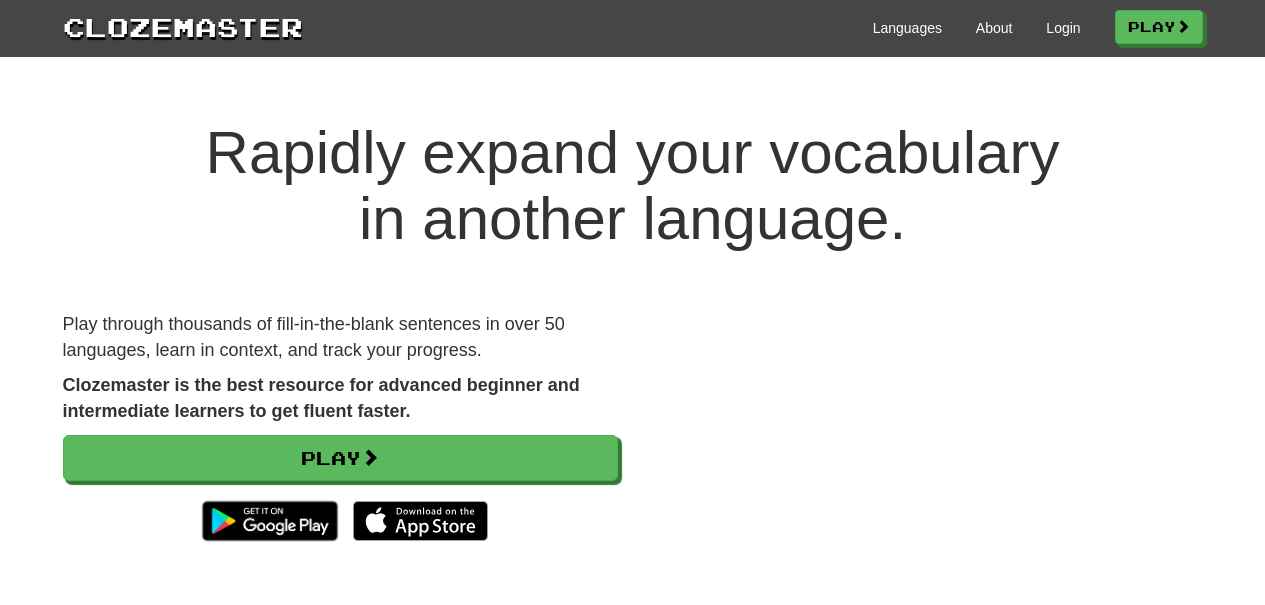 scroll, scrollTop: 0, scrollLeft: 0, axis: both 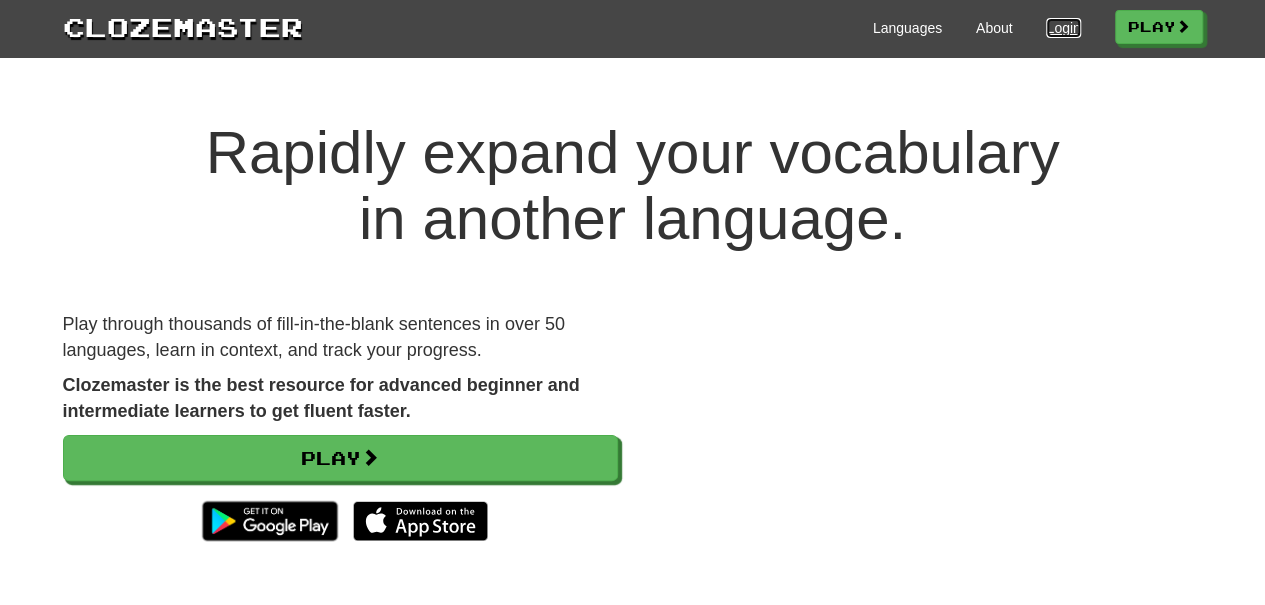 click on "Login" at bounding box center [1063, 28] 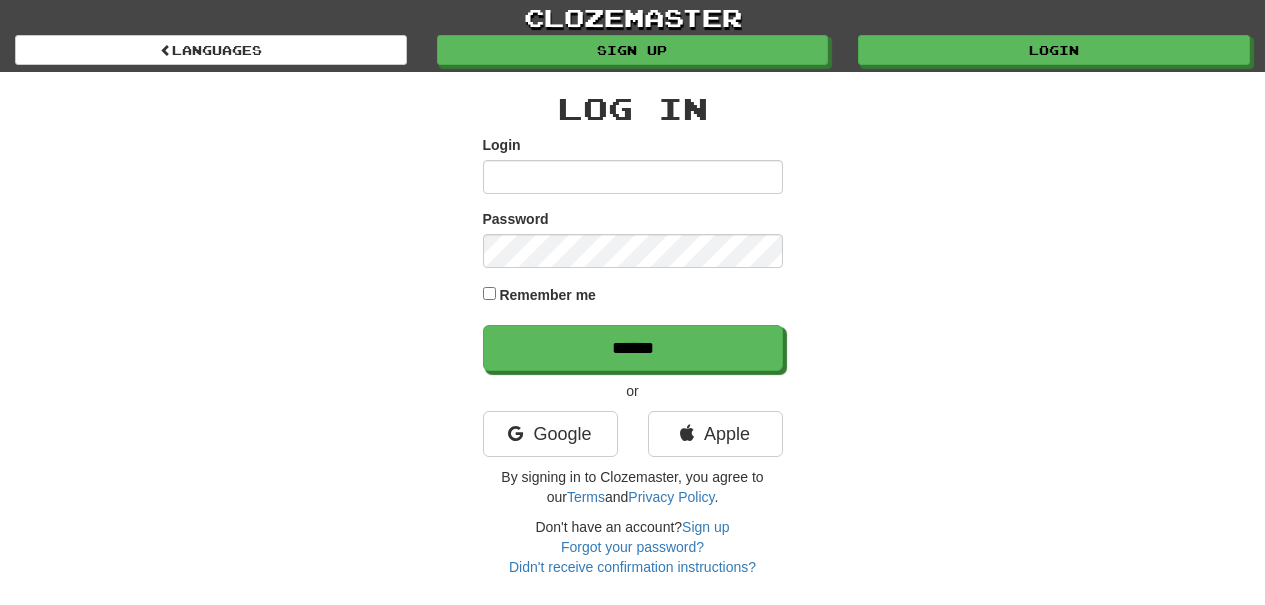 scroll, scrollTop: 0, scrollLeft: 0, axis: both 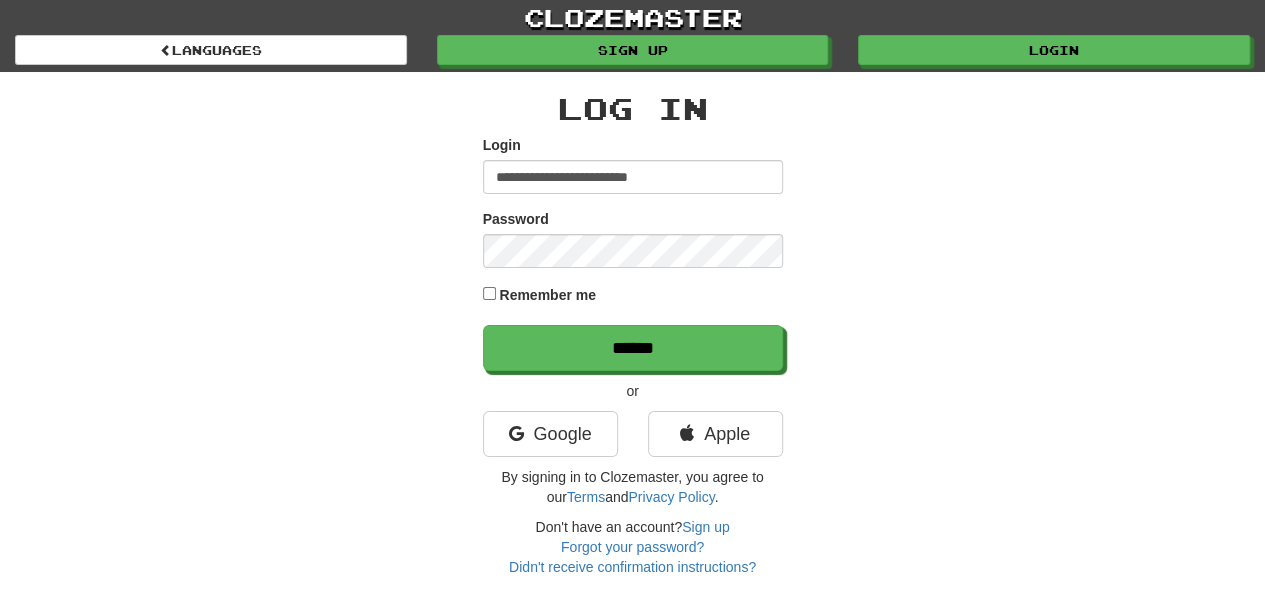 type on "**********" 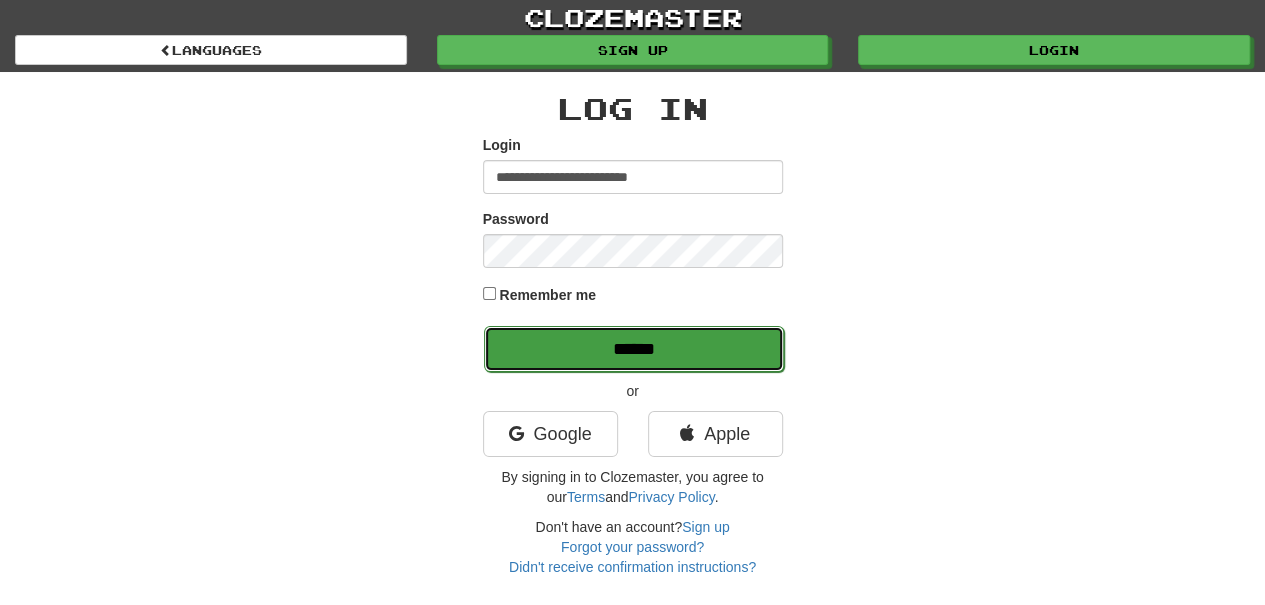 click on "******" at bounding box center [634, 349] 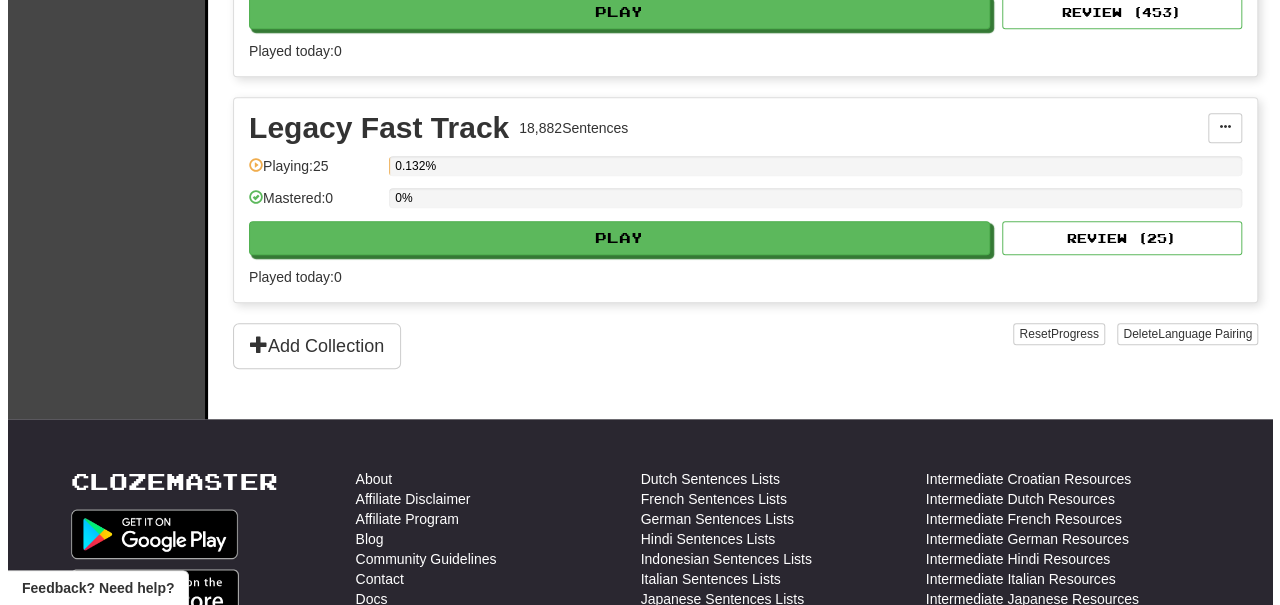 scroll, scrollTop: 700, scrollLeft: 0, axis: vertical 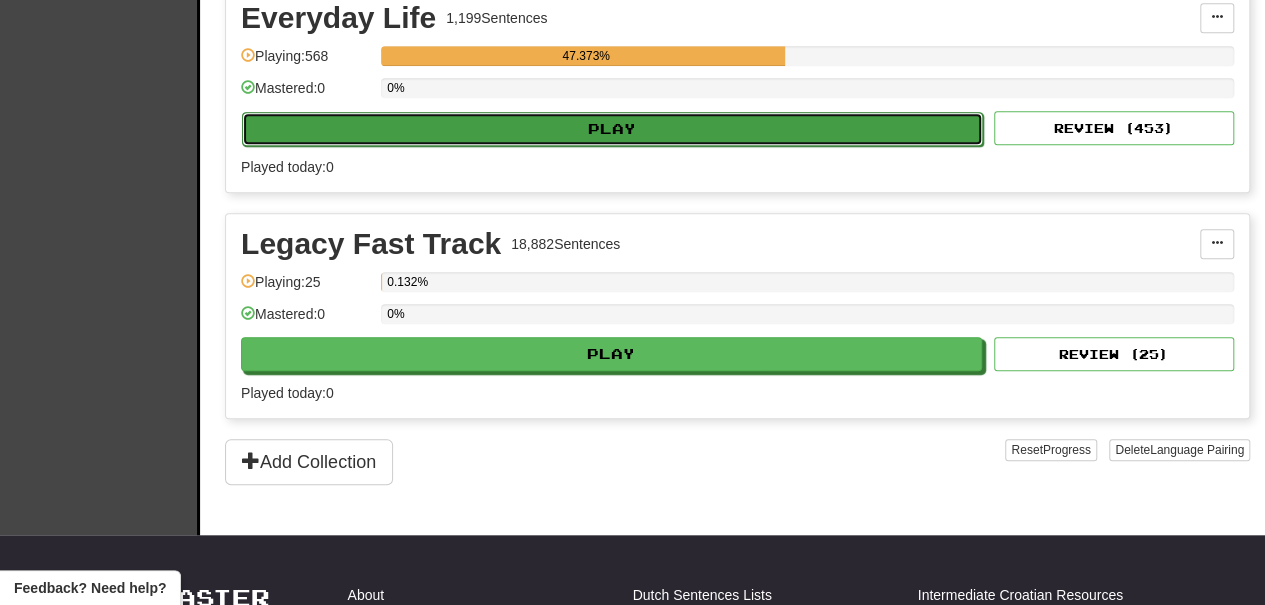 click on "Play" at bounding box center (612, 129) 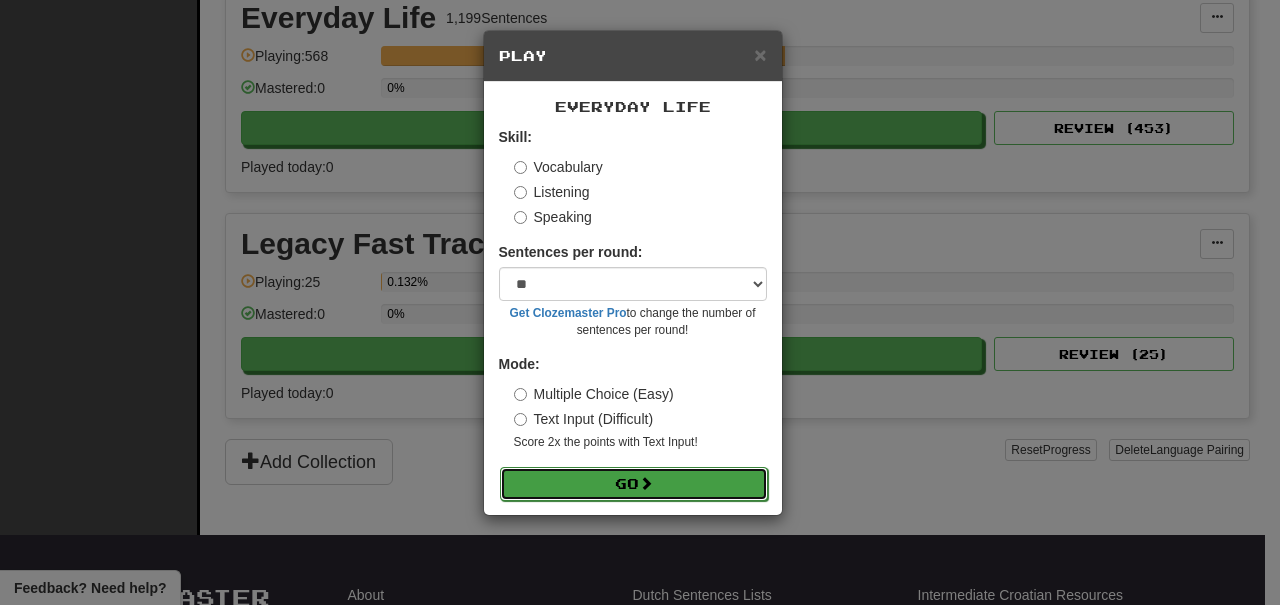 click on "Go" at bounding box center (634, 484) 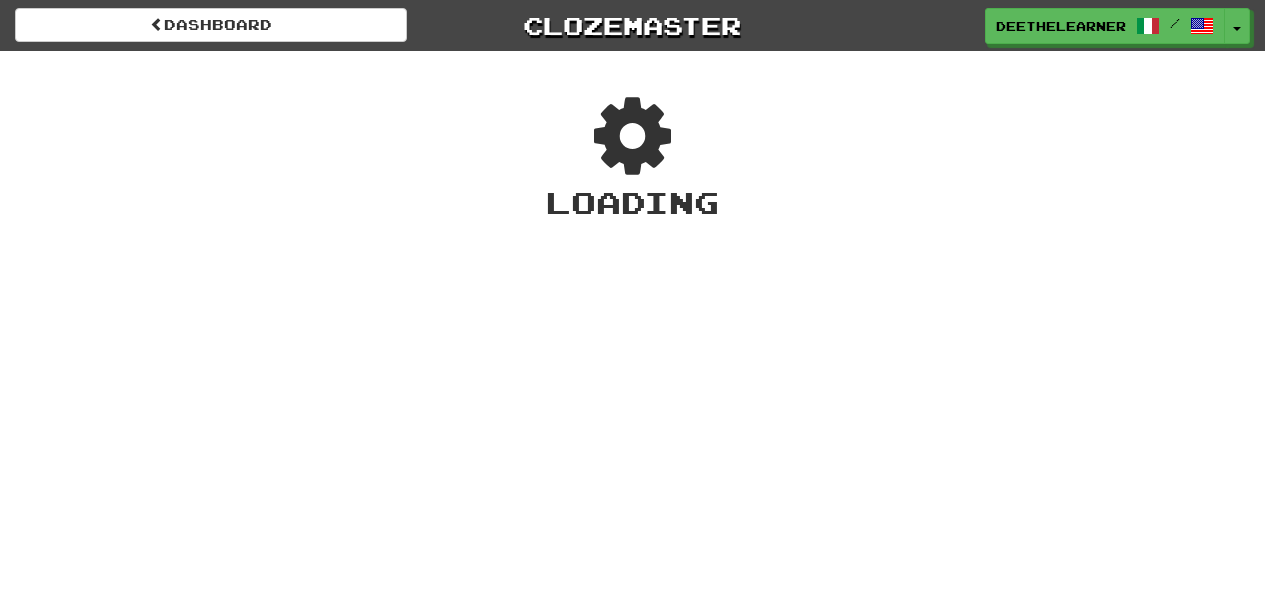 scroll, scrollTop: 0, scrollLeft: 0, axis: both 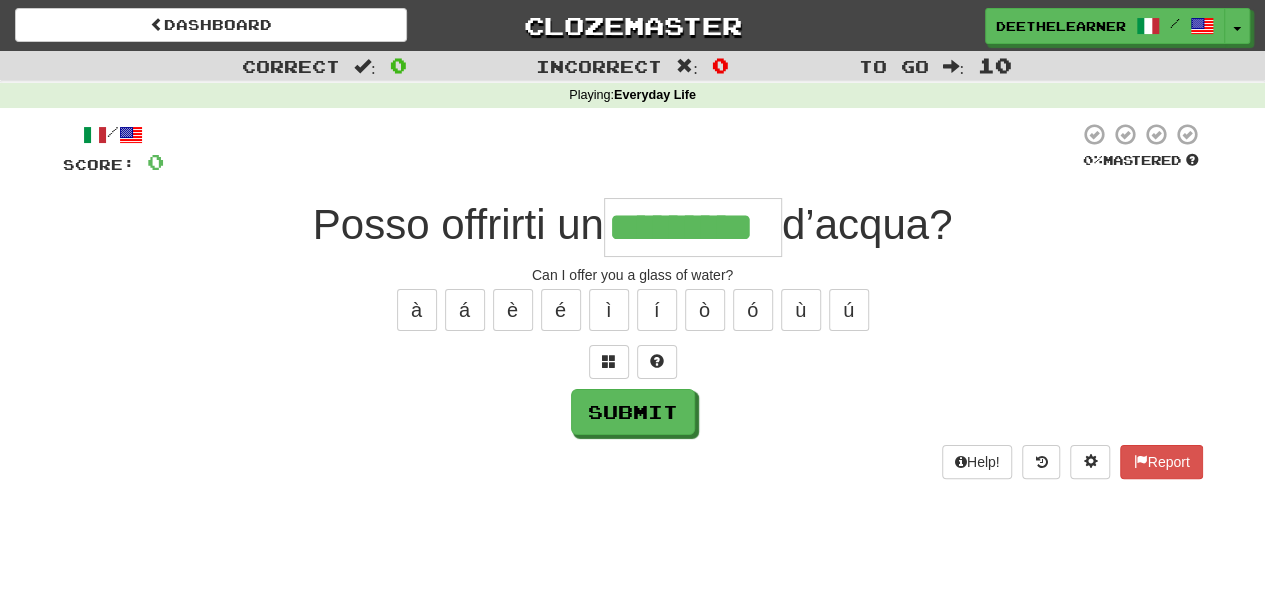 type on "*********" 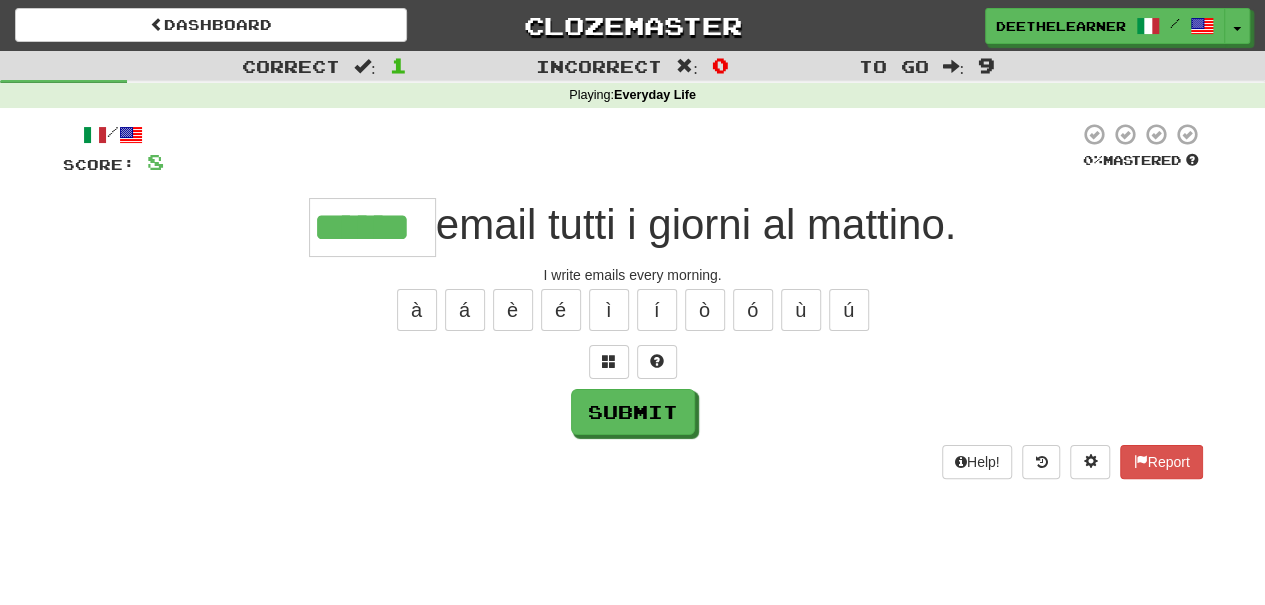 type on "******" 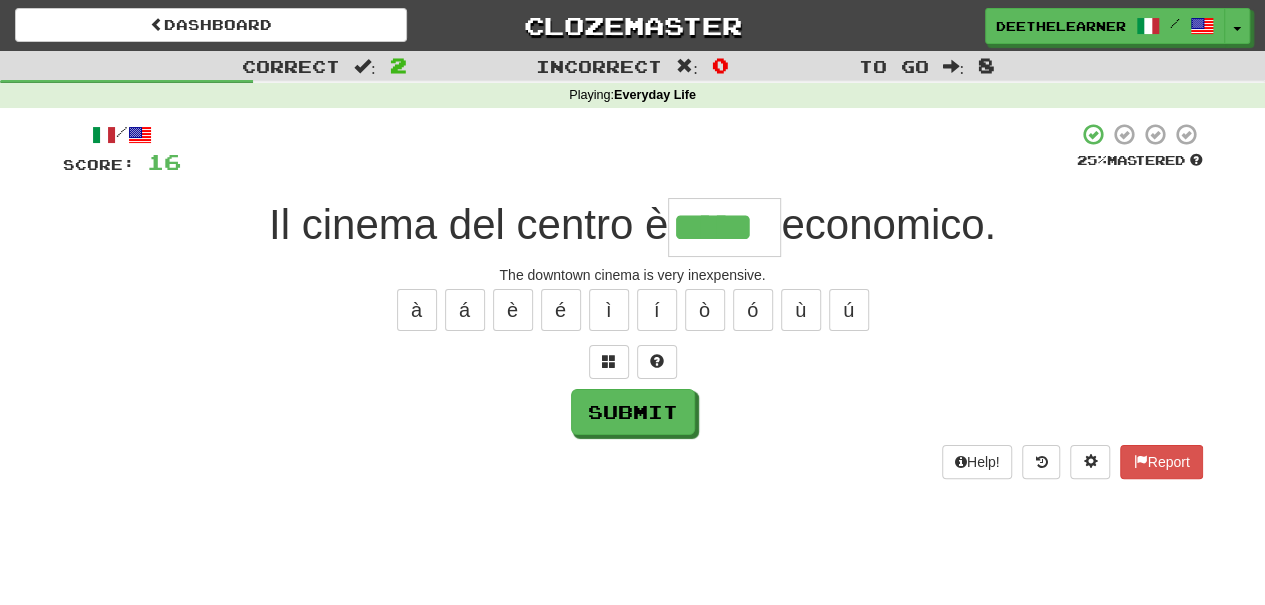 type on "*****" 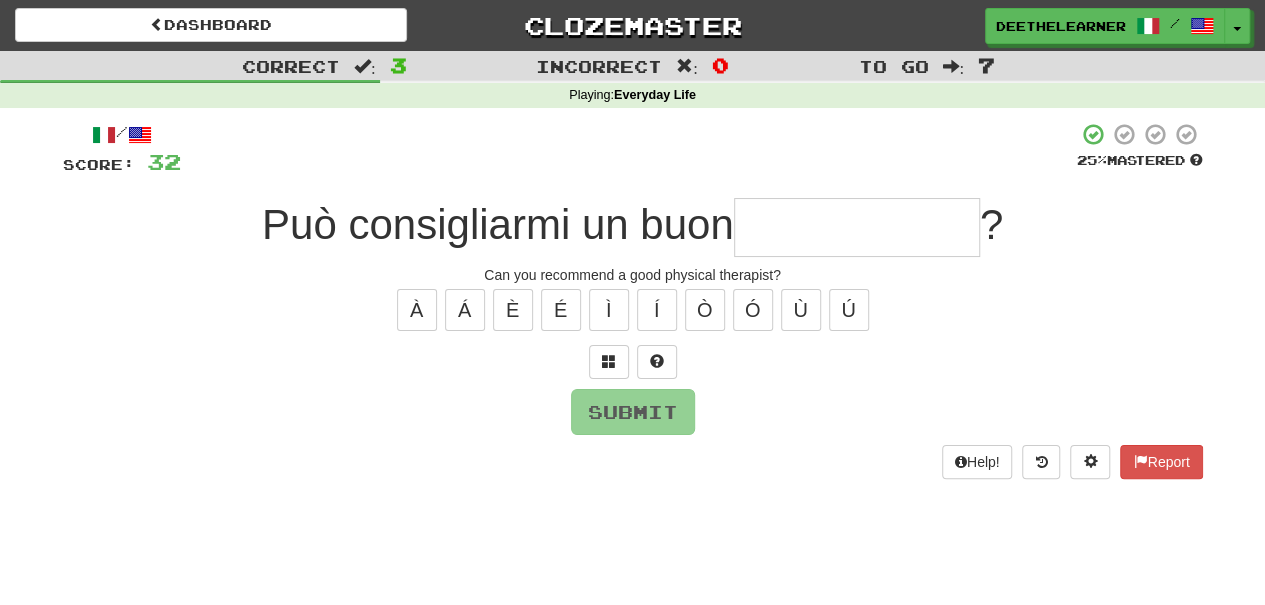 type on "*" 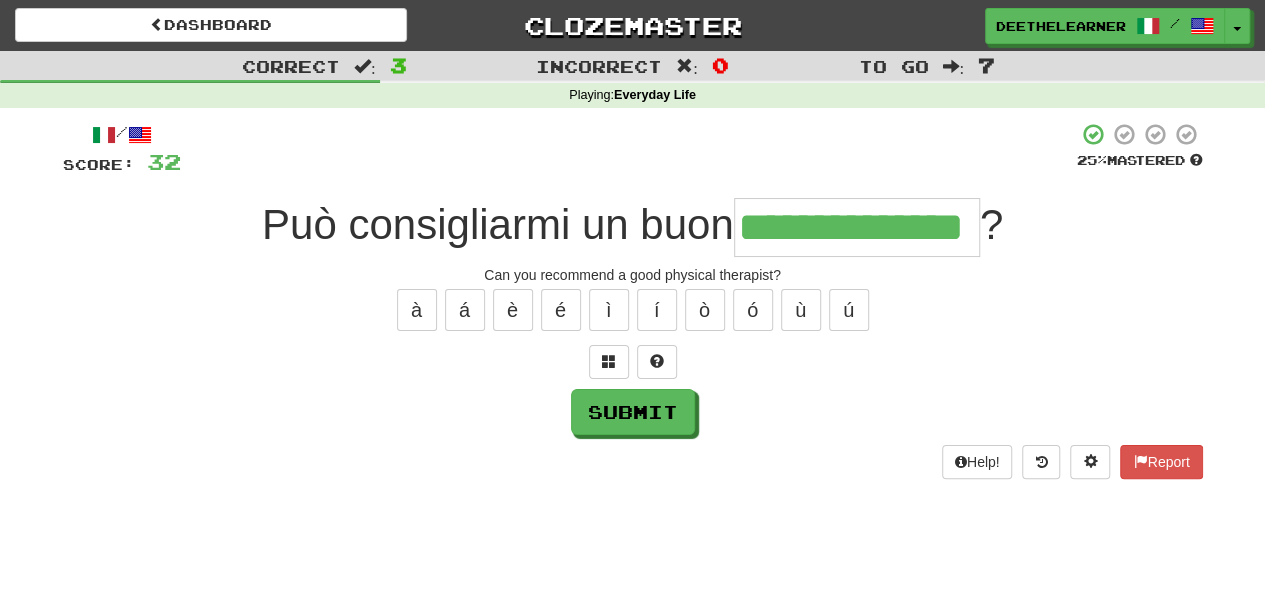 scroll, scrollTop: 0, scrollLeft: 11, axis: horizontal 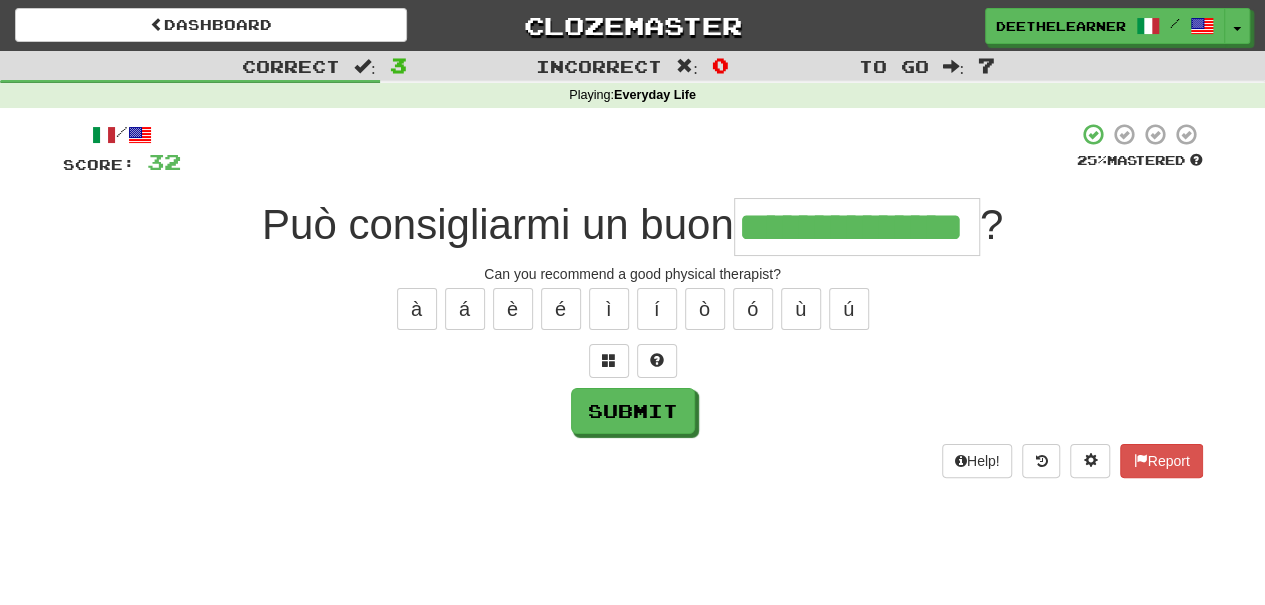 type on "**********" 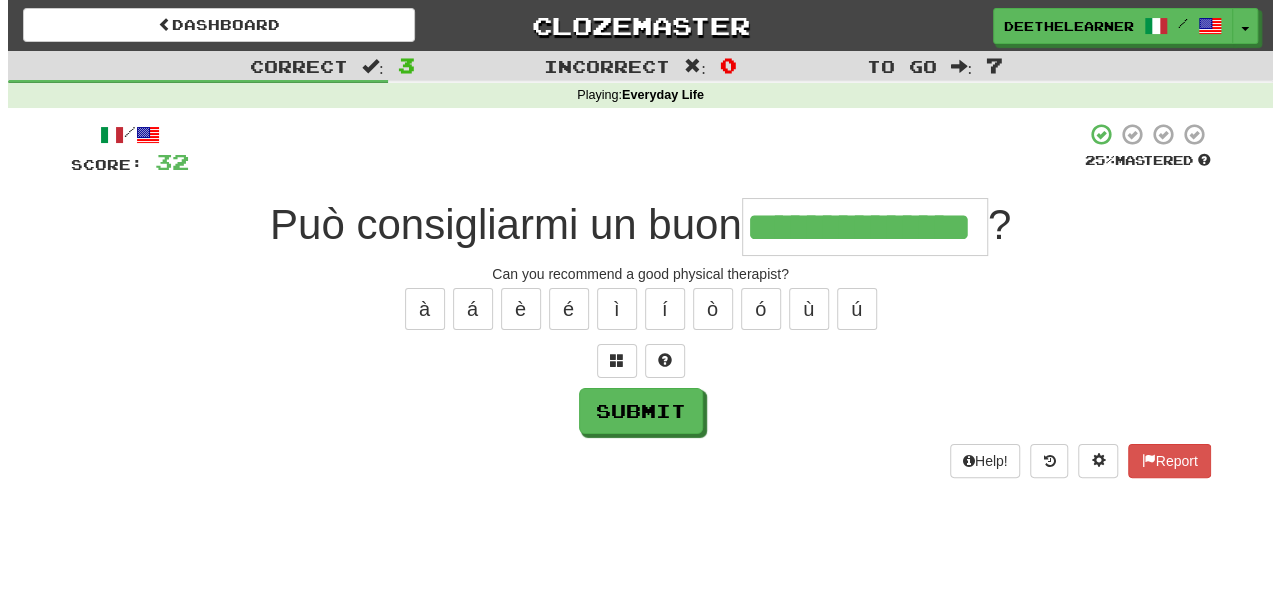 scroll, scrollTop: 0, scrollLeft: 0, axis: both 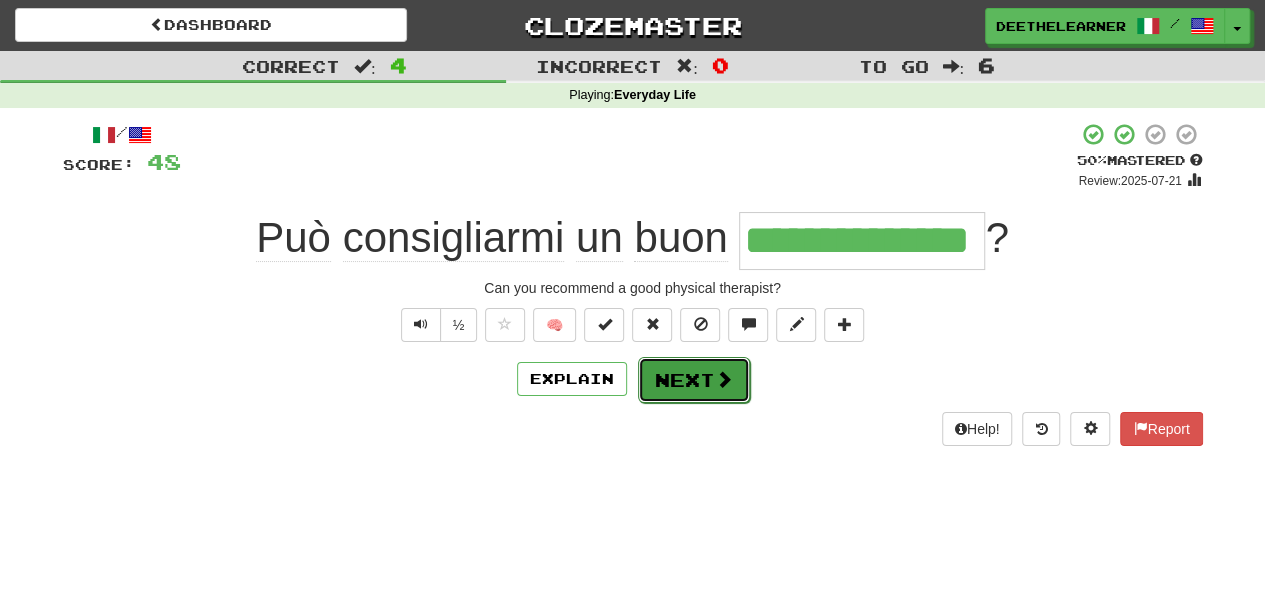 click at bounding box center [724, 379] 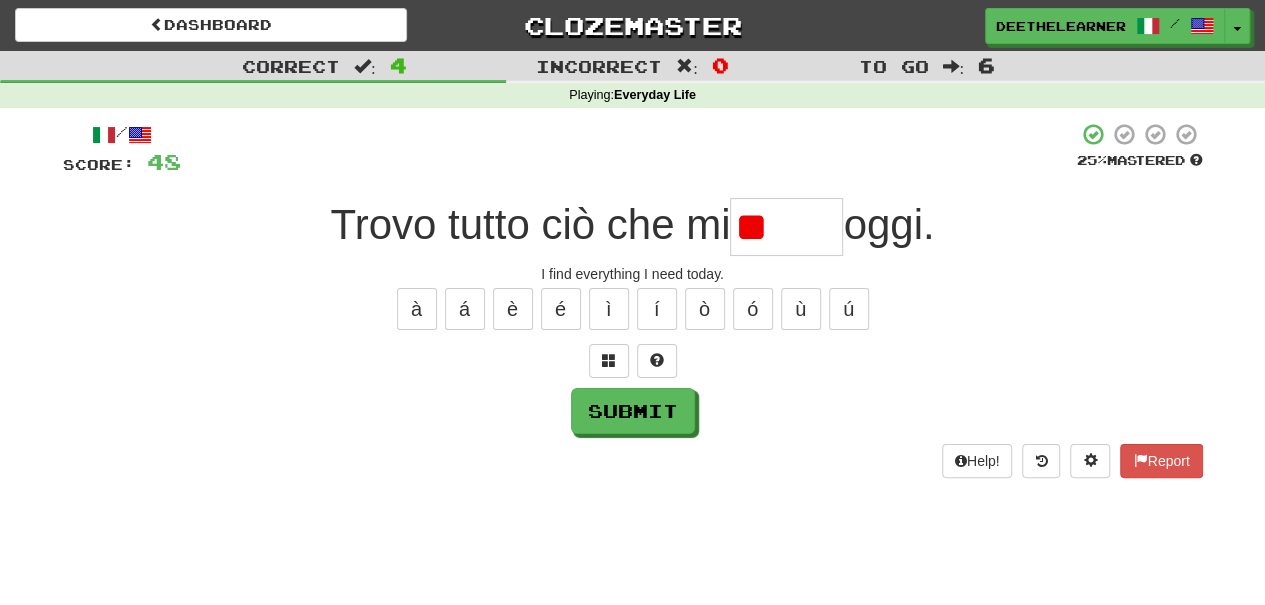 type on "*" 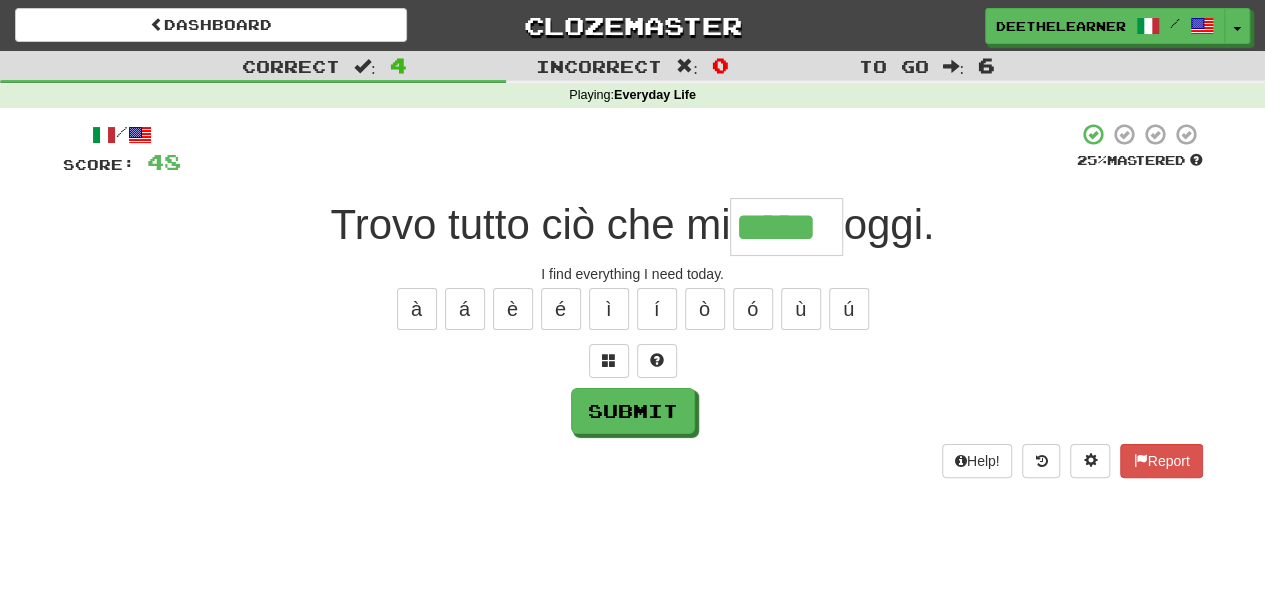 type on "*****" 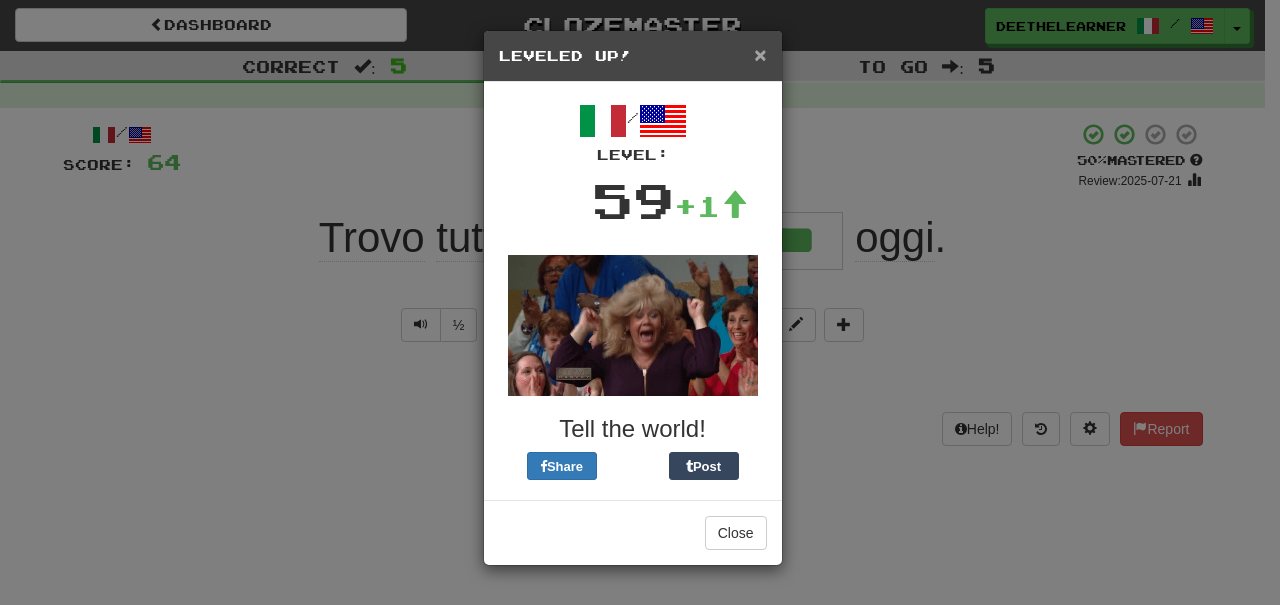 click on "×" at bounding box center (760, 54) 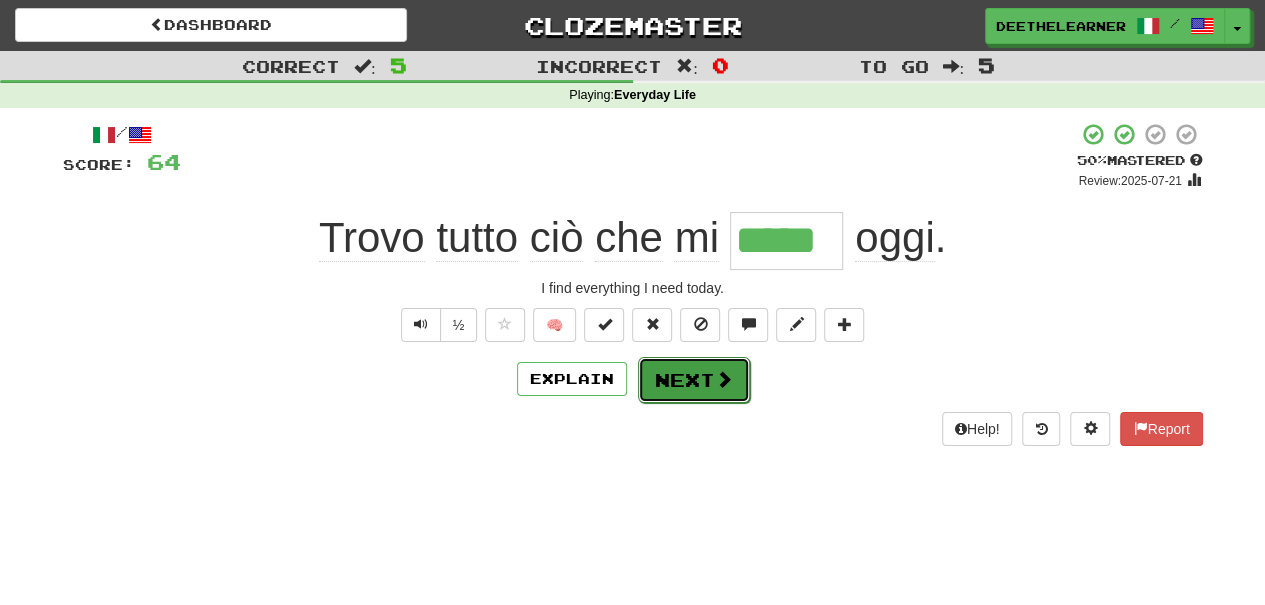 click on "Next" at bounding box center (694, 380) 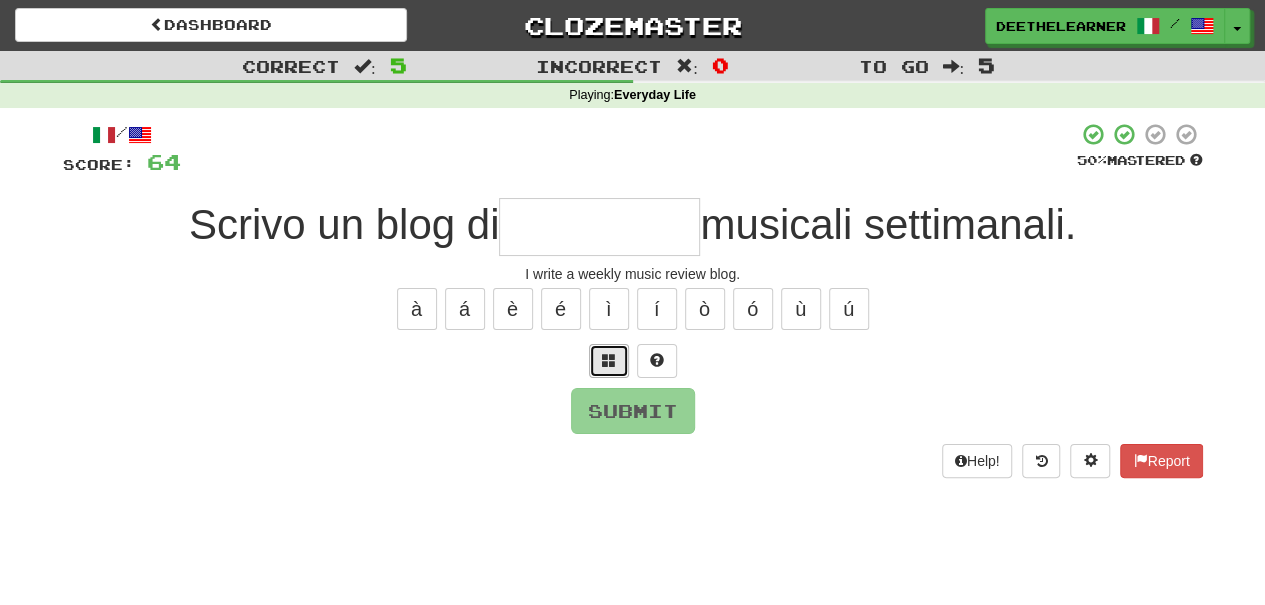 click at bounding box center [609, 360] 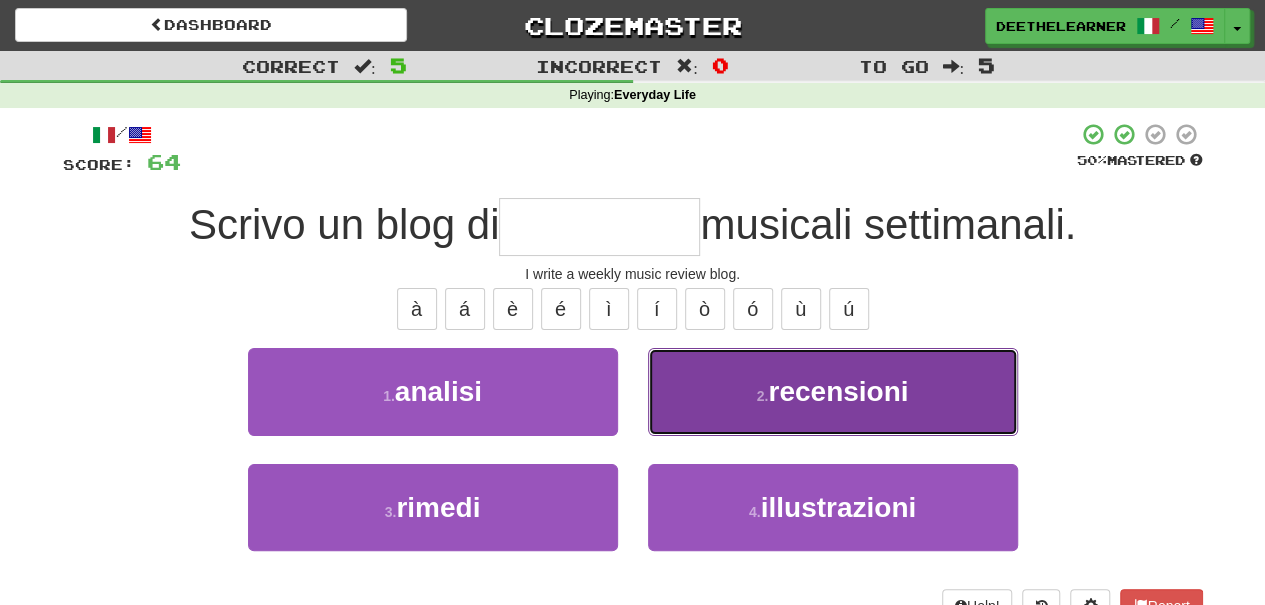 click on "2 .  recensioni" at bounding box center [833, 391] 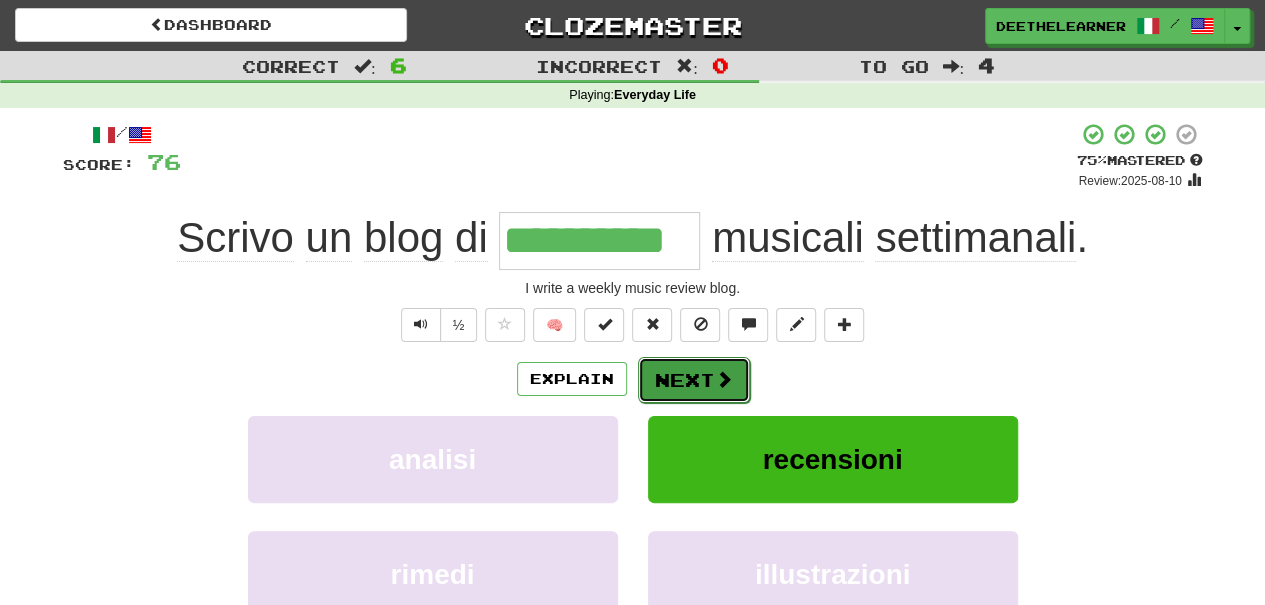 click on "Next" at bounding box center [694, 380] 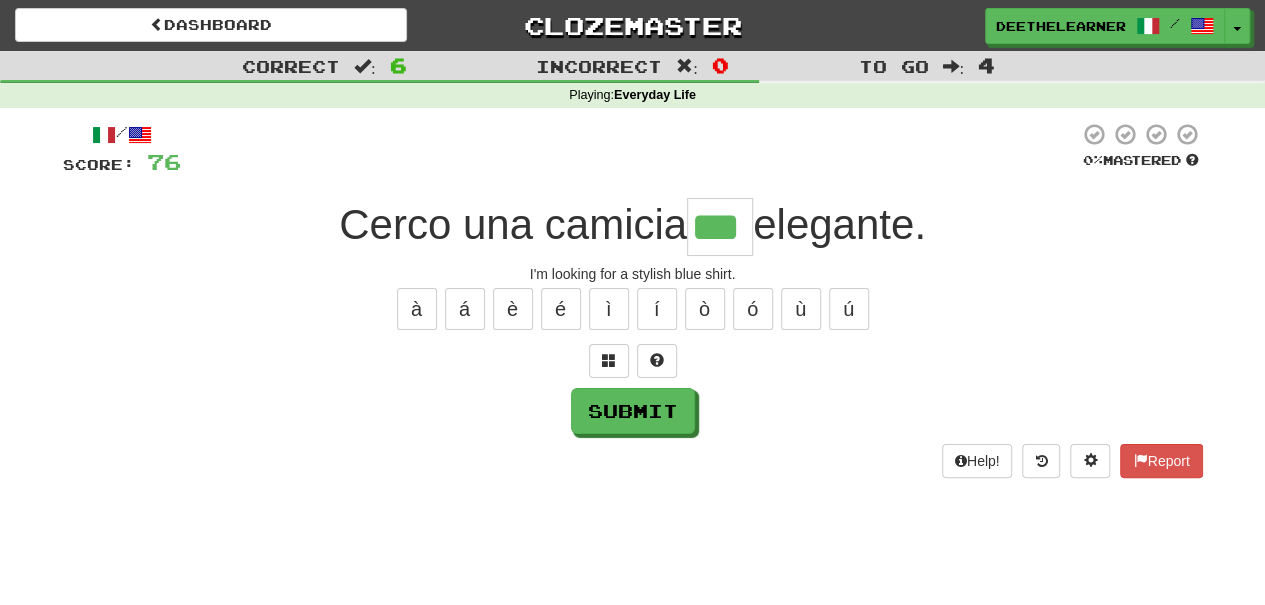 type on "***" 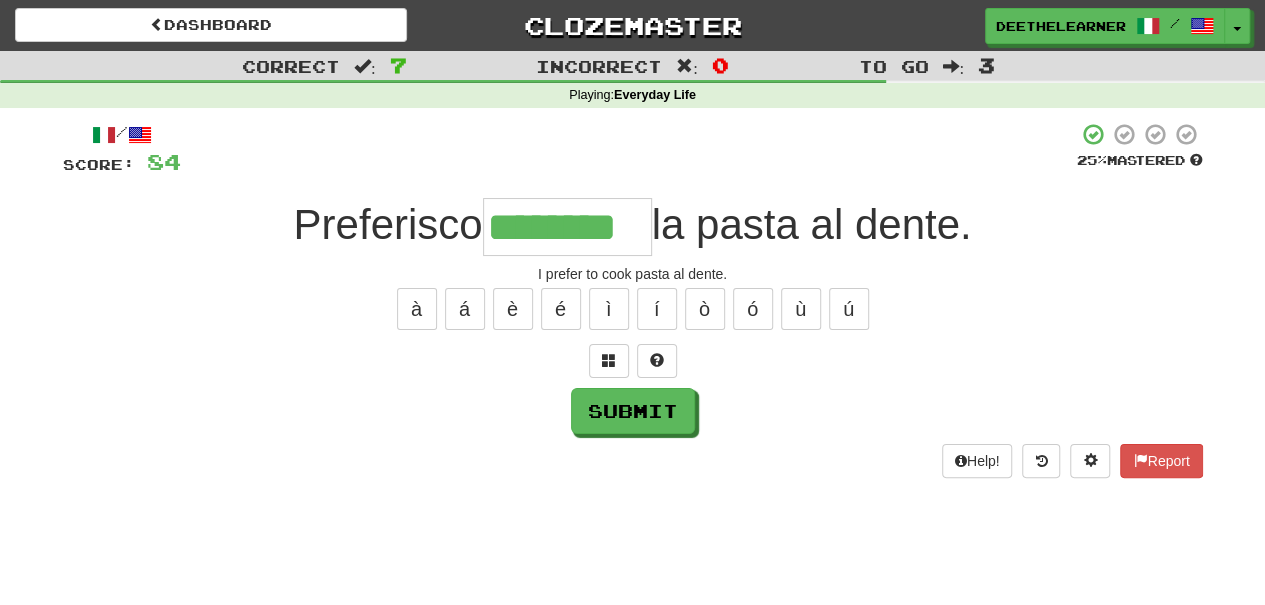 type on "********" 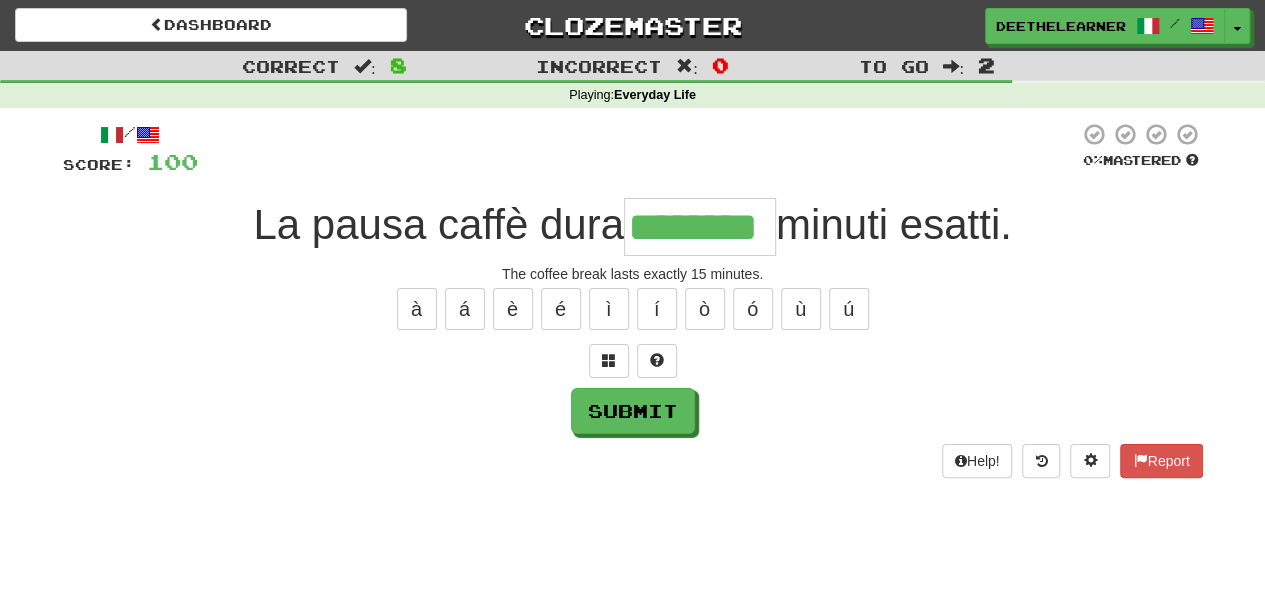 type on "********" 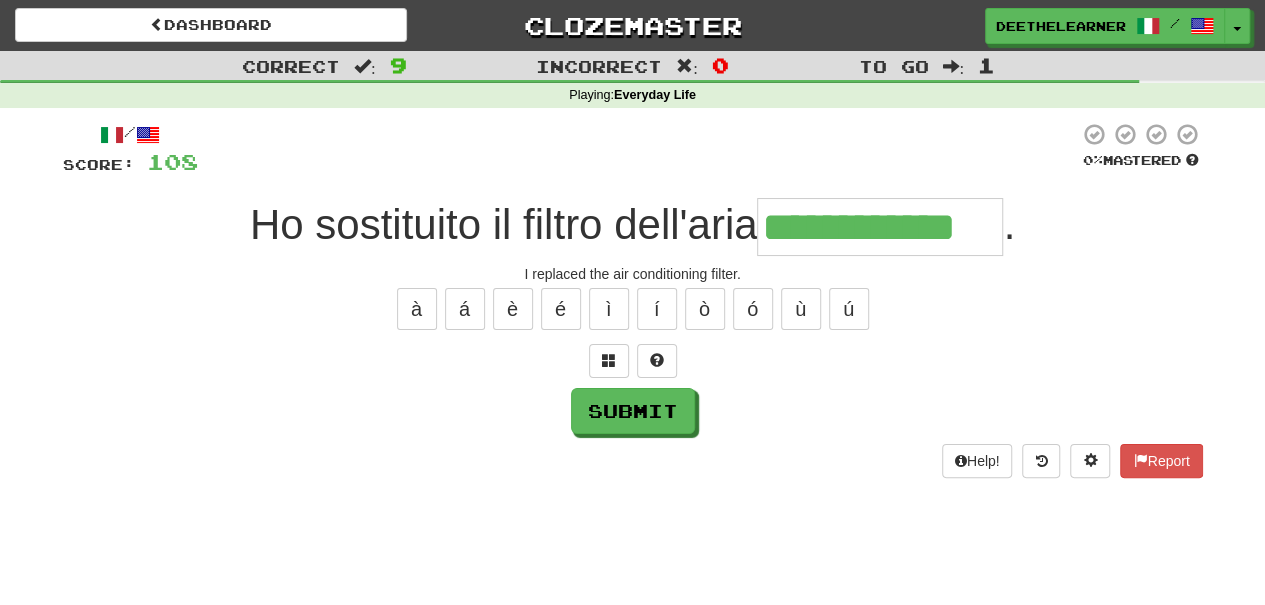 type on "**********" 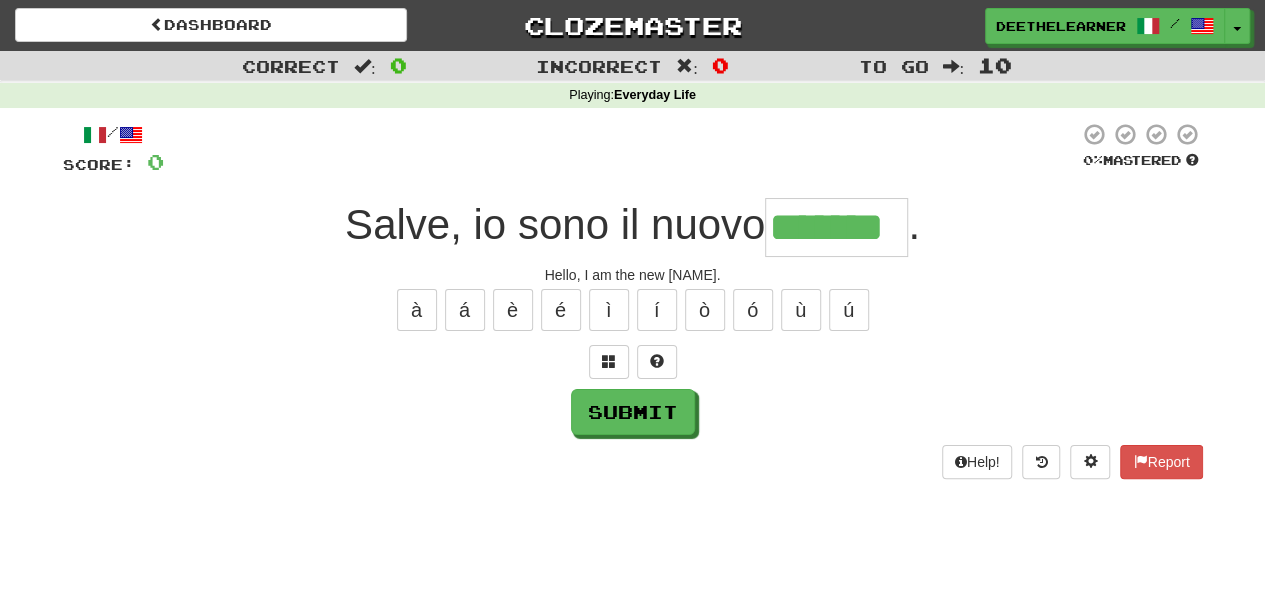 type on "*******" 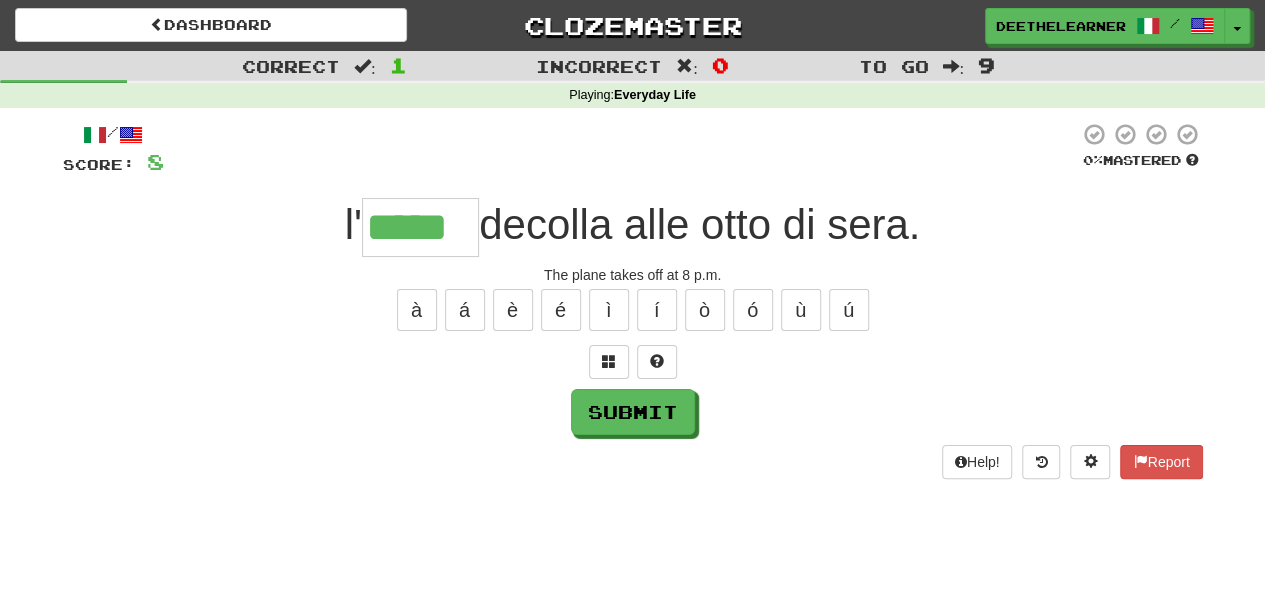 type on "*****" 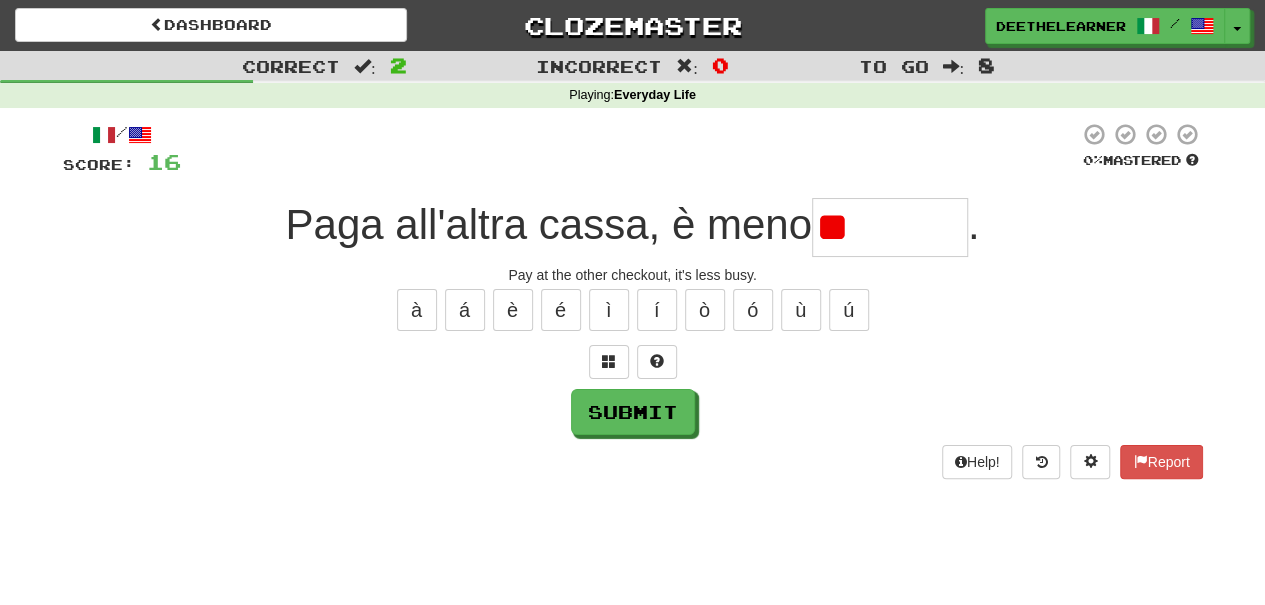 type on "*" 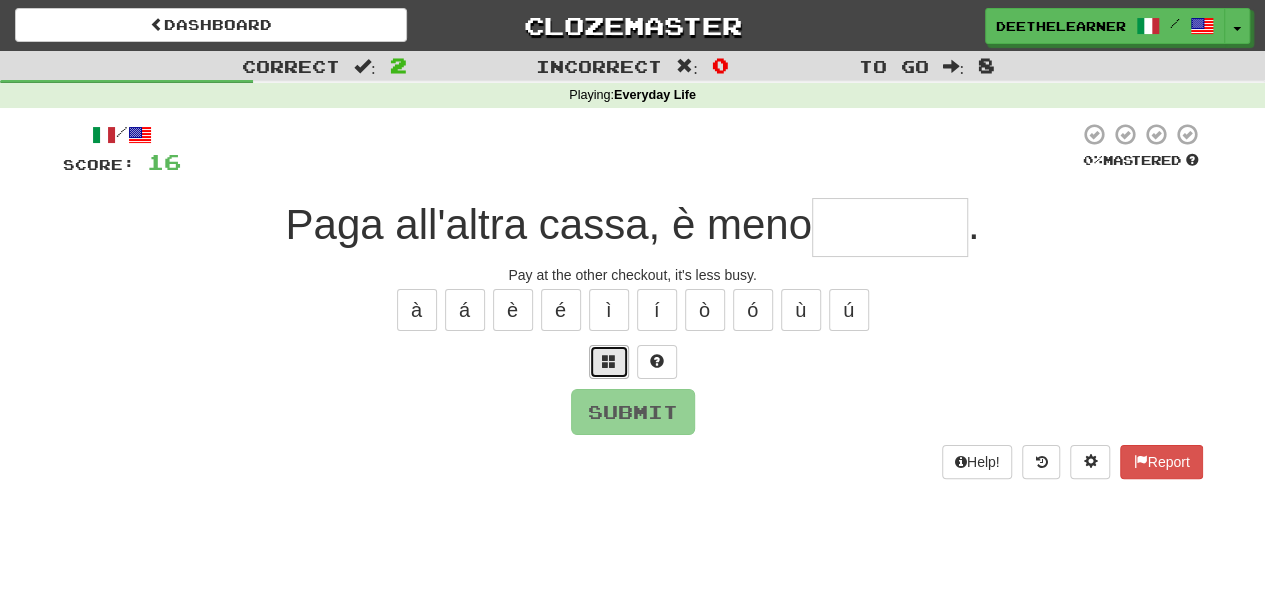 click at bounding box center (609, 362) 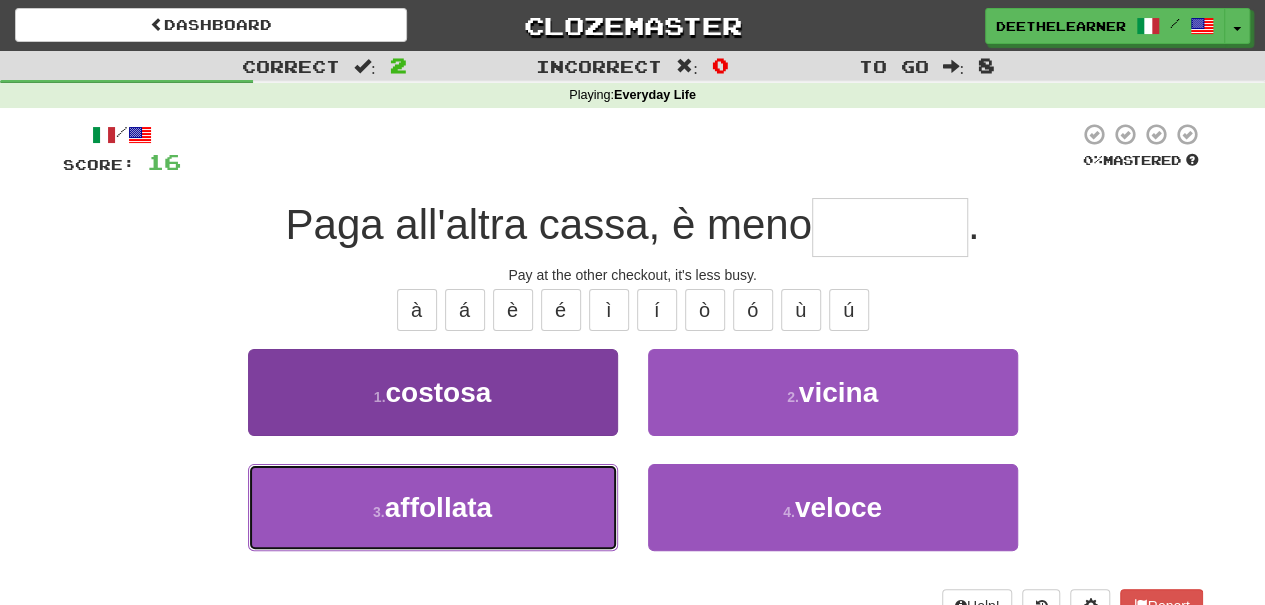click on "3 .  affollata" at bounding box center (433, 507) 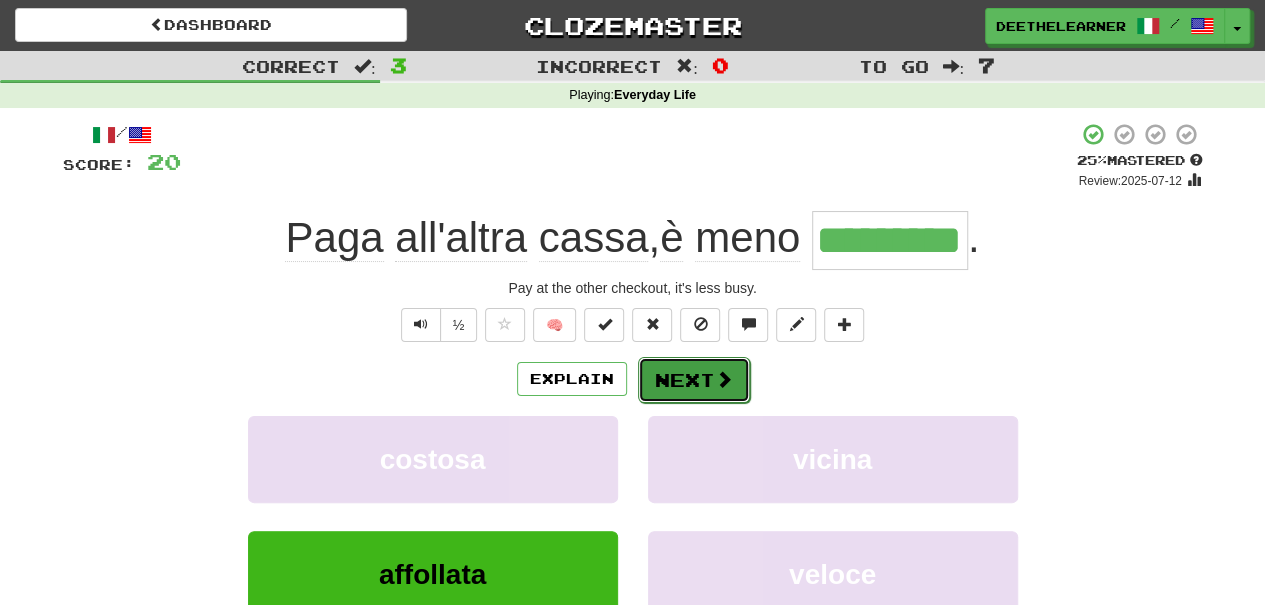 click on "Next" at bounding box center [694, 380] 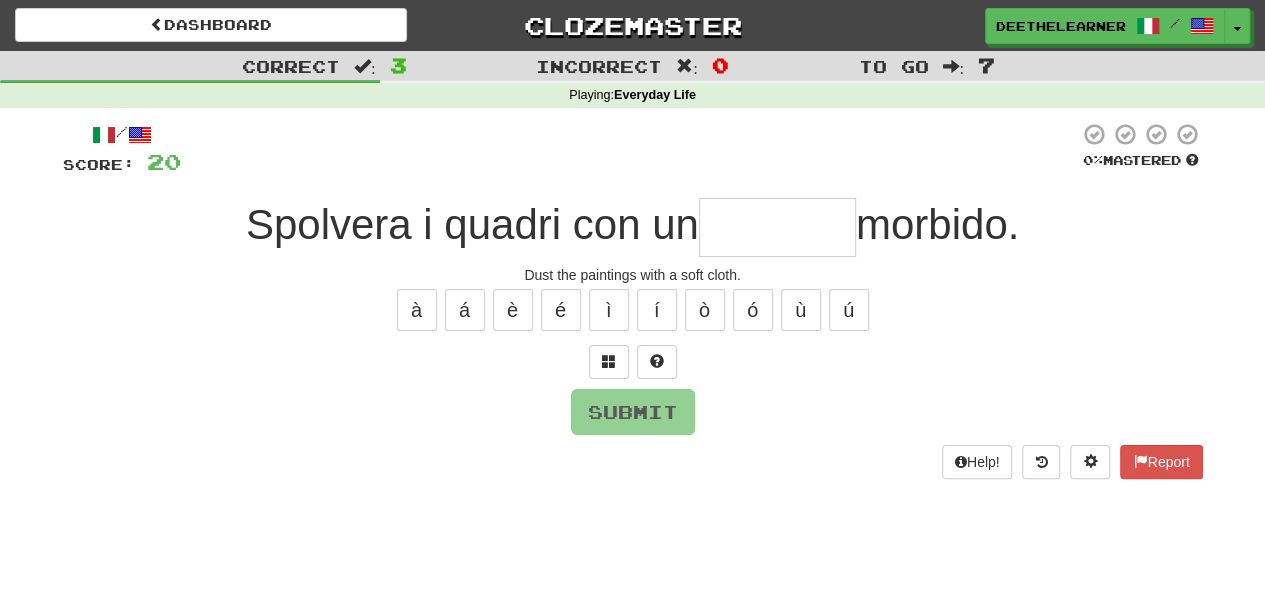 type on "*" 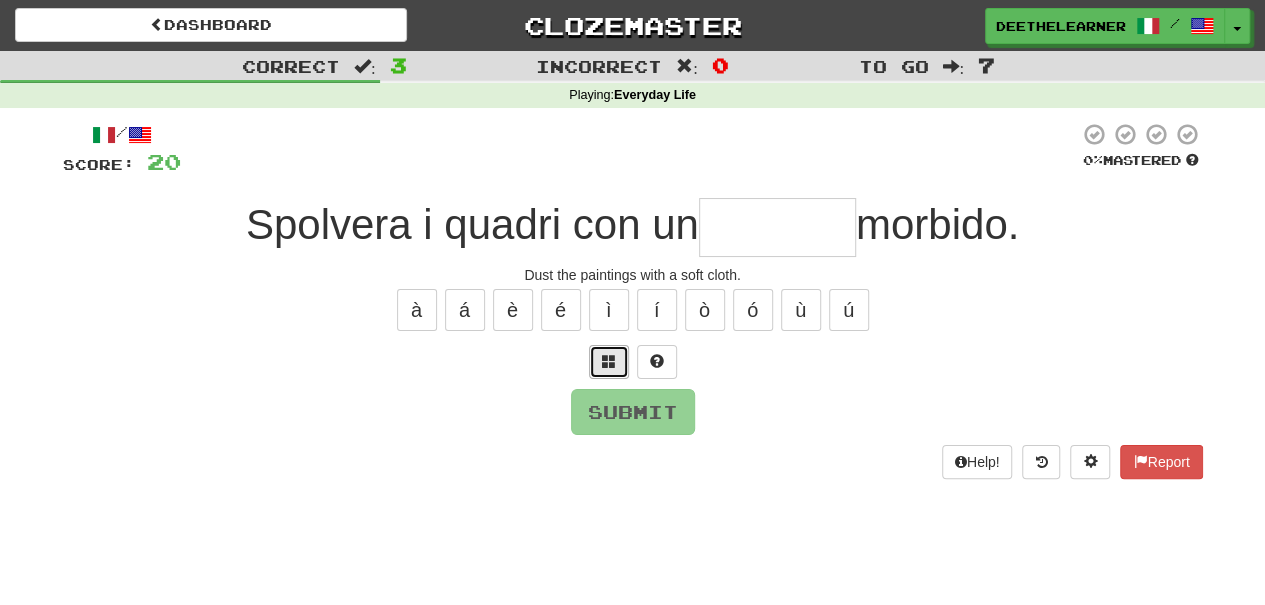 click at bounding box center [609, 362] 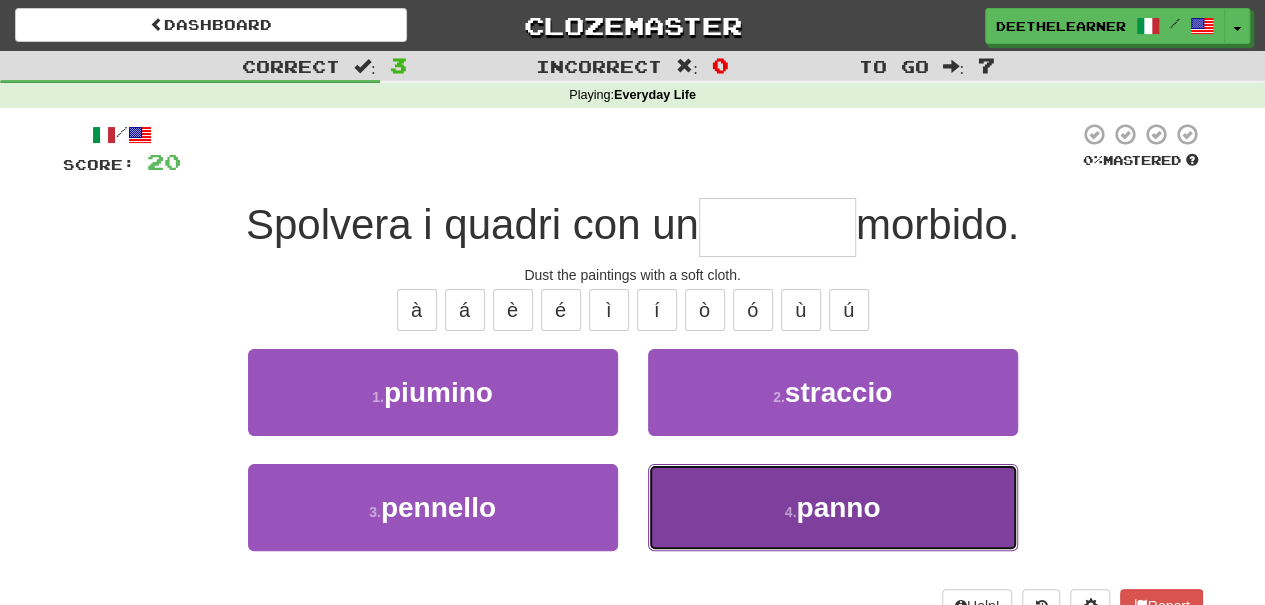 click on "4 .  panno" at bounding box center (833, 507) 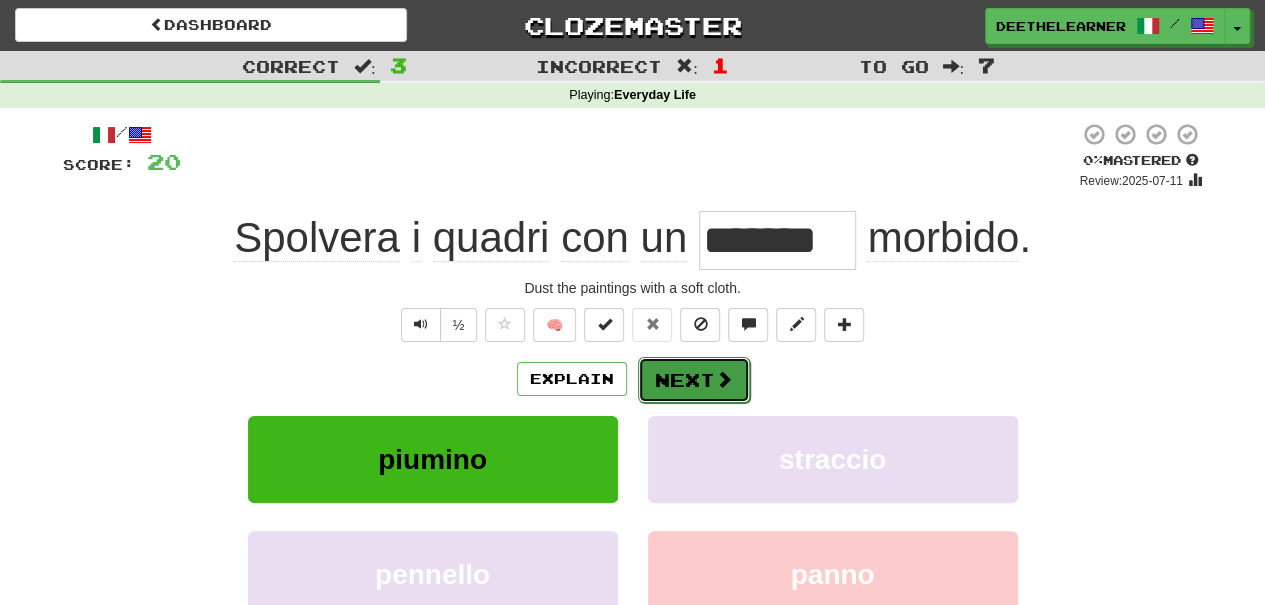 click on "Next" at bounding box center (694, 380) 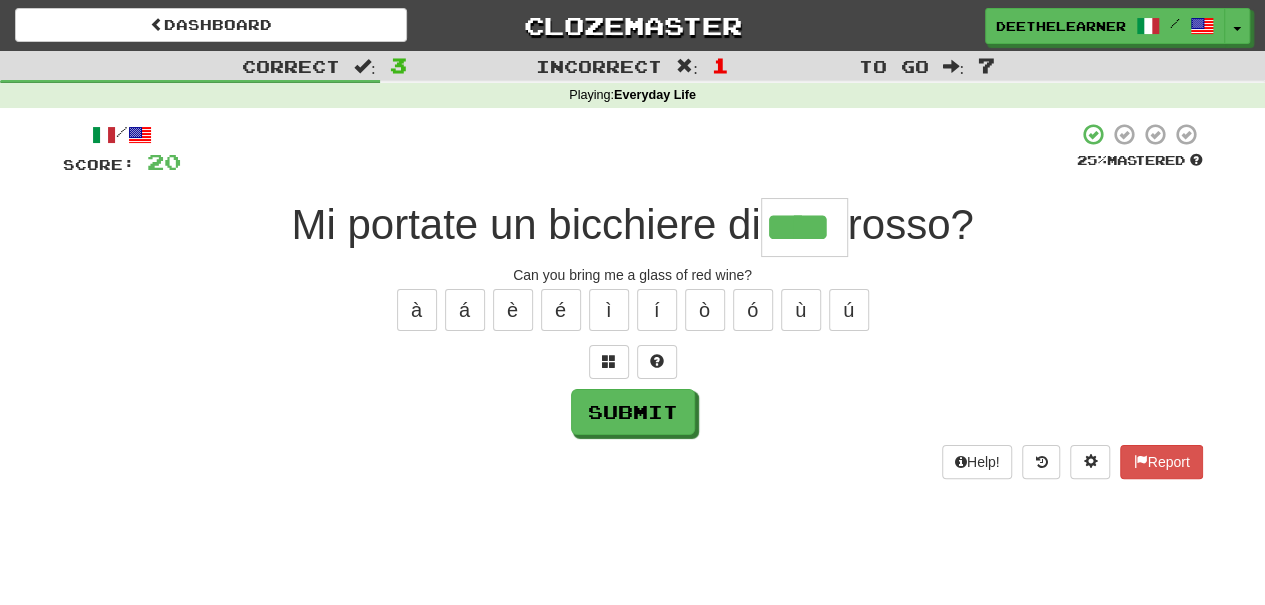 type on "****" 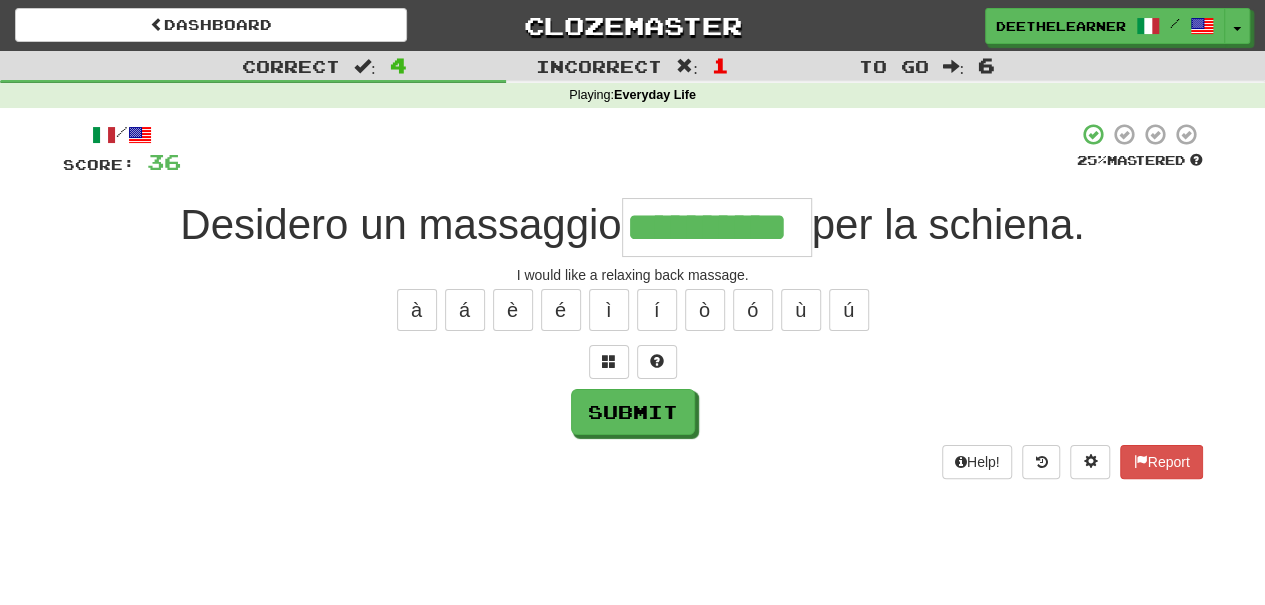 type on "**********" 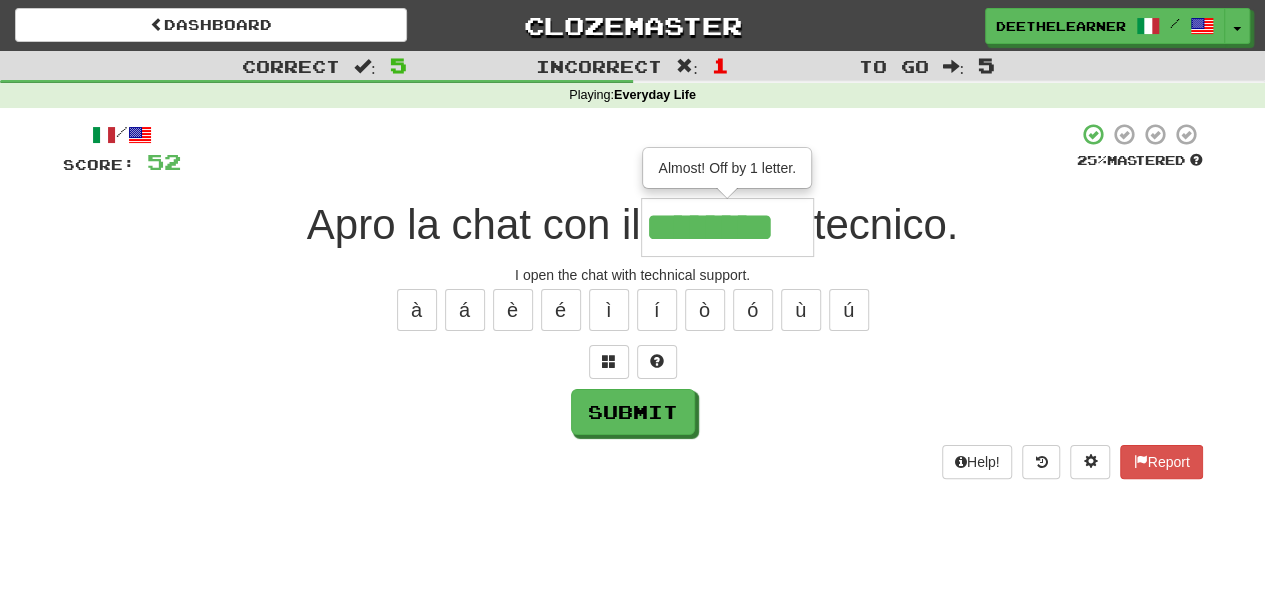 type on "********" 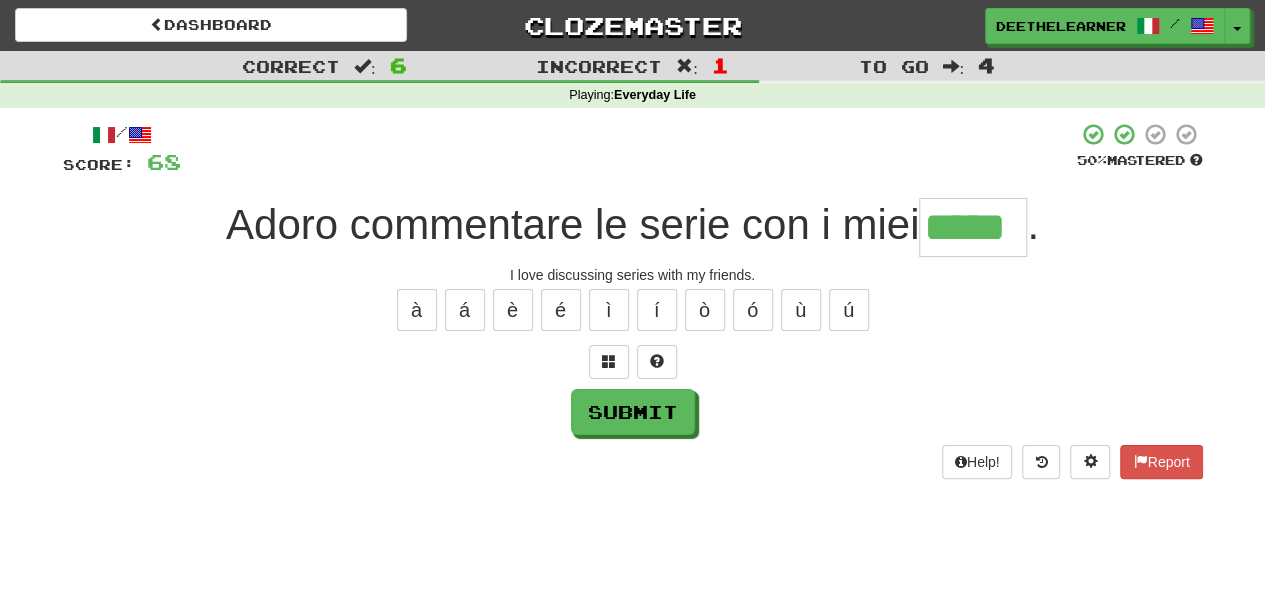 type on "*****" 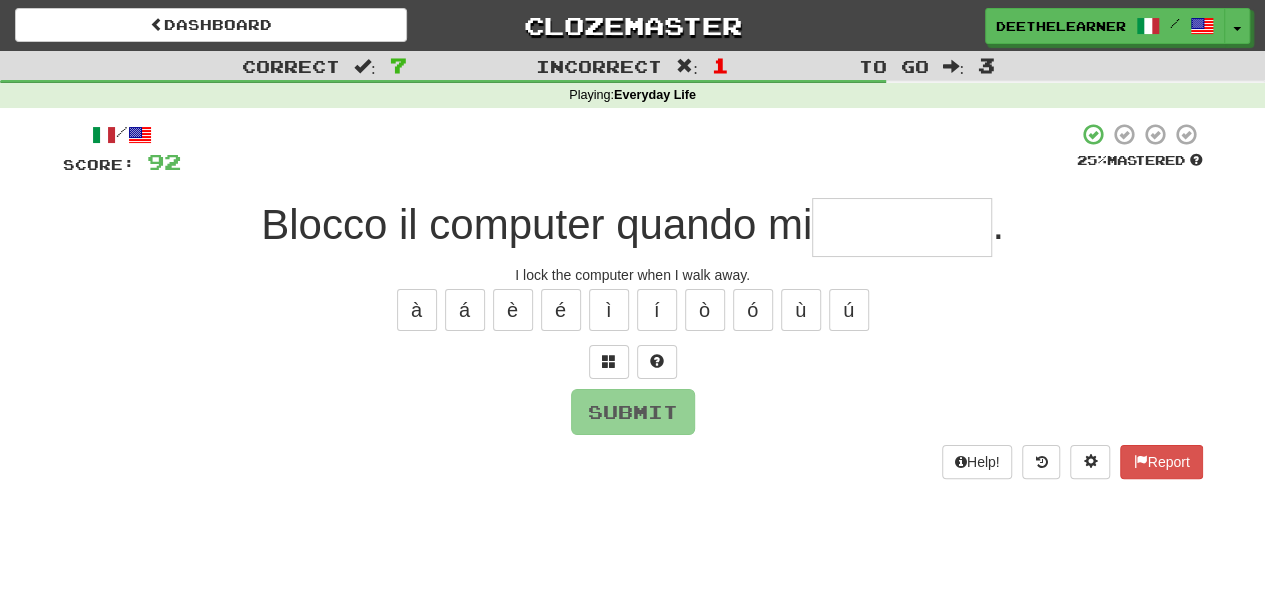 type on "*" 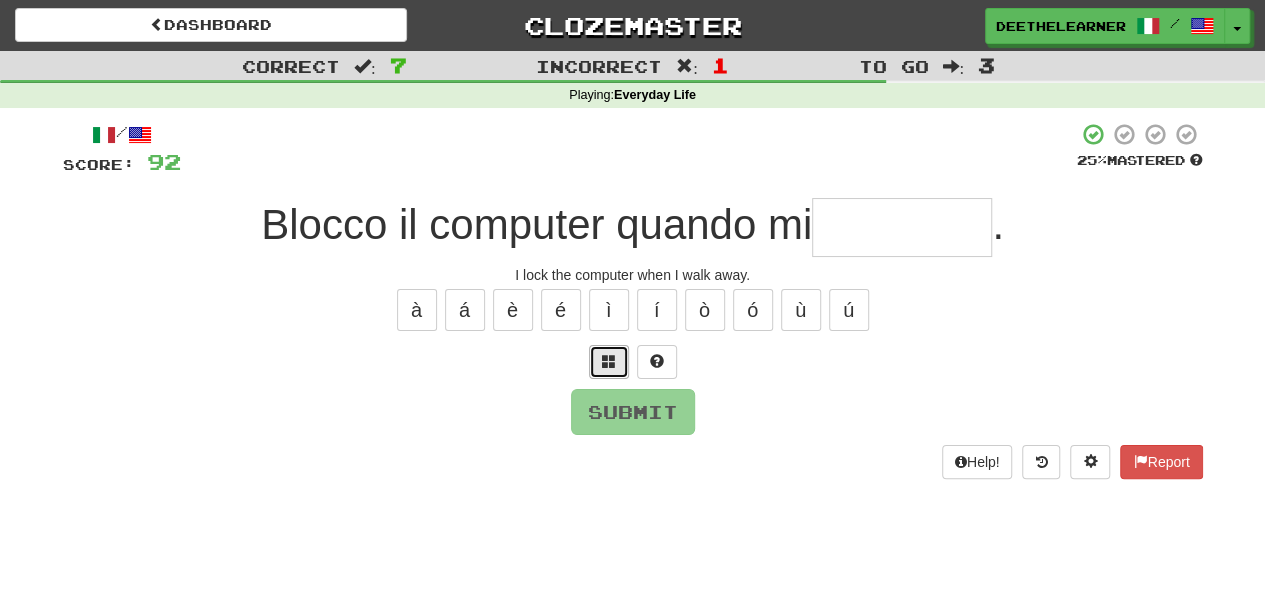 click at bounding box center [609, 362] 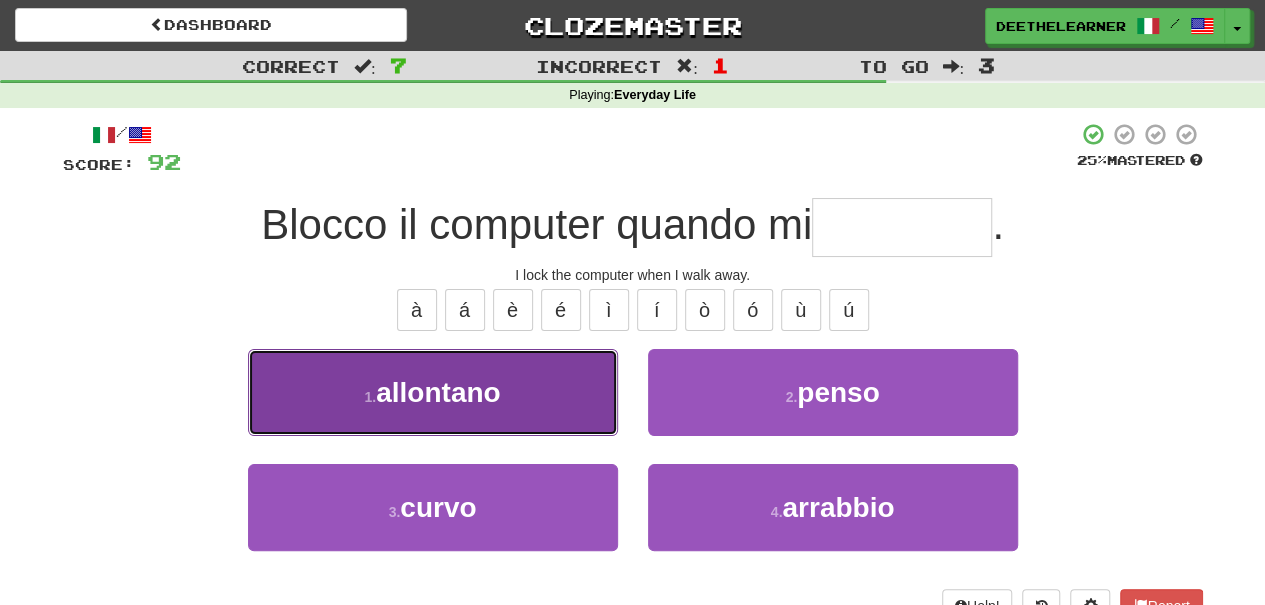 click on "1 .  allontano" at bounding box center [433, 392] 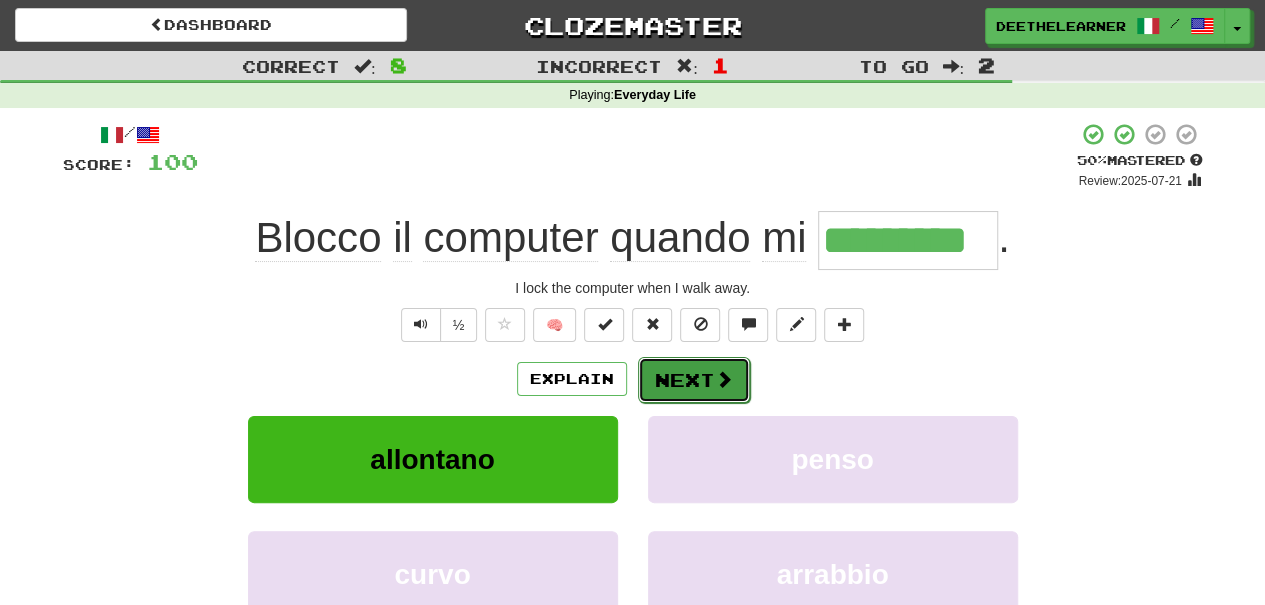 click on "Next" at bounding box center [694, 380] 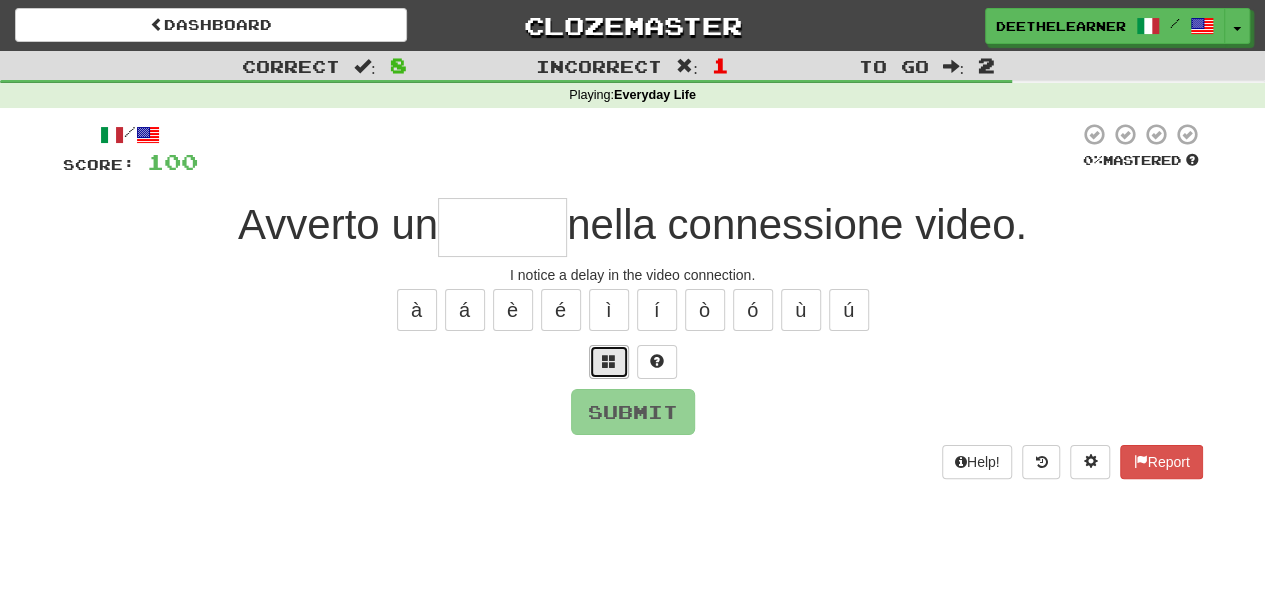 click at bounding box center (609, 361) 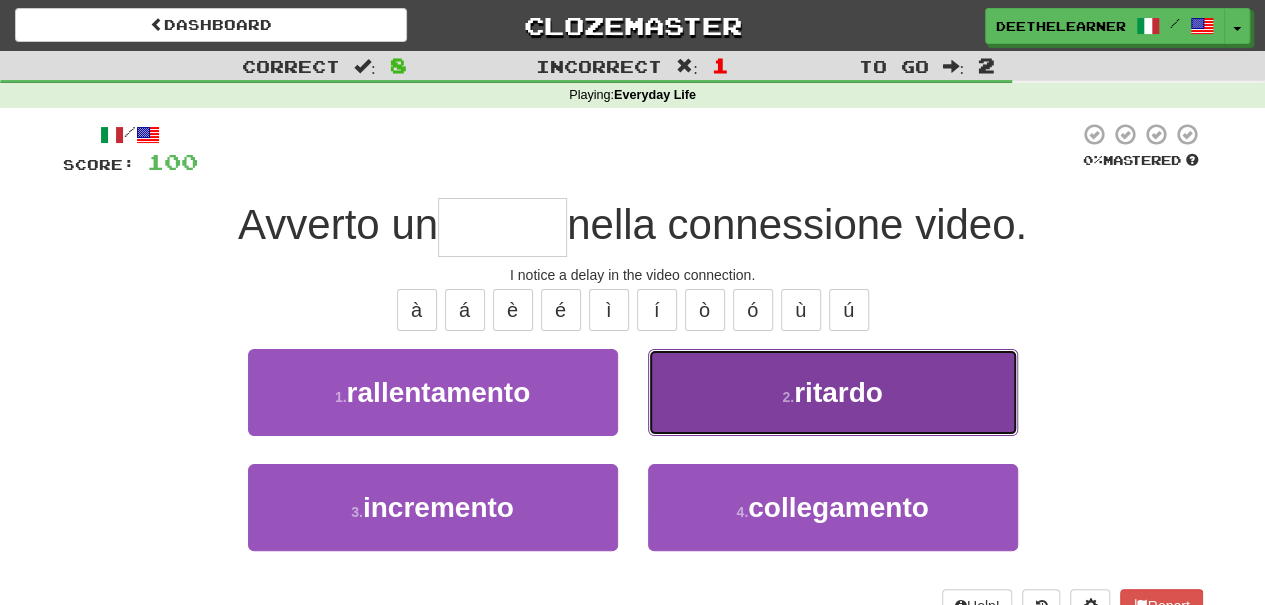 click on "2 .  ritardo" at bounding box center [833, 392] 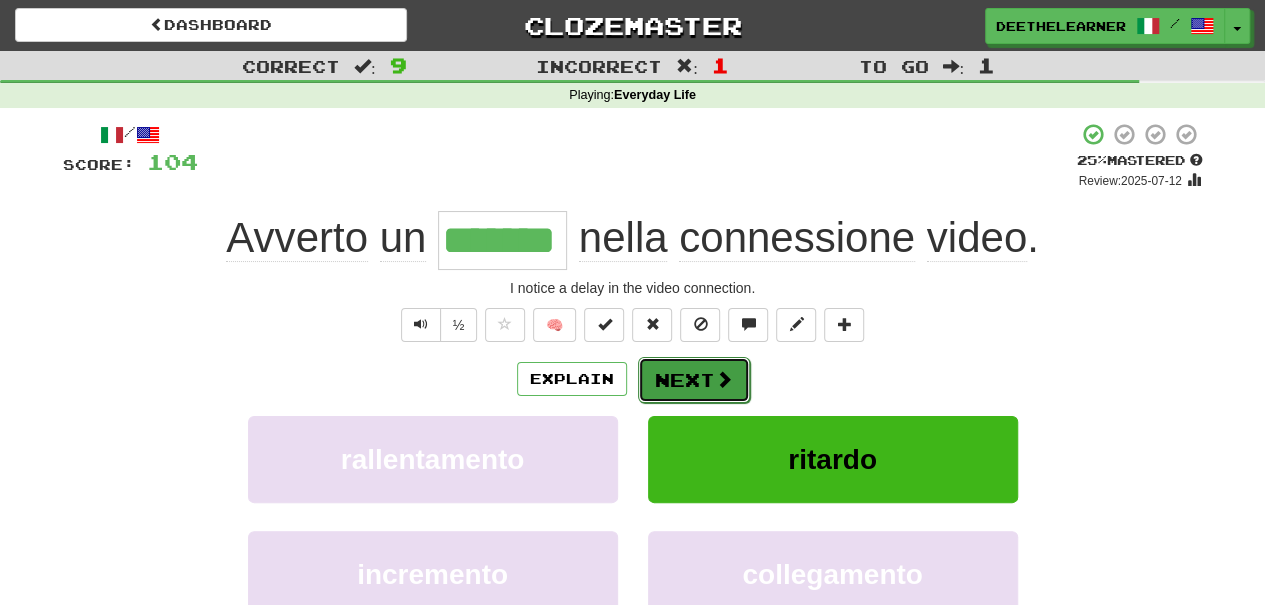 click on "Next" at bounding box center (694, 380) 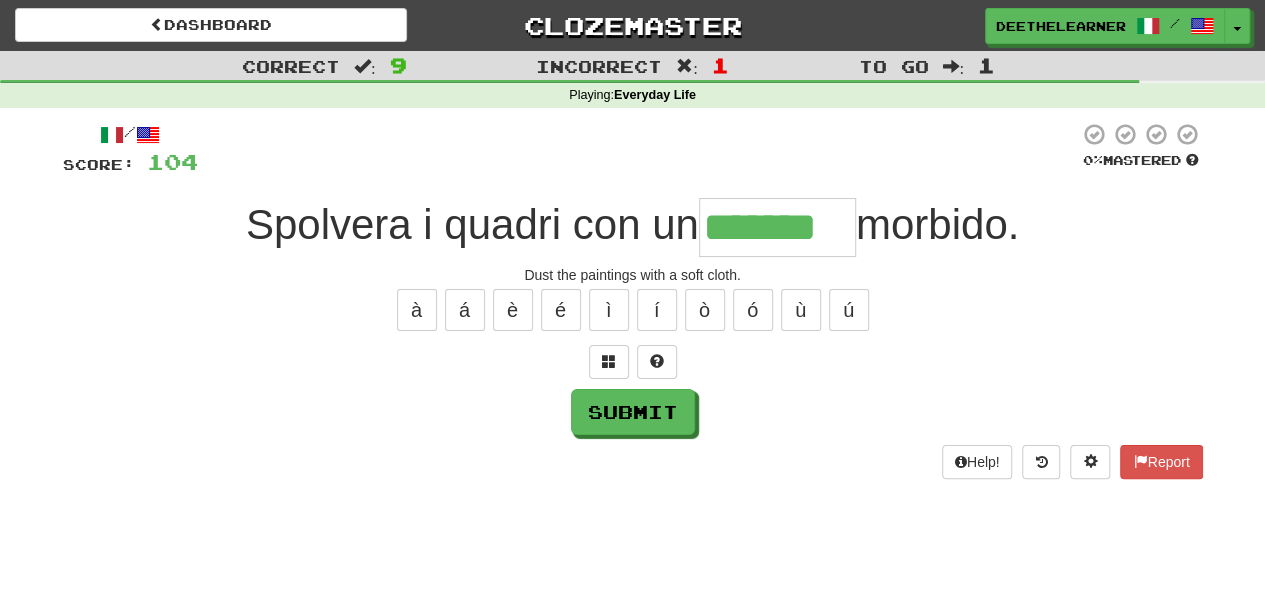type on "*******" 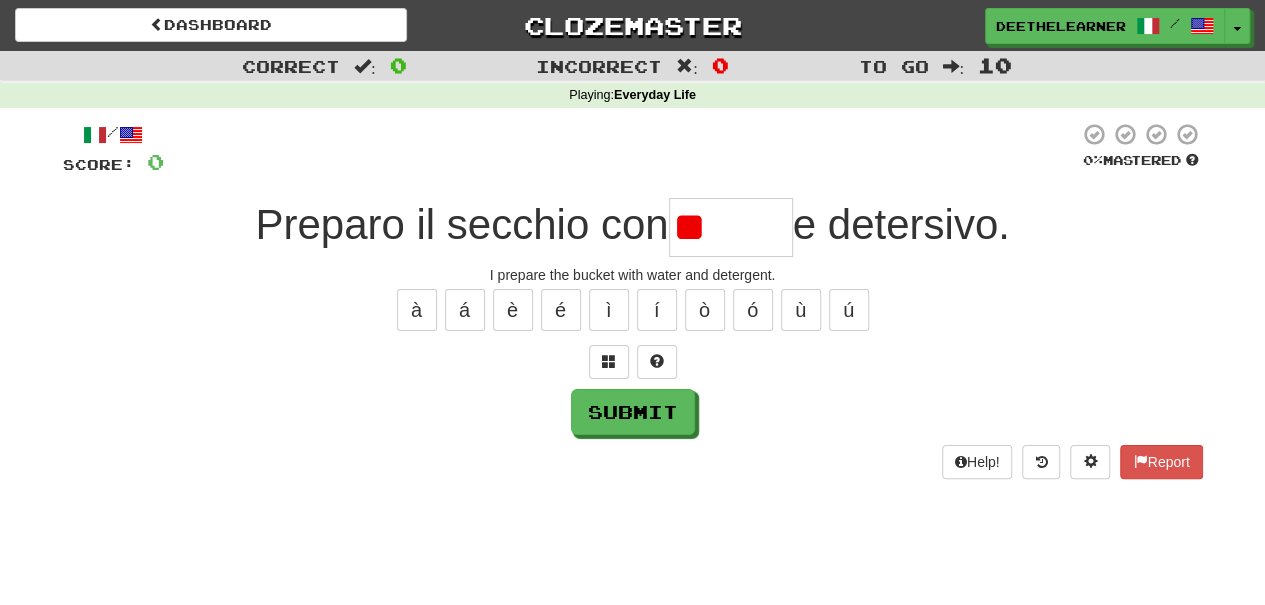 type on "*" 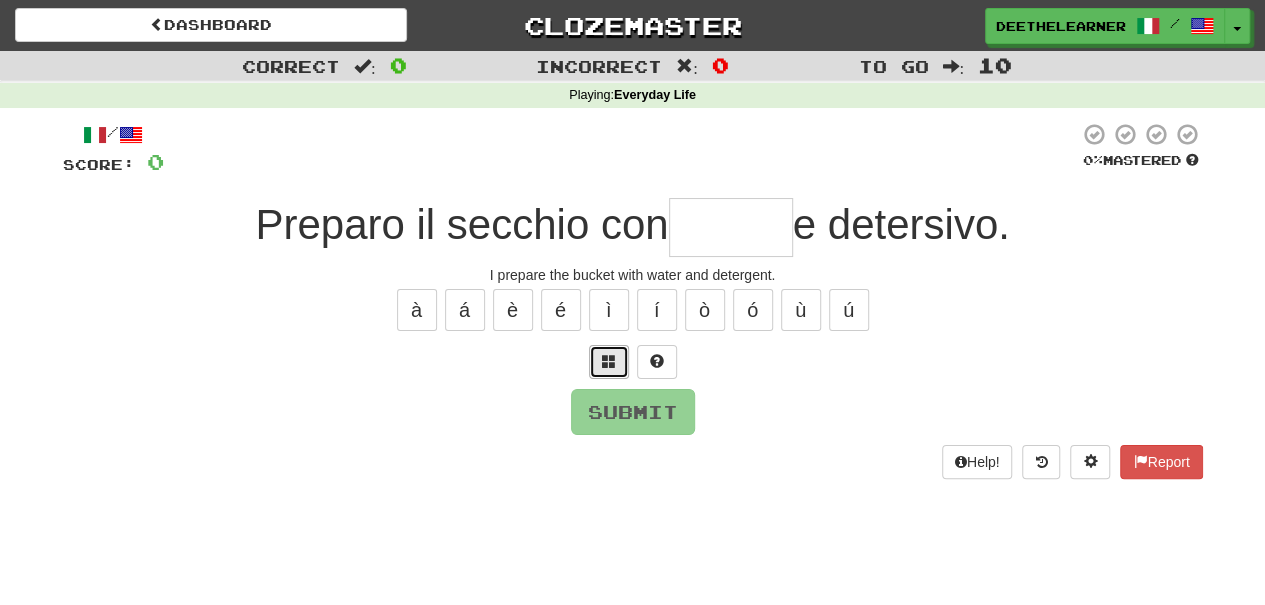 click at bounding box center (609, 361) 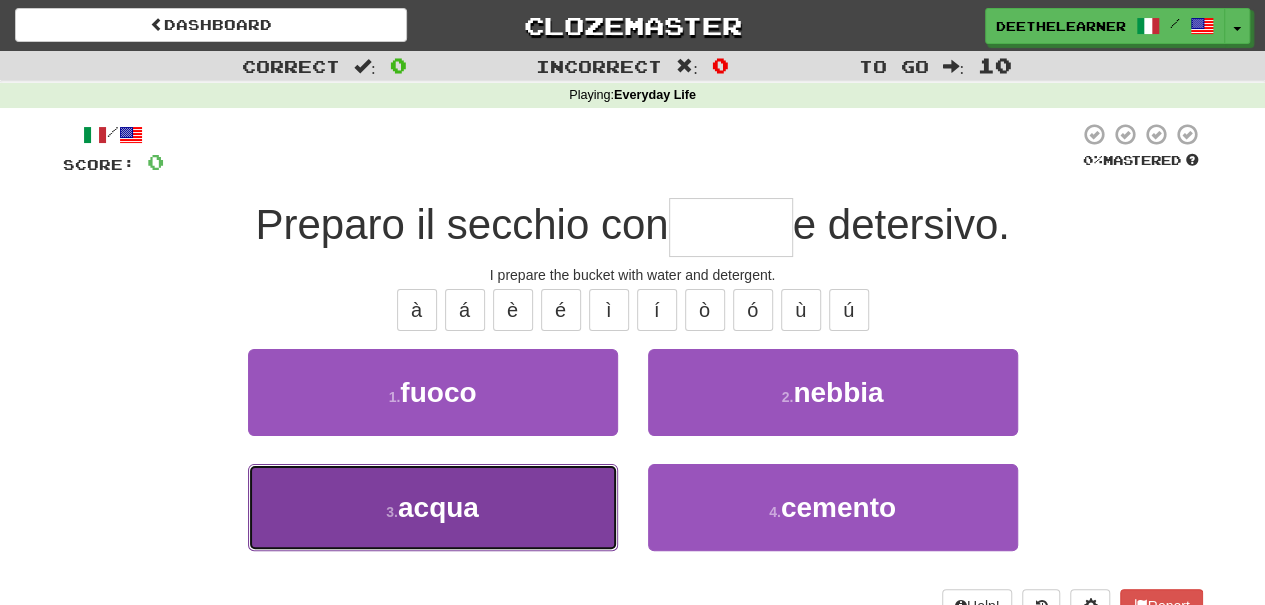click on "3 .  acqua" at bounding box center [433, 507] 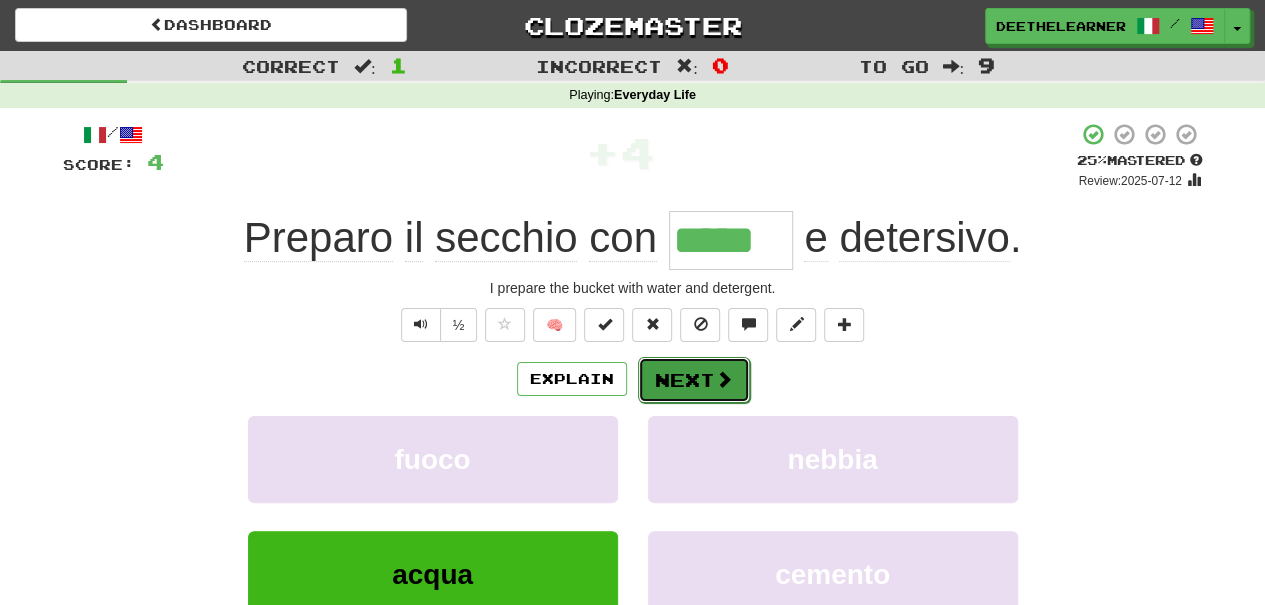 click on "Next" at bounding box center [694, 380] 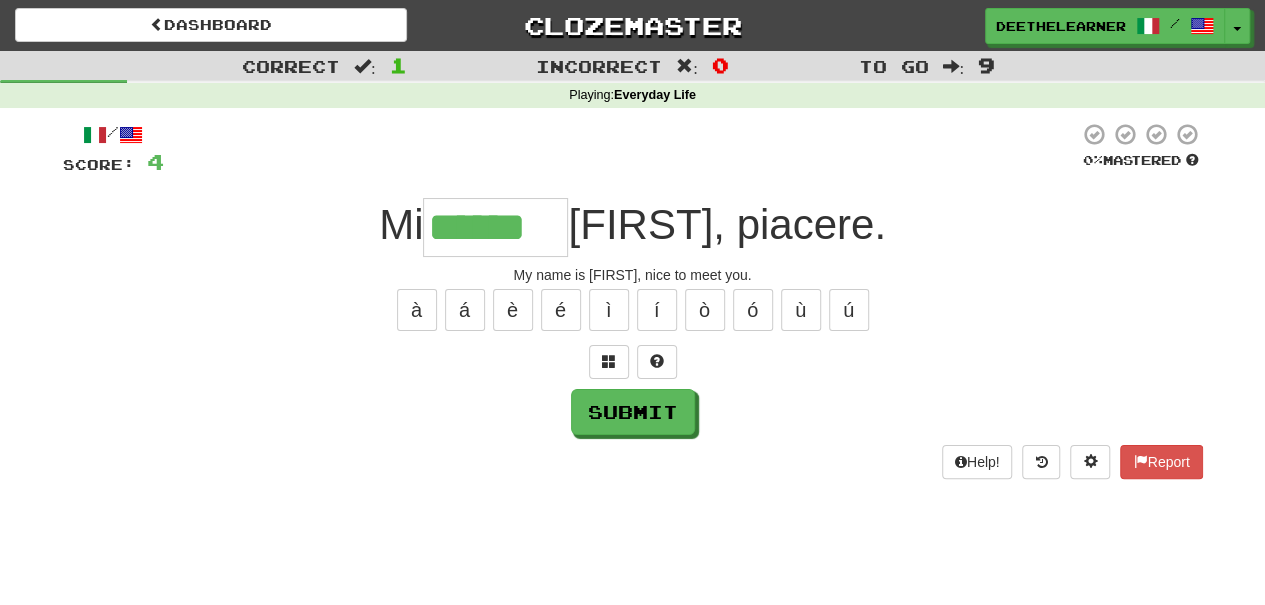 type on "******" 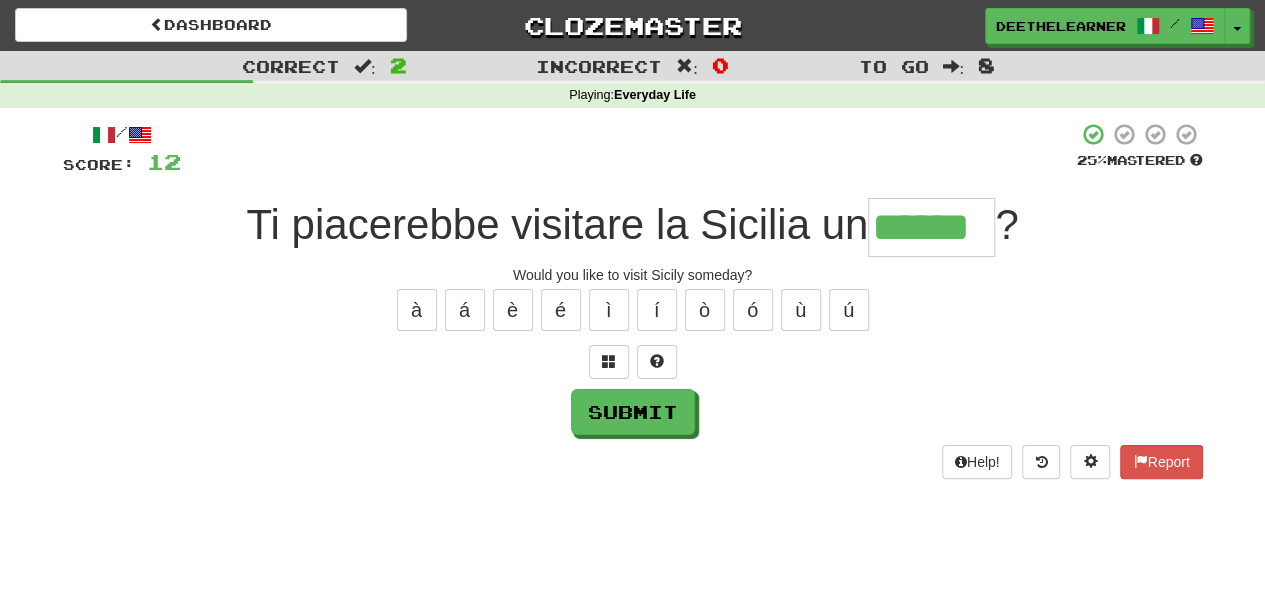 type on "******" 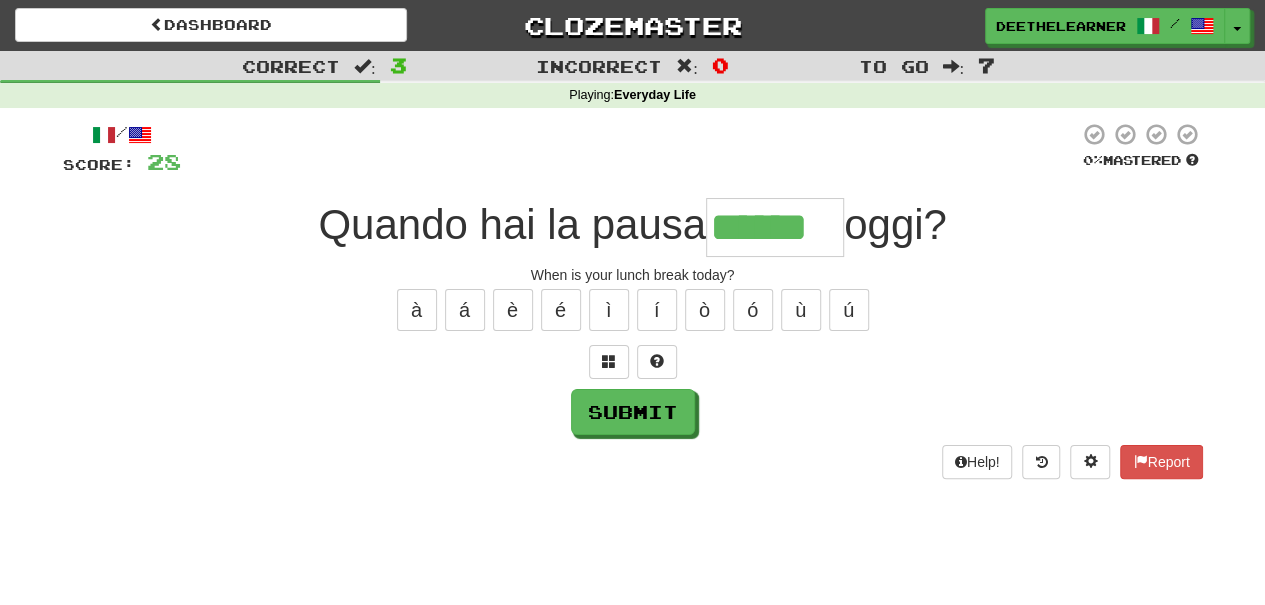 type on "******" 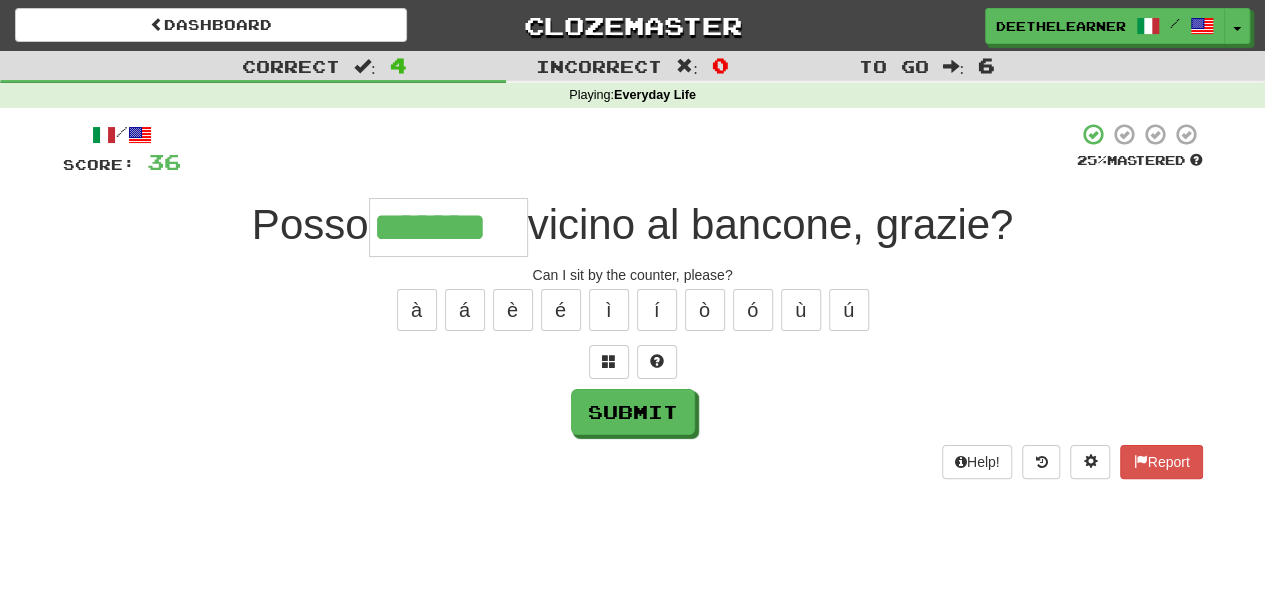 type on "*******" 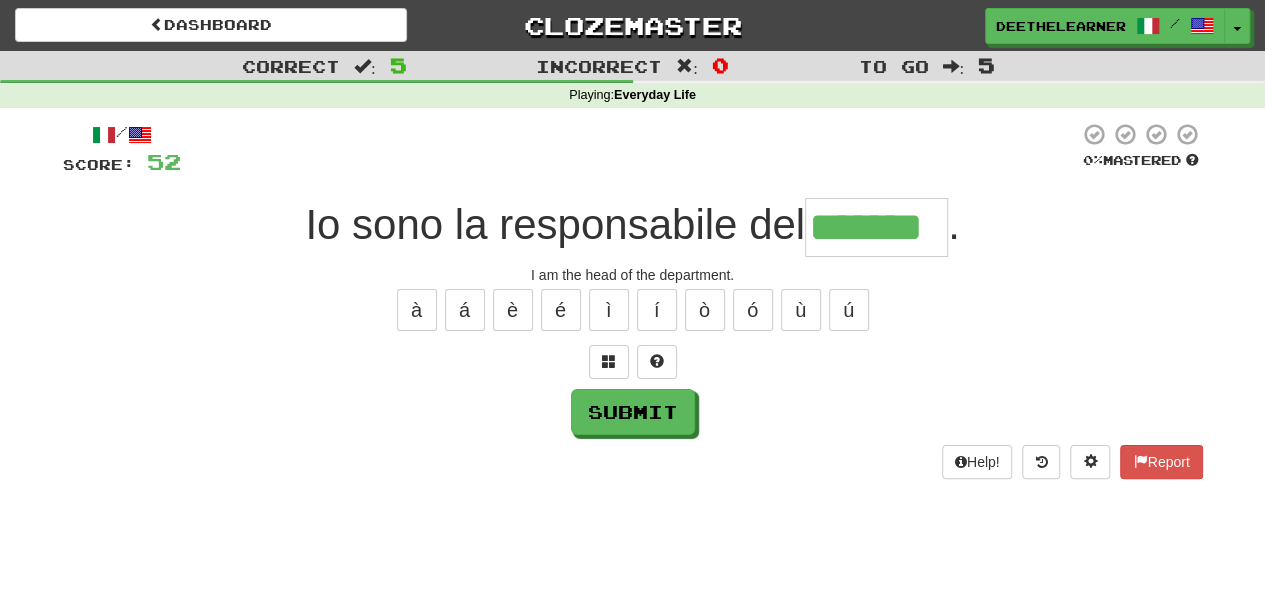type on "*******" 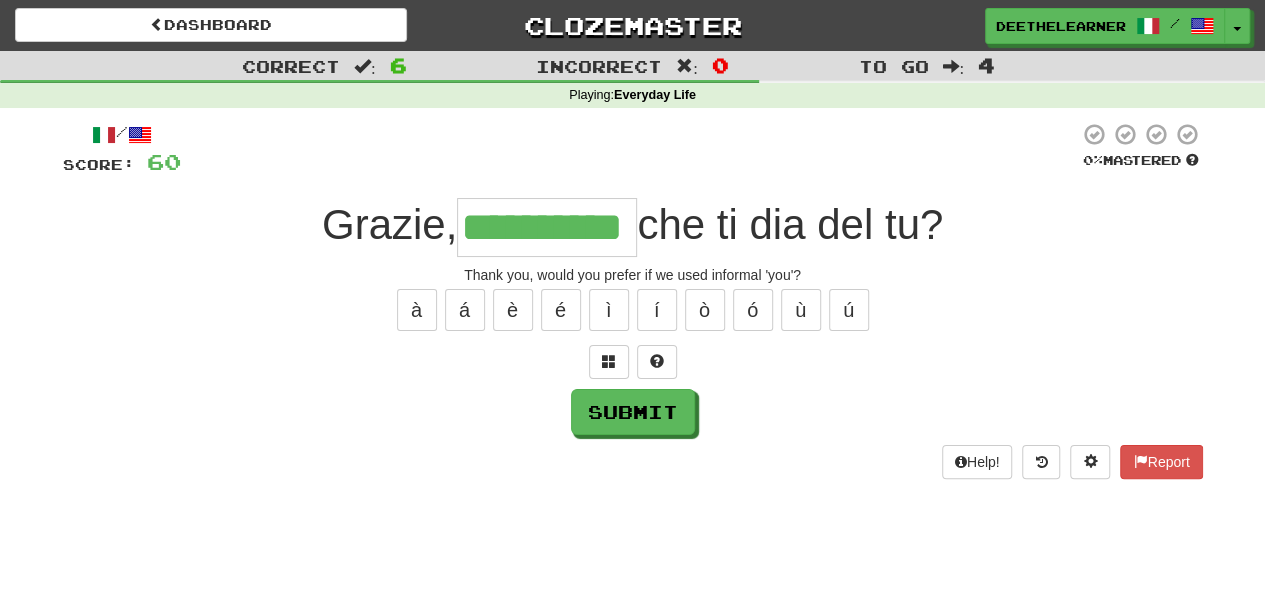 type on "**********" 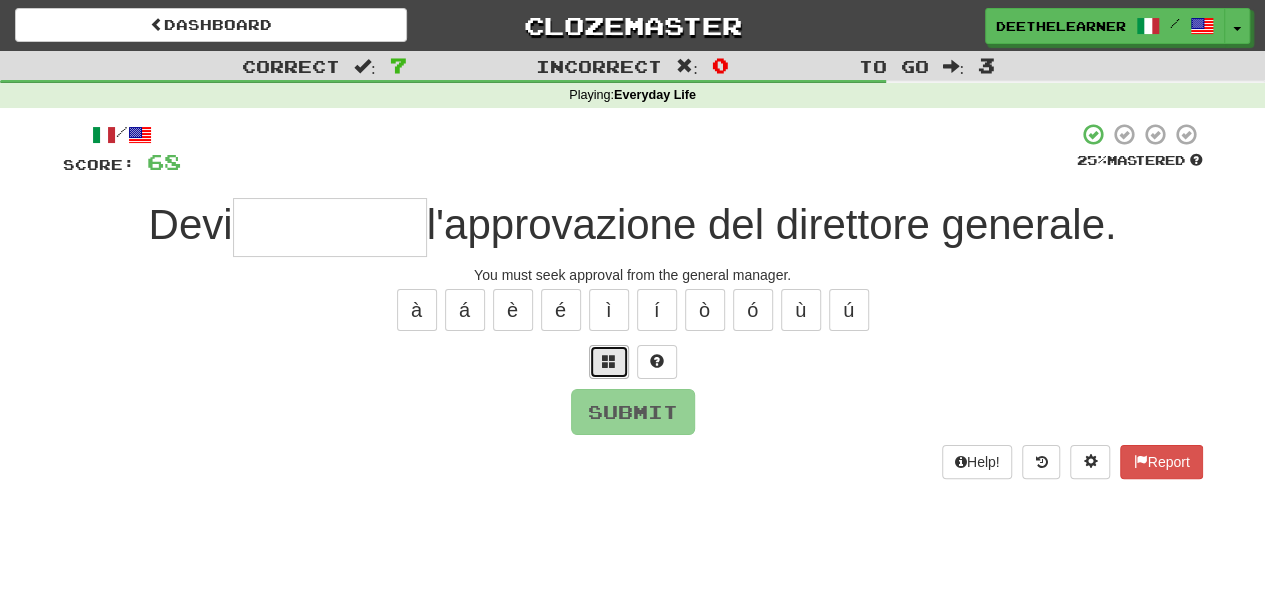 click at bounding box center [609, 362] 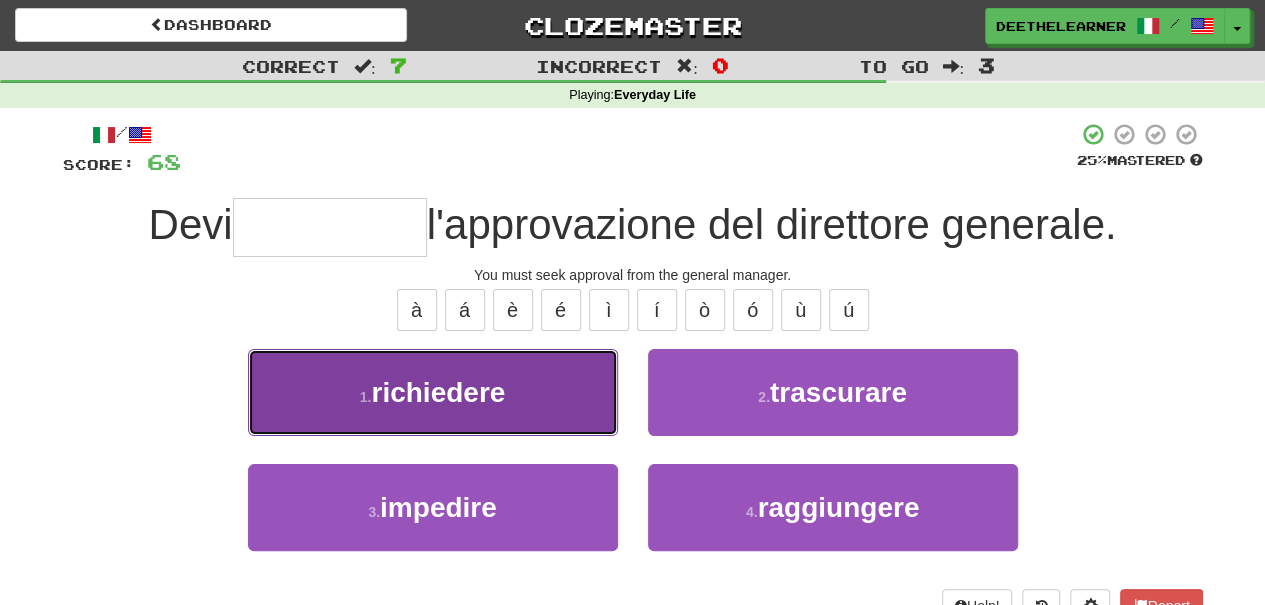 click on "1 .  richiedere" at bounding box center [433, 392] 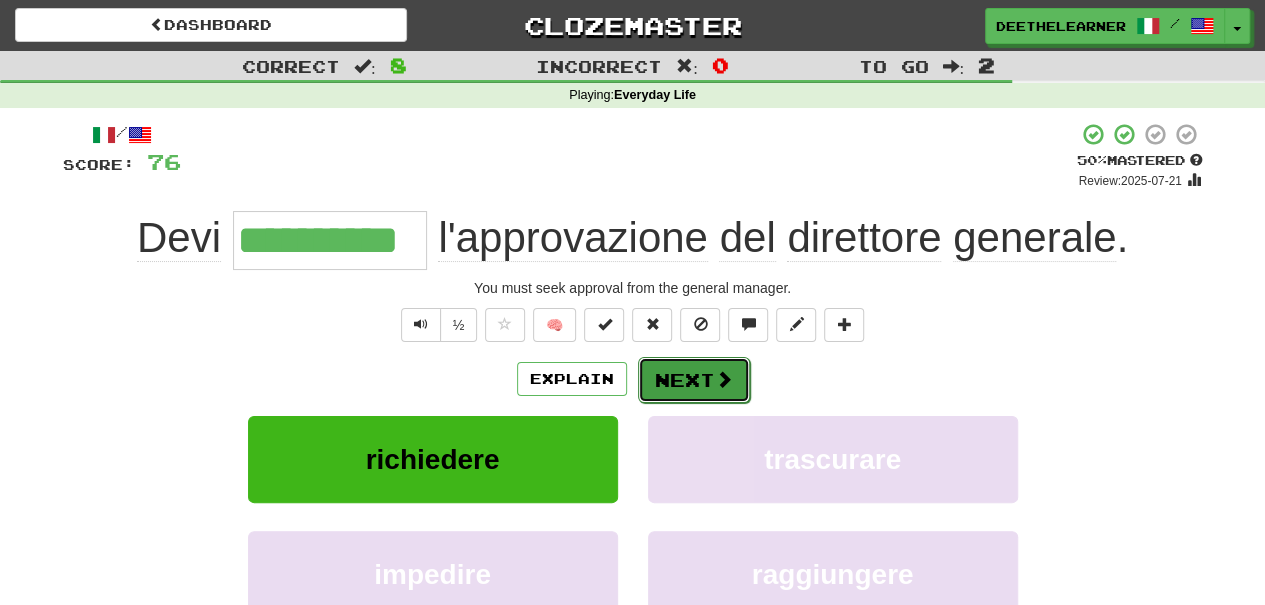 click on "Next" at bounding box center (694, 380) 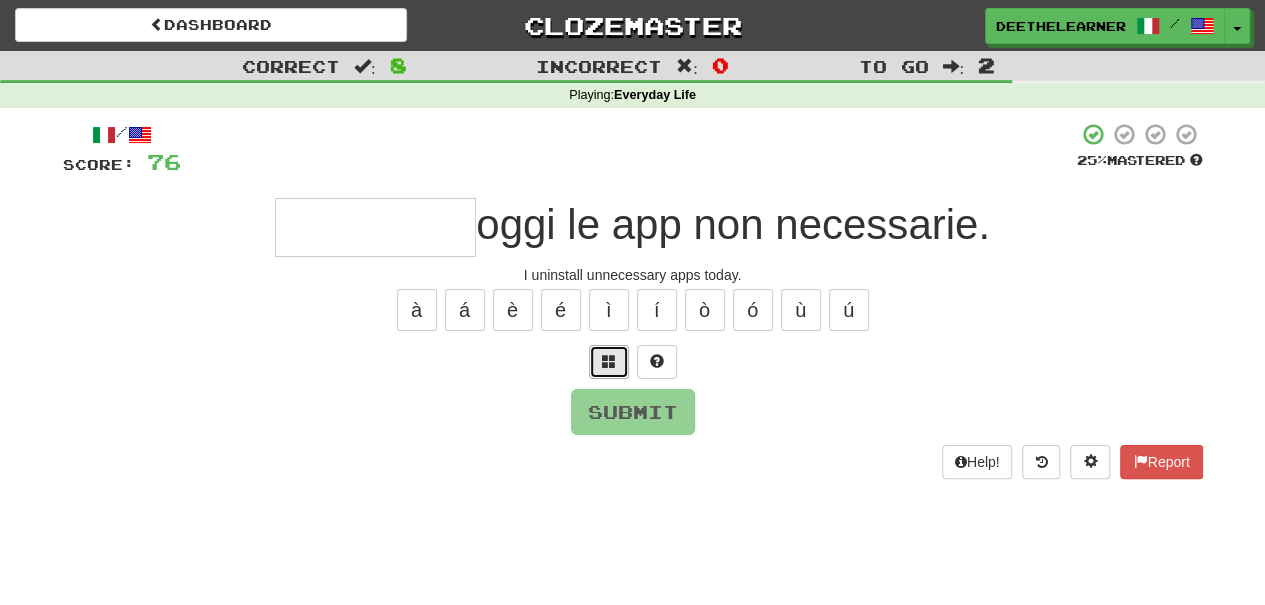 click at bounding box center [609, 361] 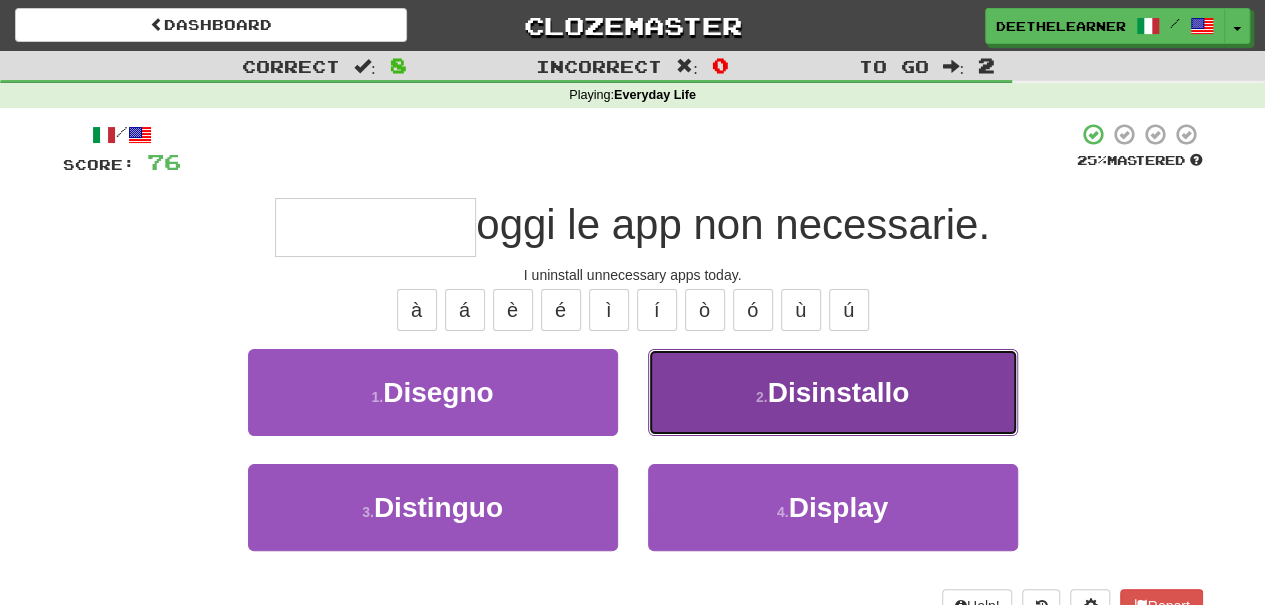 click on "Disinstallo" at bounding box center [839, 392] 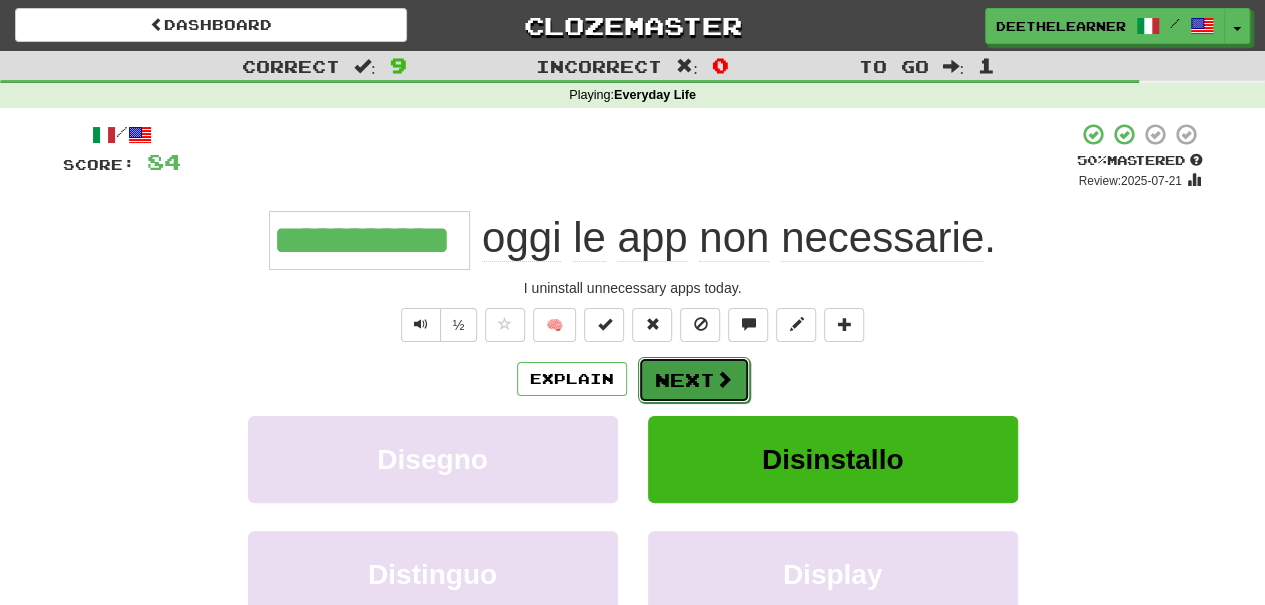 click on "Next" at bounding box center (694, 380) 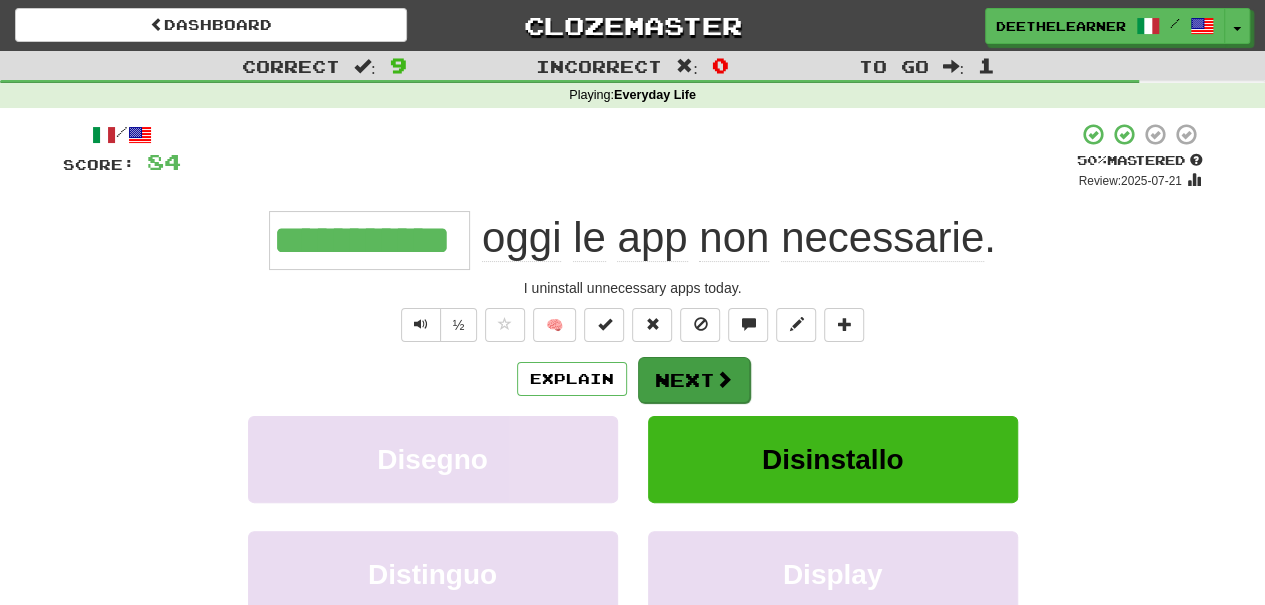 type 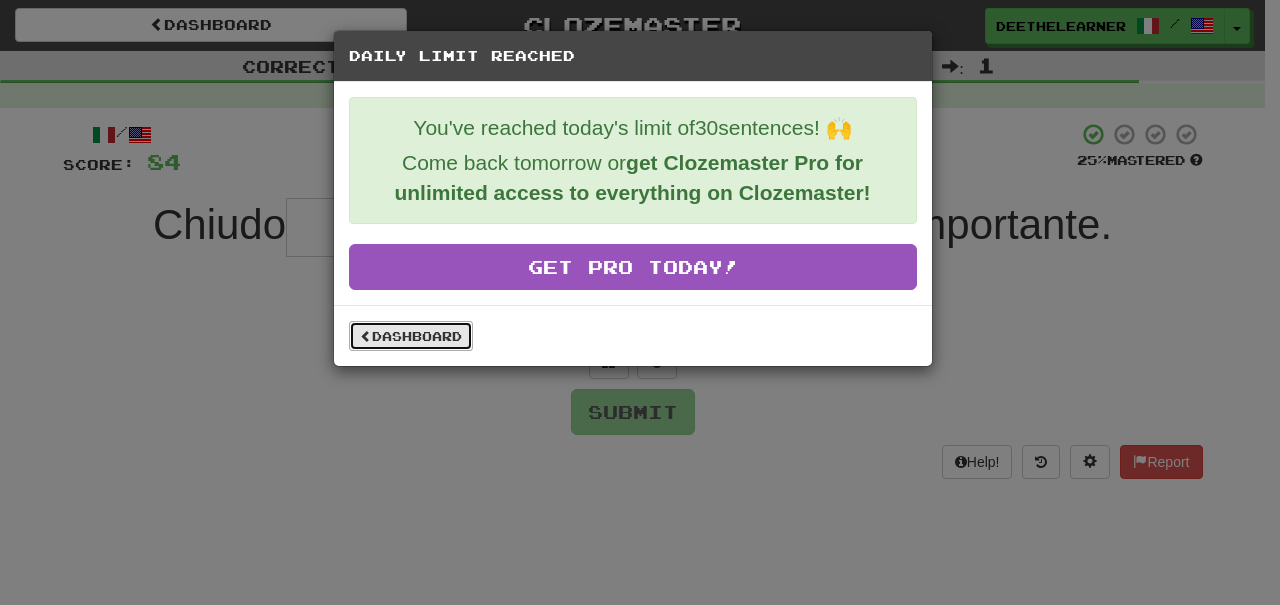 click on "Dashboard" at bounding box center [411, 336] 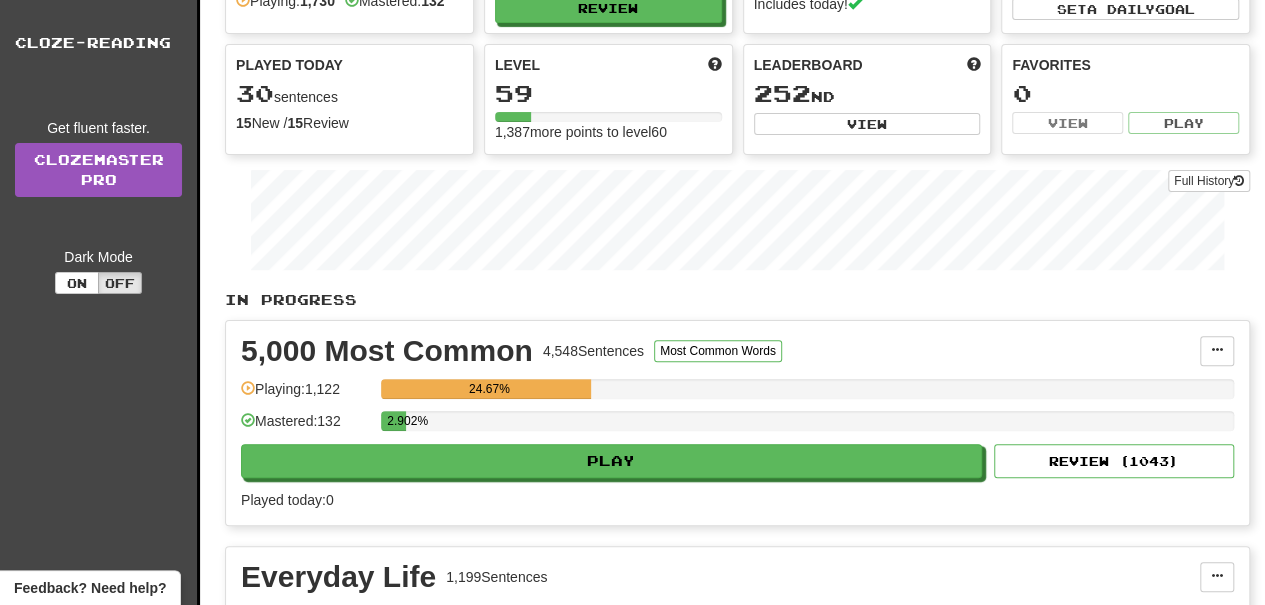 scroll, scrollTop: 0, scrollLeft: 0, axis: both 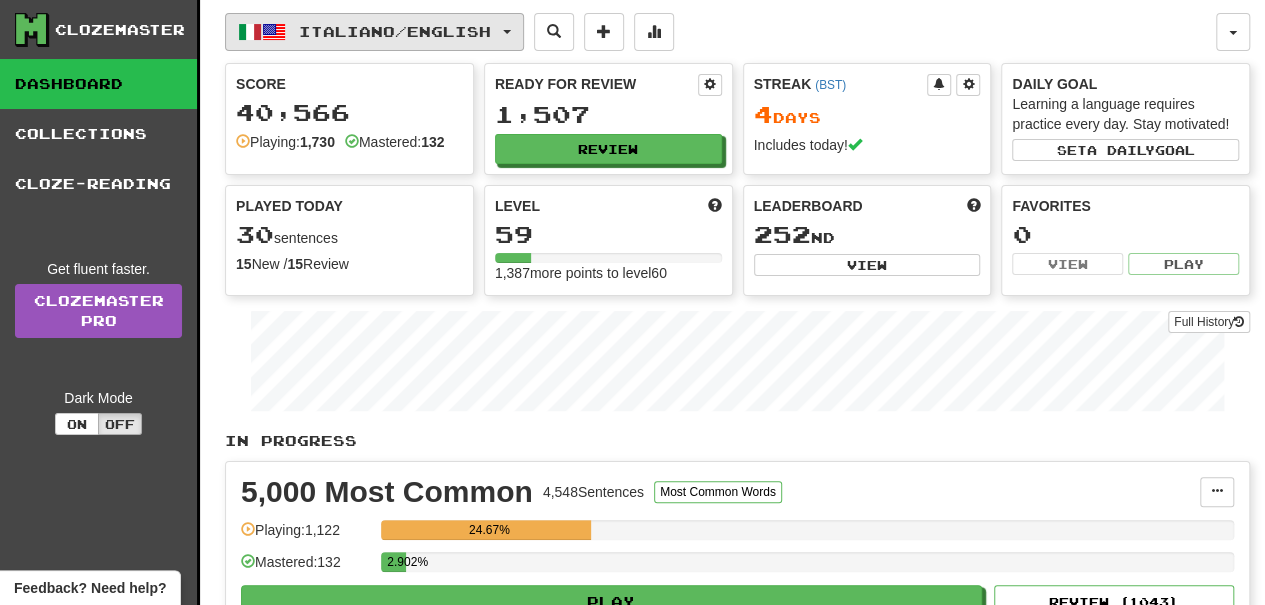 click on "Italiano  /  English" at bounding box center [374, 32] 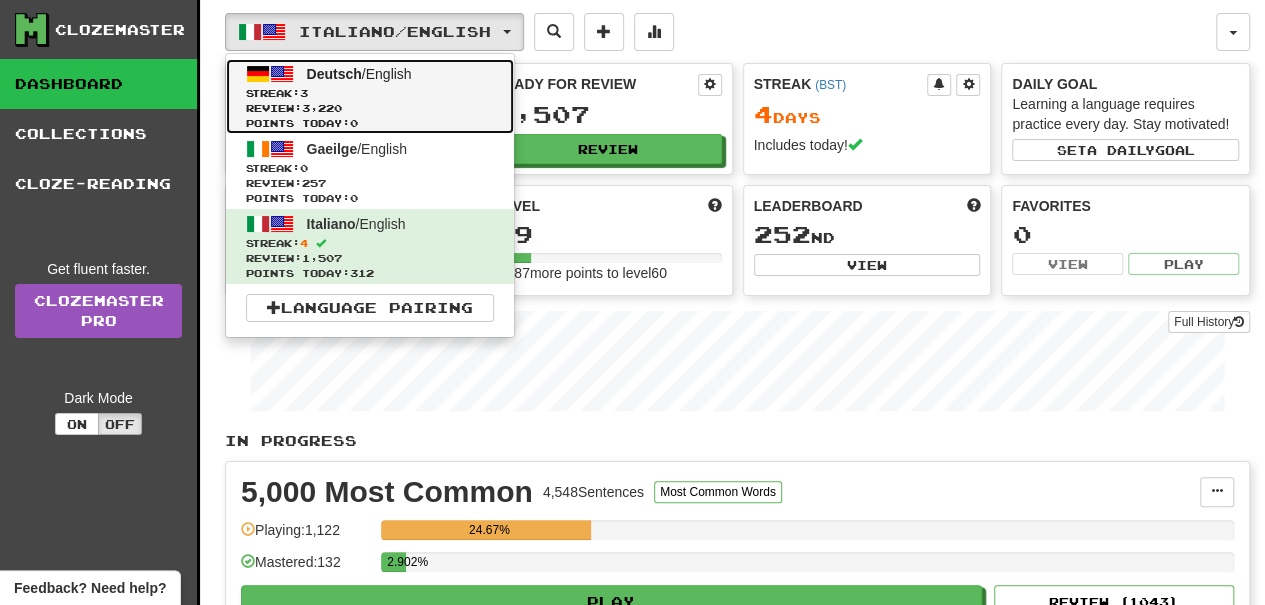 click on "Deutsch  /  English" at bounding box center [359, 74] 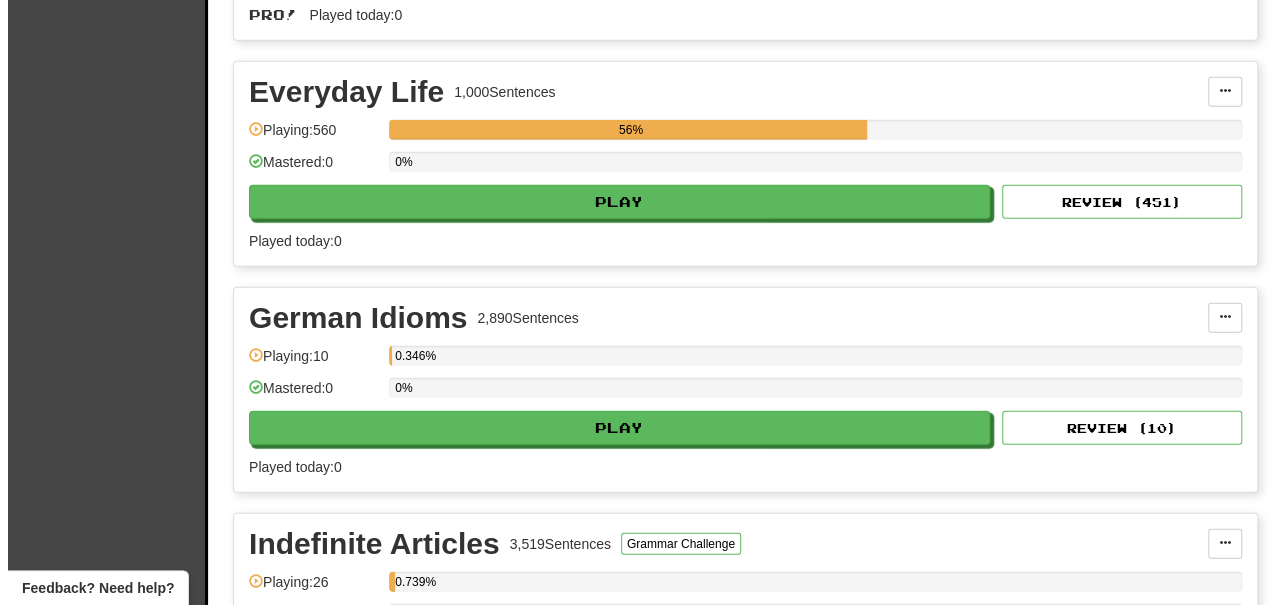 scroll, scrollTop: 2500, scrollLeft: 0, axis: vertical 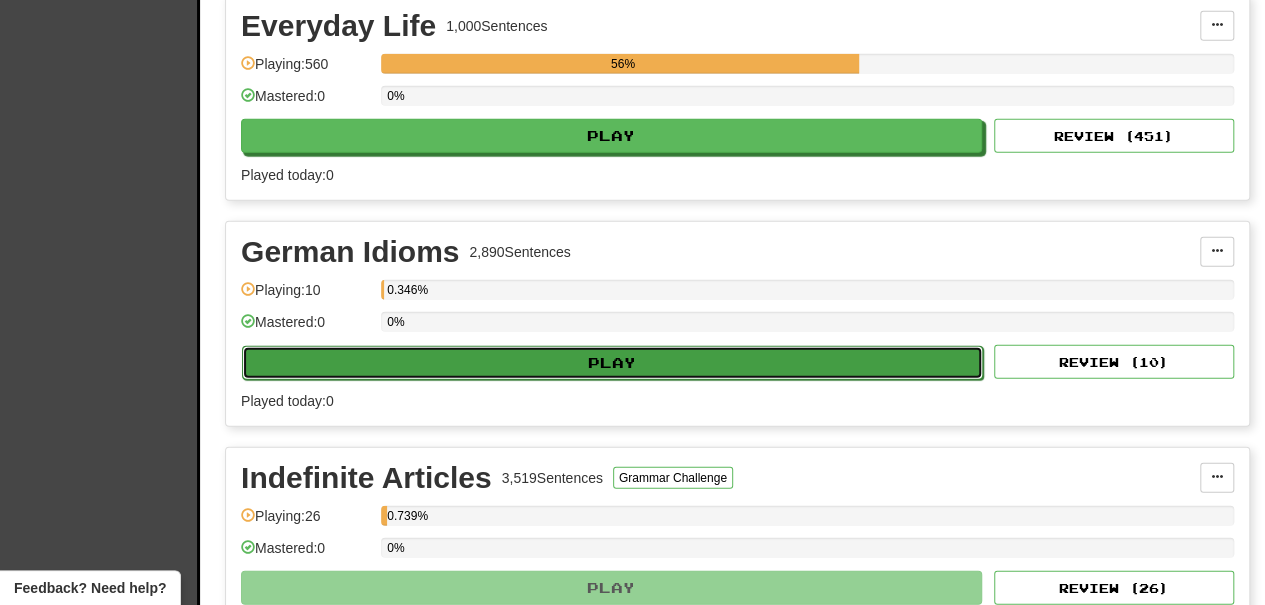 click on "Play" at bounding box center [612, 363] 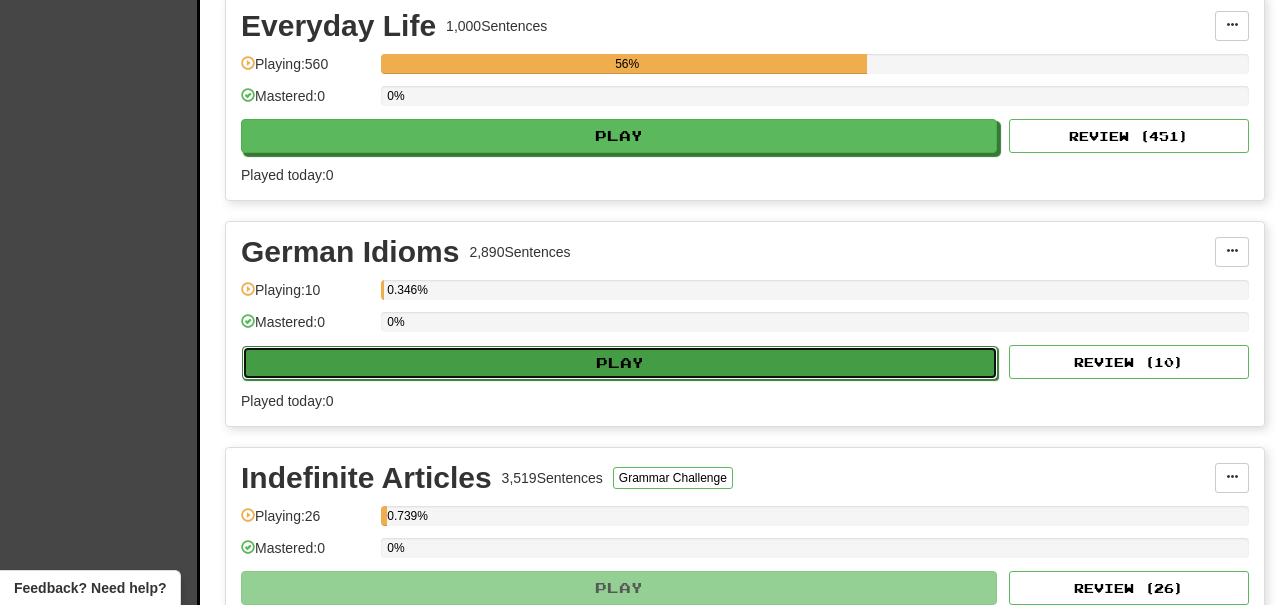 select on "**" 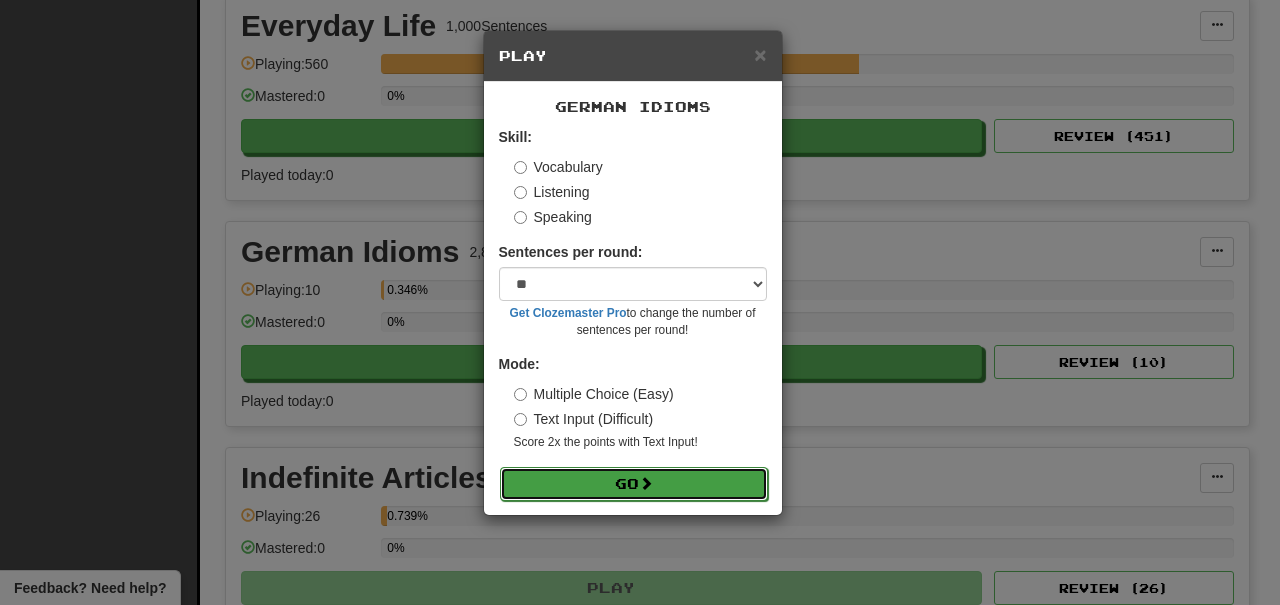 click on "Go" at bounding box center [634, 484] 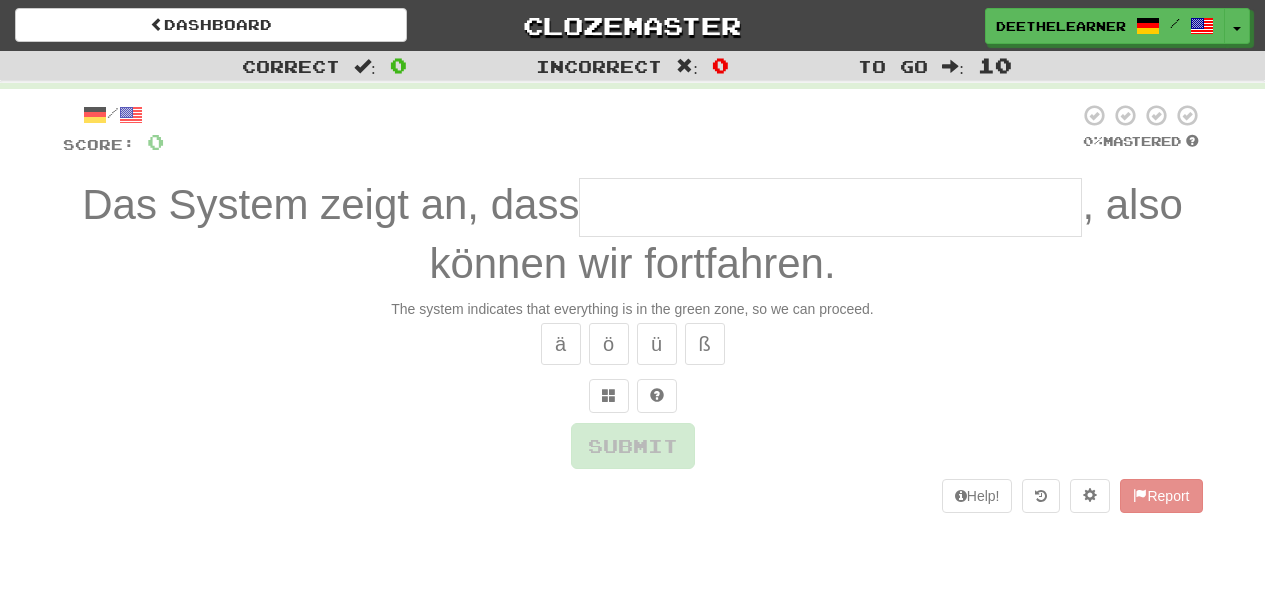 scroll, scrollTop: 0, scrollLeft: 0, axis: both 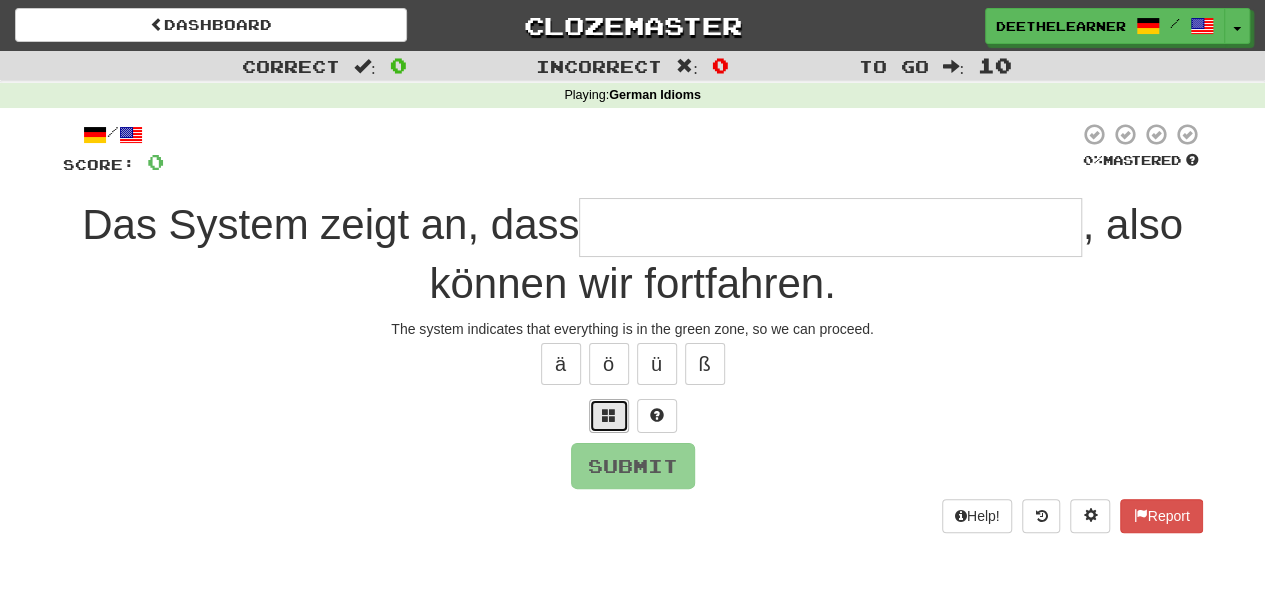 click at bounding box center [609, 416] 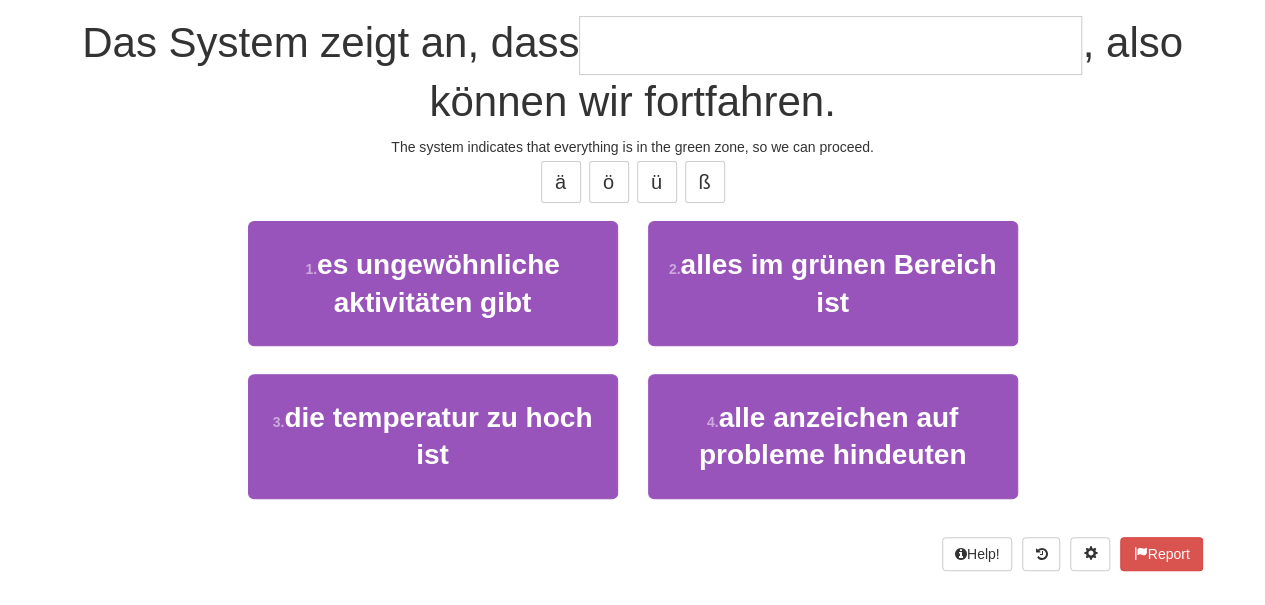 scroll, scrollTop: 200, scrollLeft: 0, axis: vertical 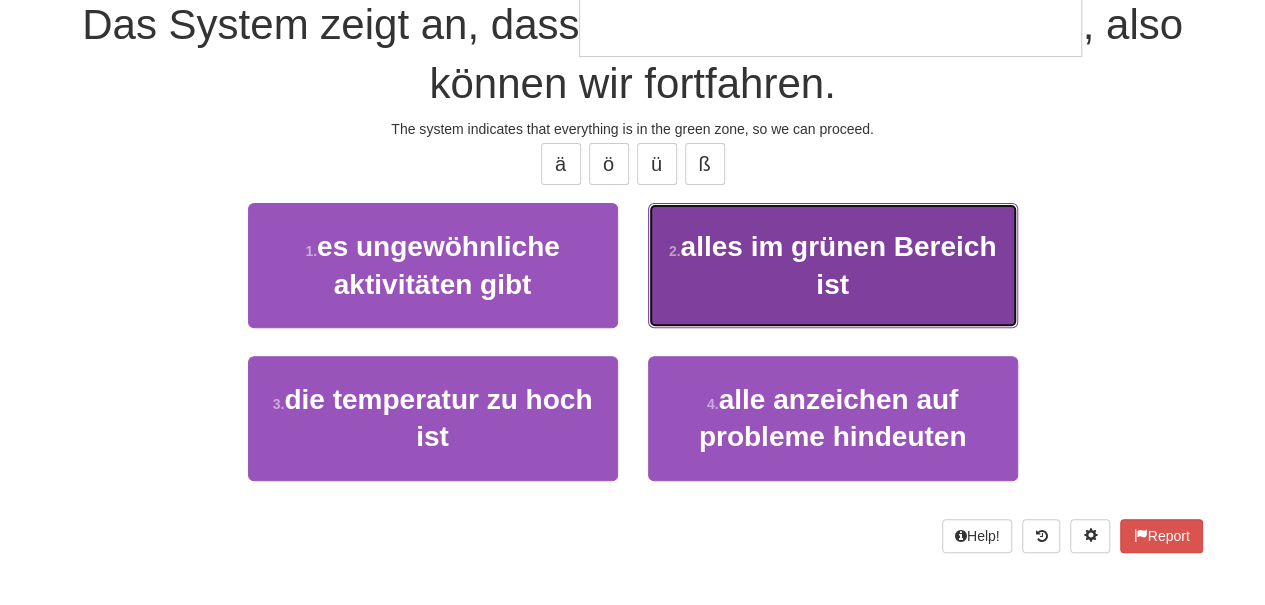 click on "2 .  alles im grünen Bereich ist" at bounding box center [833, 265] 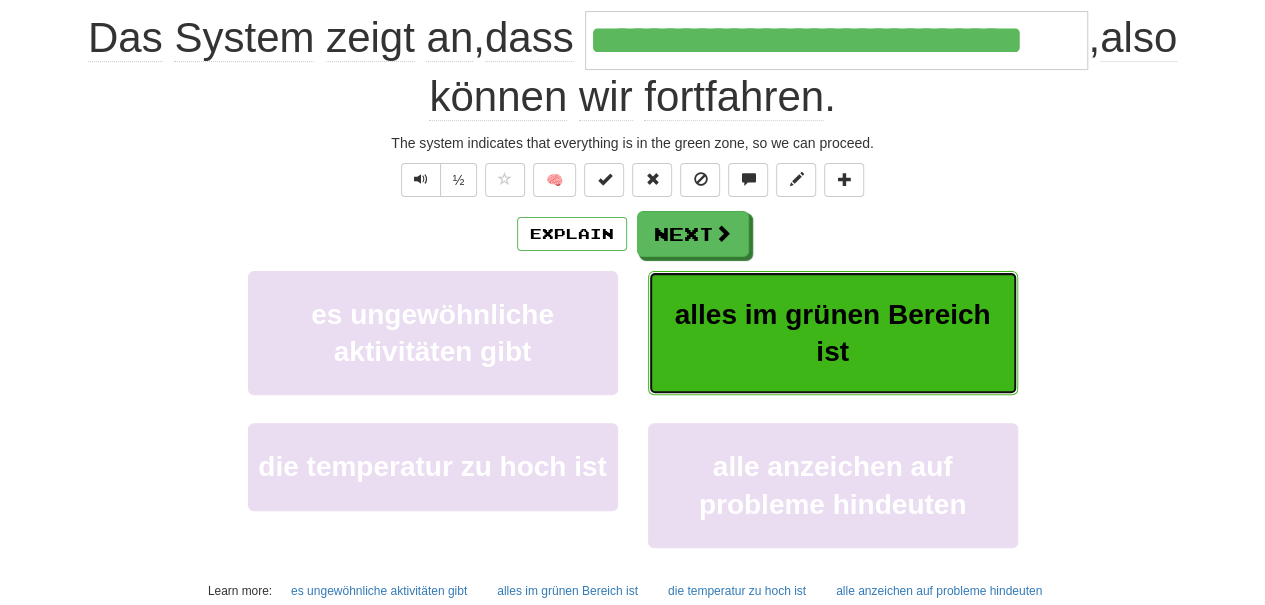 scroll, scrollTop: 213, scrollLeft: 0, axis: vertical 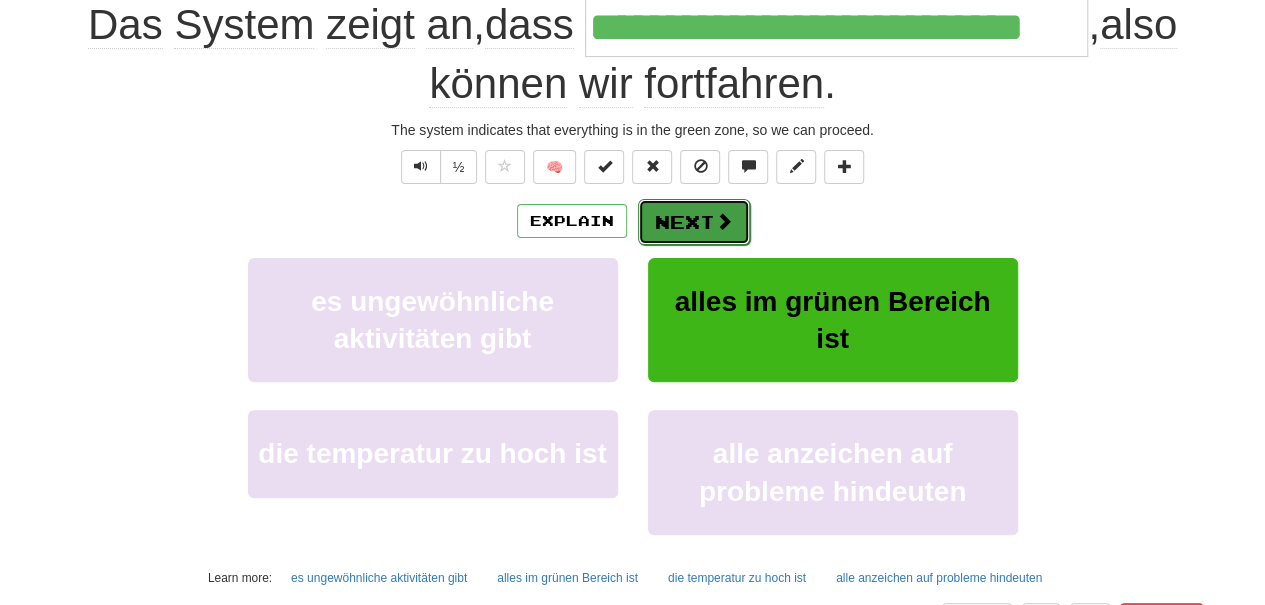 click on "Next" at bounding box center [694, 222] 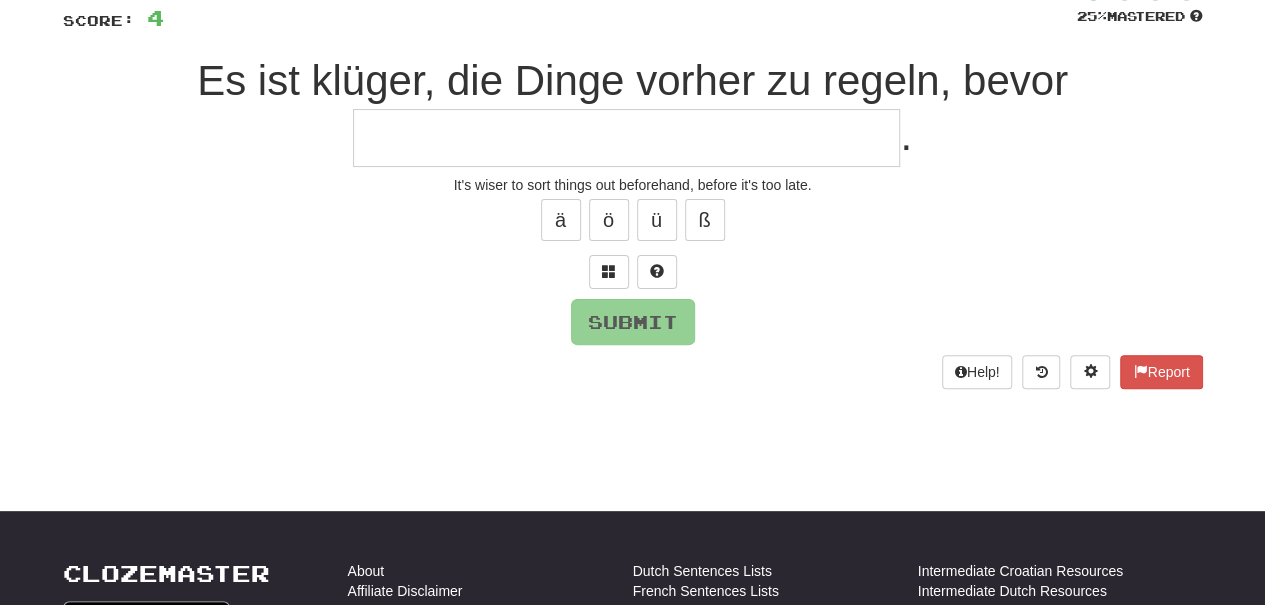 scroll, scrollTop: 113, scrollLeft: 0, axis: vertical 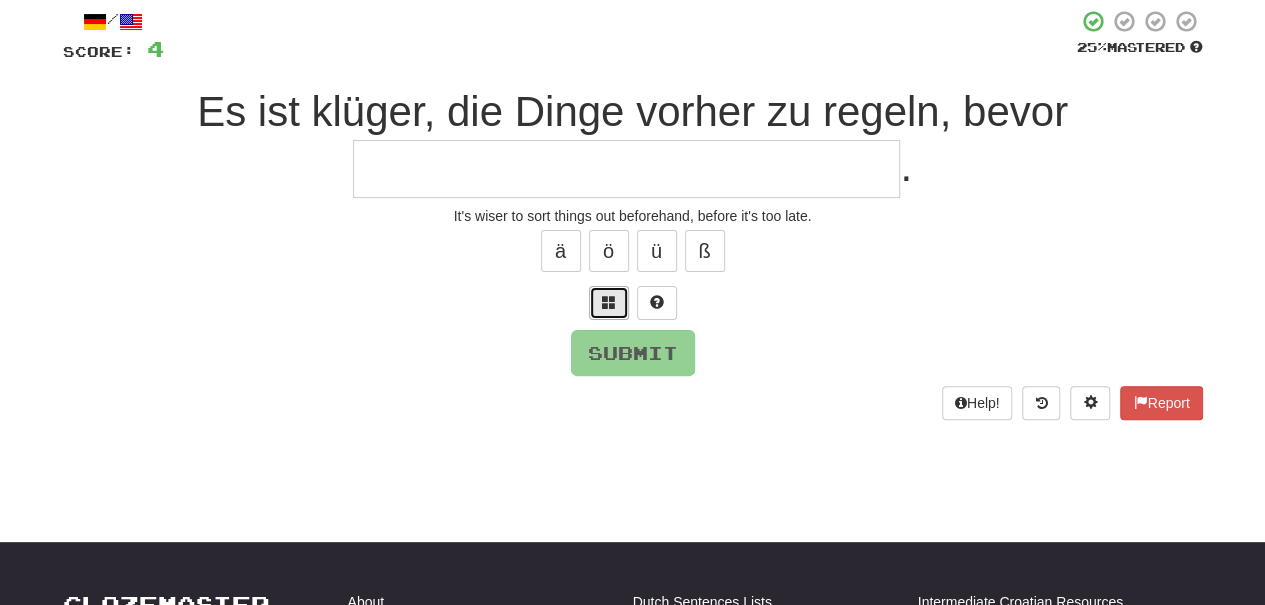 click at bounding box center [609, 302] 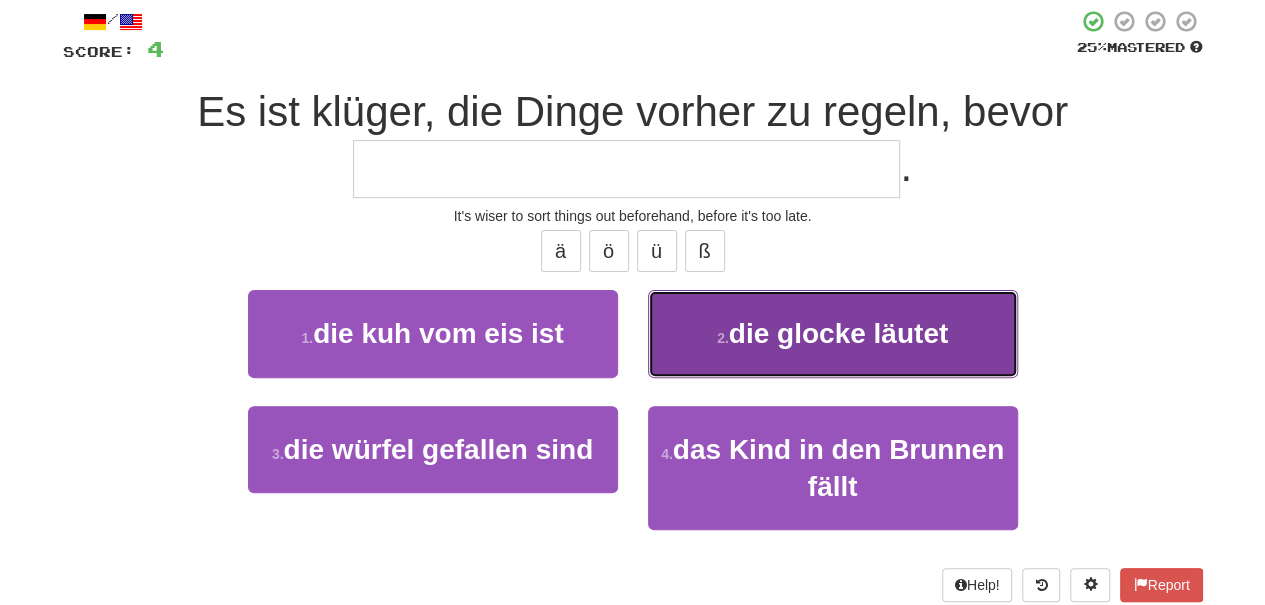 click on "die glocke läutet" at bounding box center [838, 333] 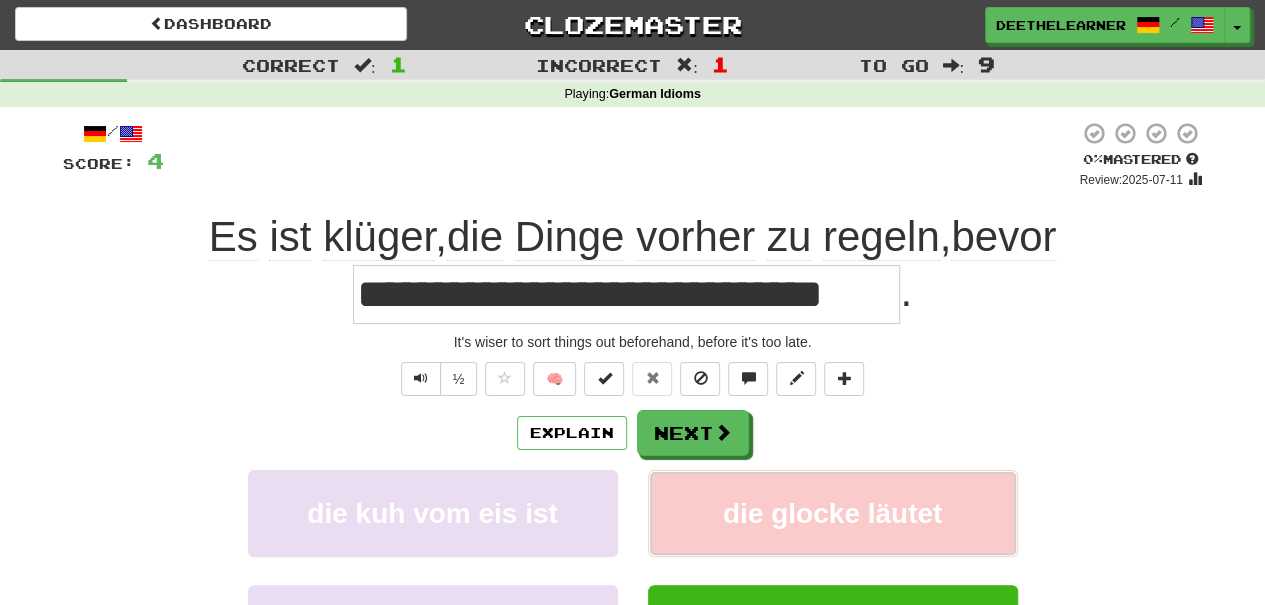 scroll, scrollTop: 0, scrollLeft: 0, axis: both 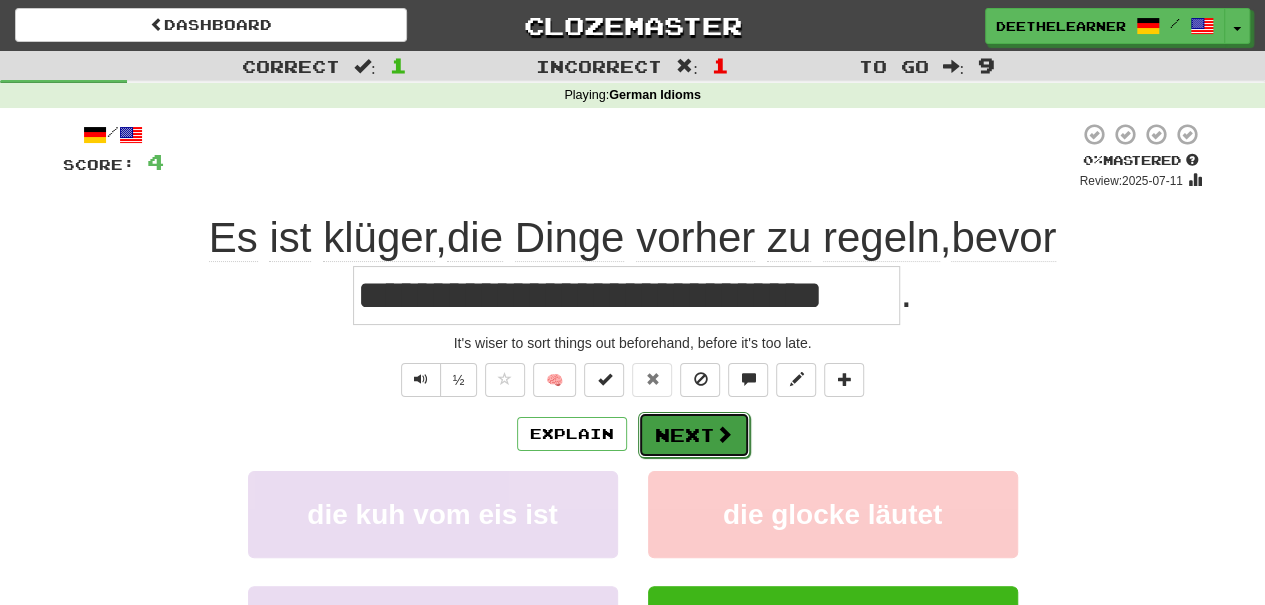 click on "Next" at bounding box center (694, 435) 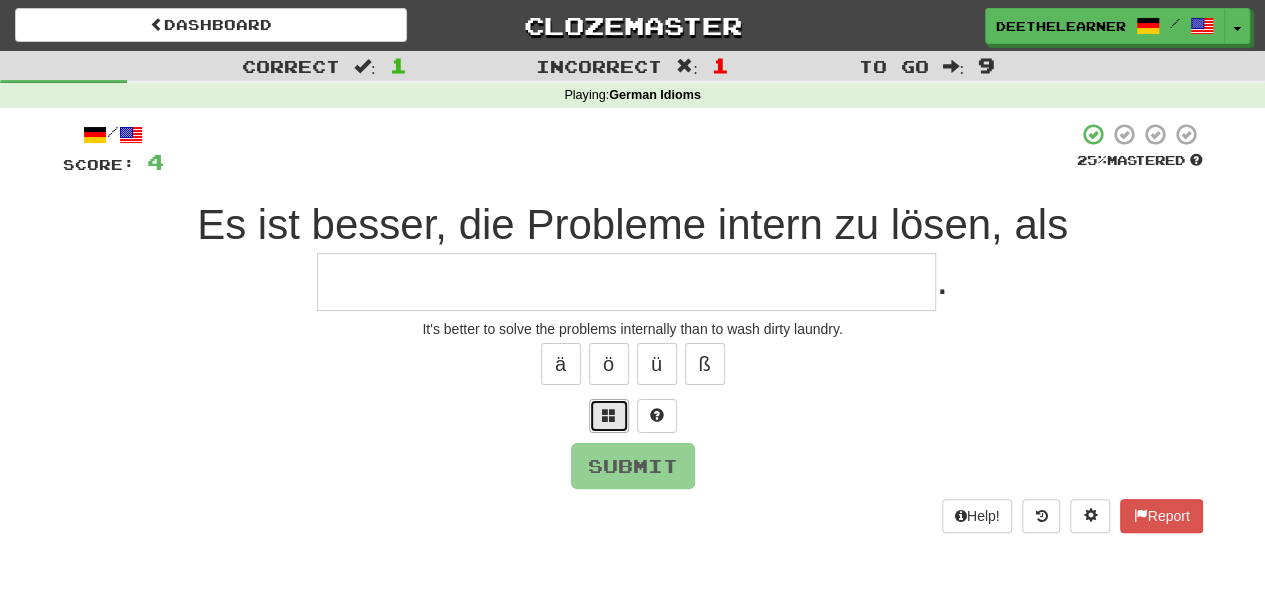 click at bounding box center (609, 415) 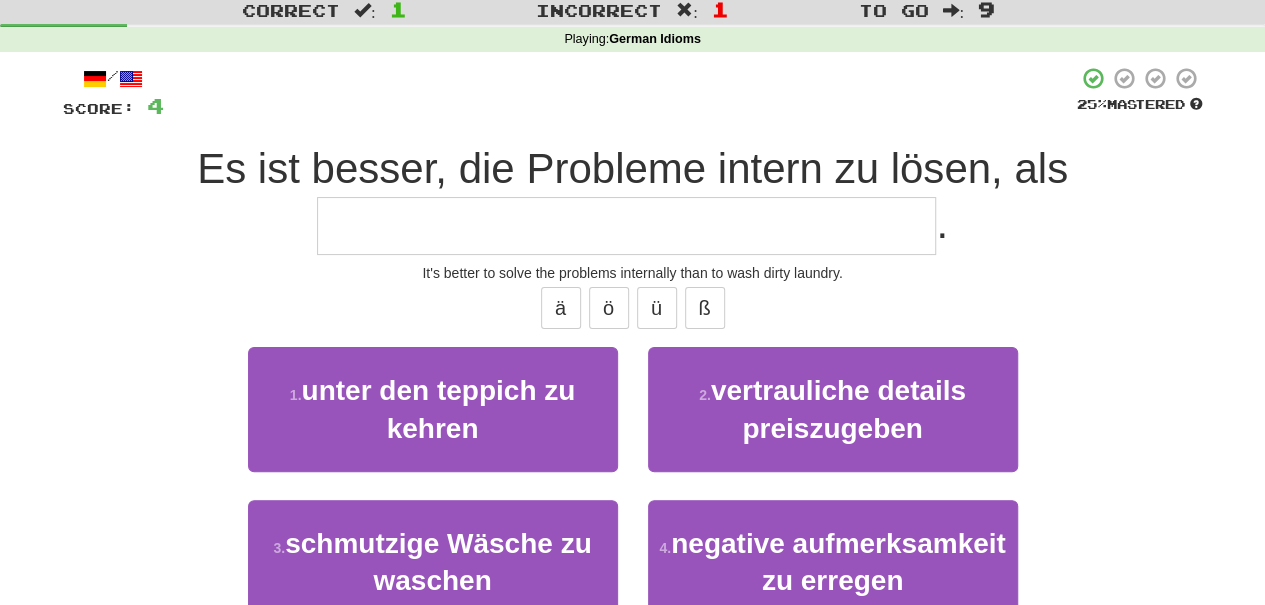 scroll, scrollTop: 100, scrollLeft: 0, axis: vertical 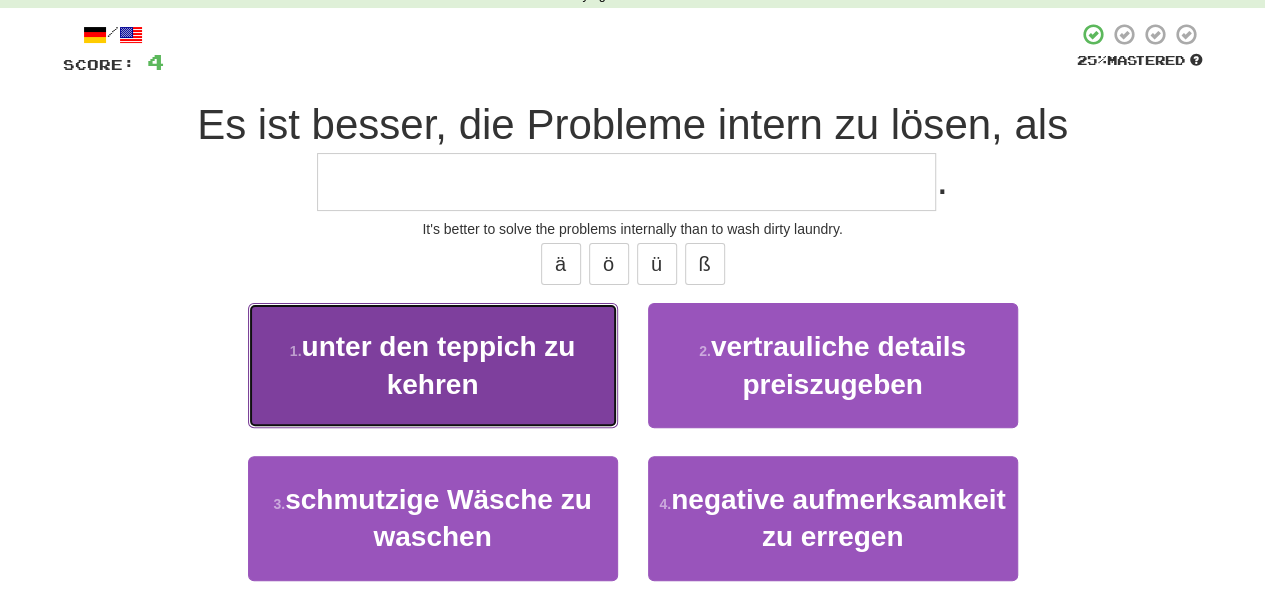 click on "1 .  unter den teppich zu kehren" at bounding box center (433, 365) 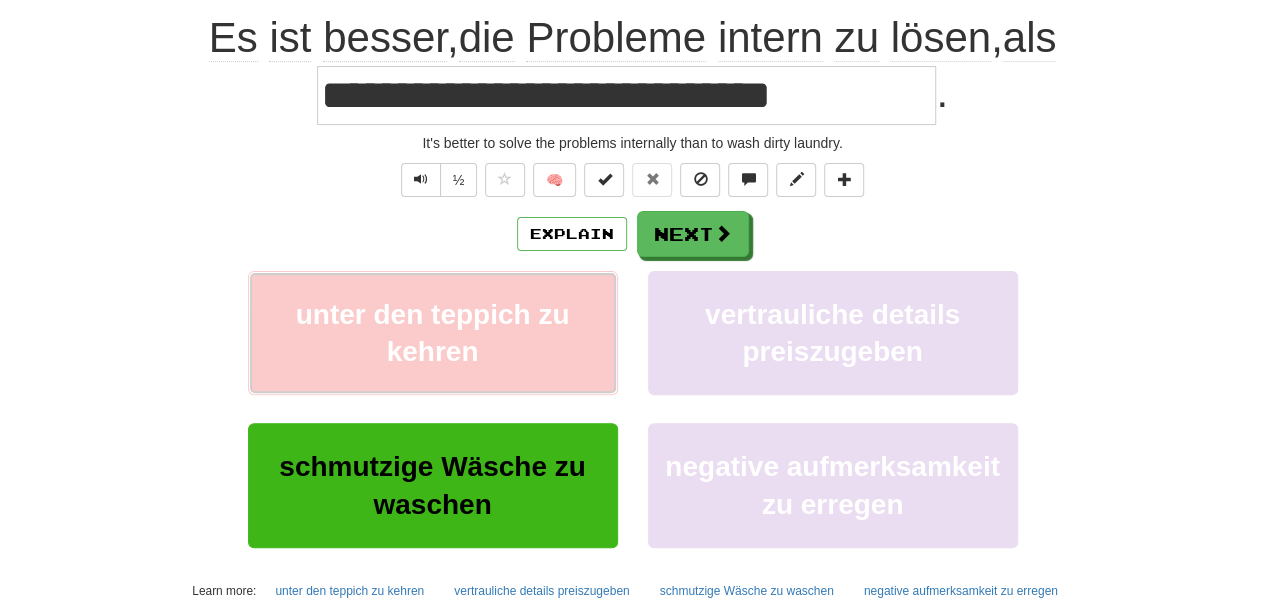 scroll, scrollTop: 400, scrollLeft: 0, axis: vertical 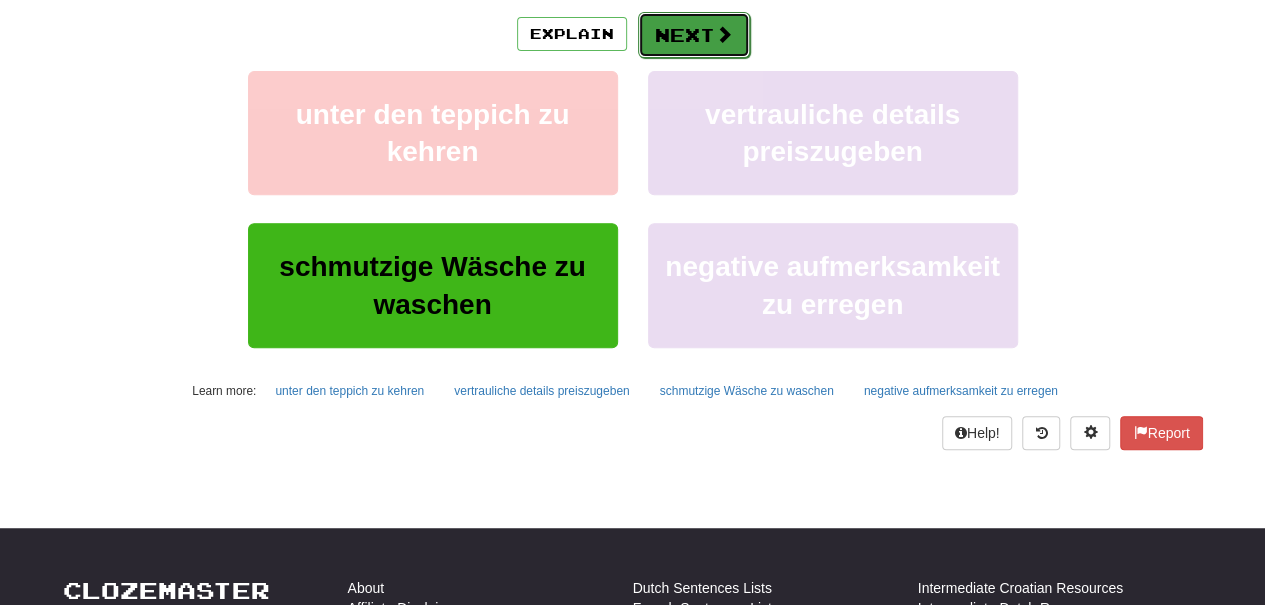 click on "Next" at bounding box center (694, 35) 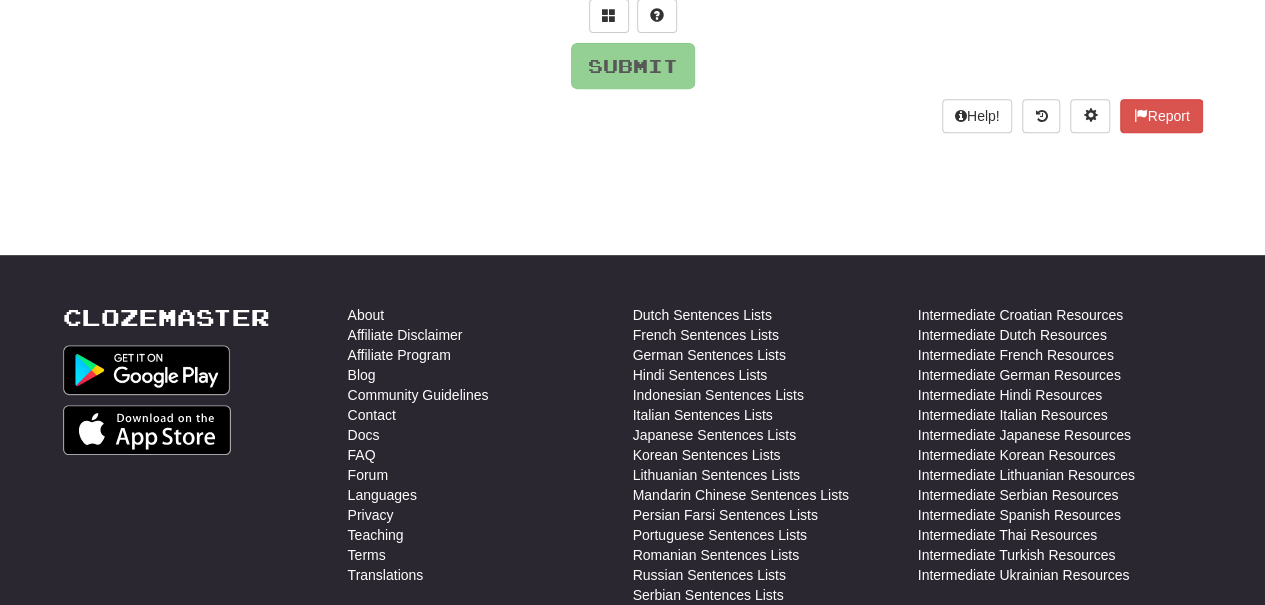 scroll, scrollTop: 0, scrollLeft: 0, axis: both 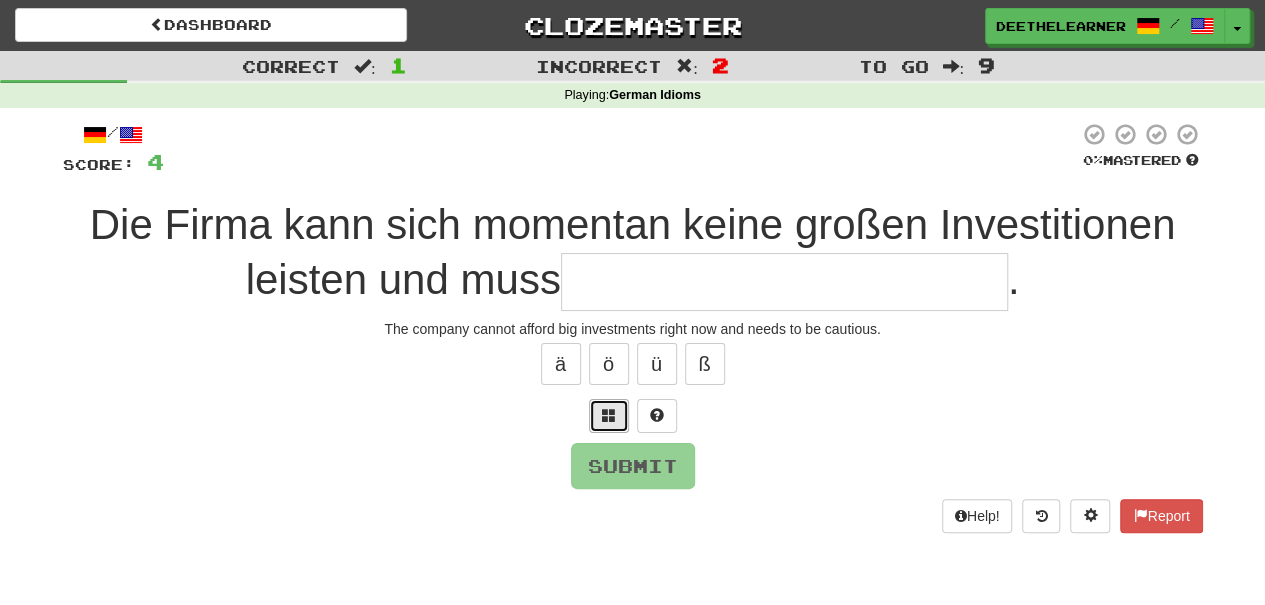 click at bounding box center (609, 415) 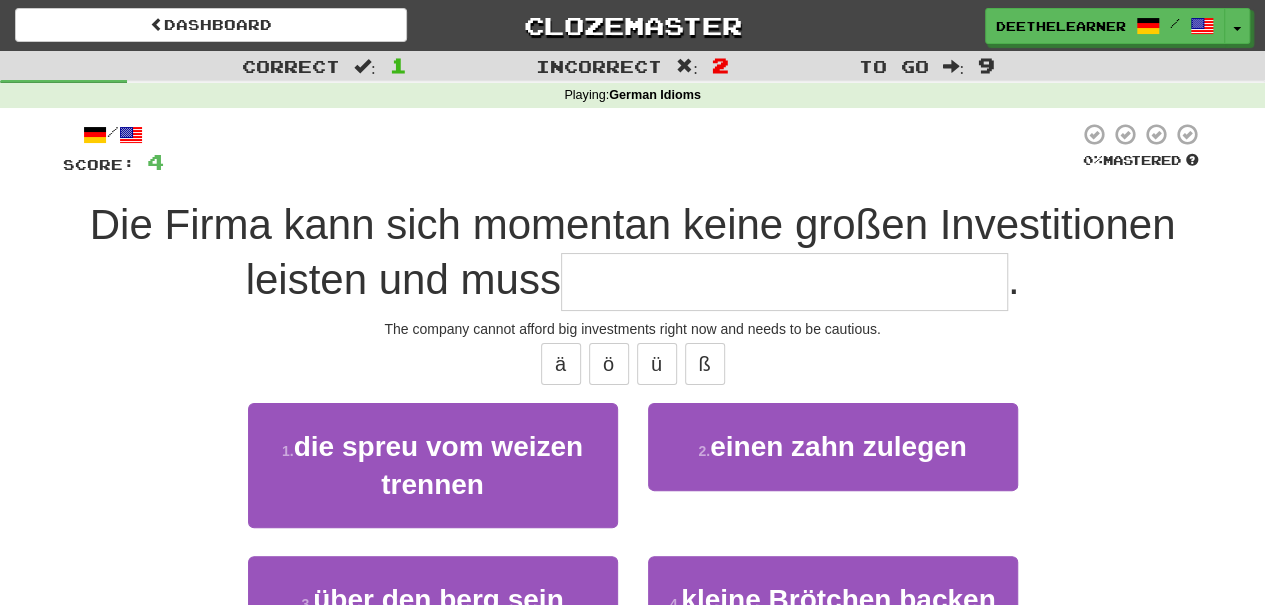 scroll, scrollTop: 100, scrollLeft: 0, axis: vertical 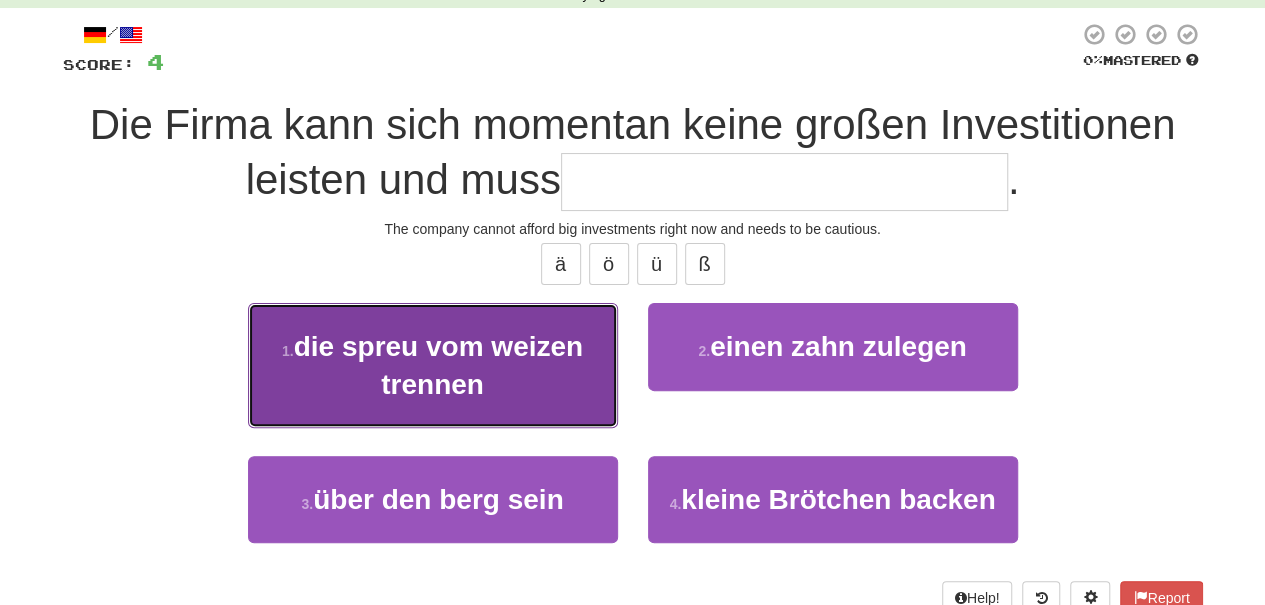 click on "die spreu vom weizen trennen" at bounding box center [438, 365] 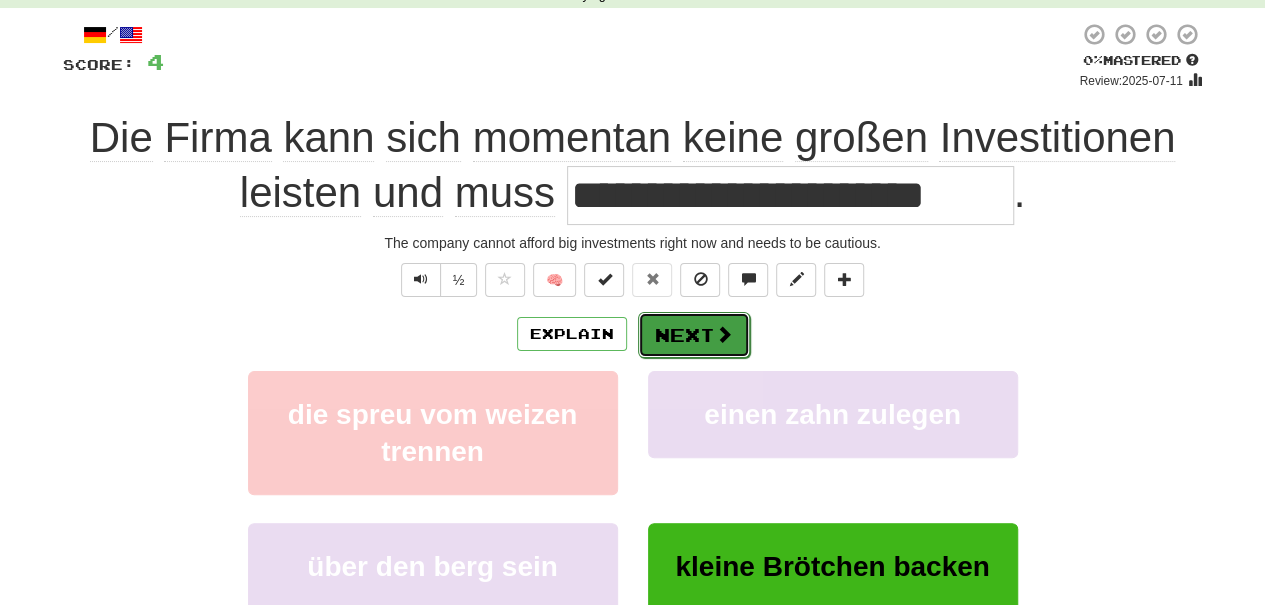 click on "Next" at bounding box center (694, 335) 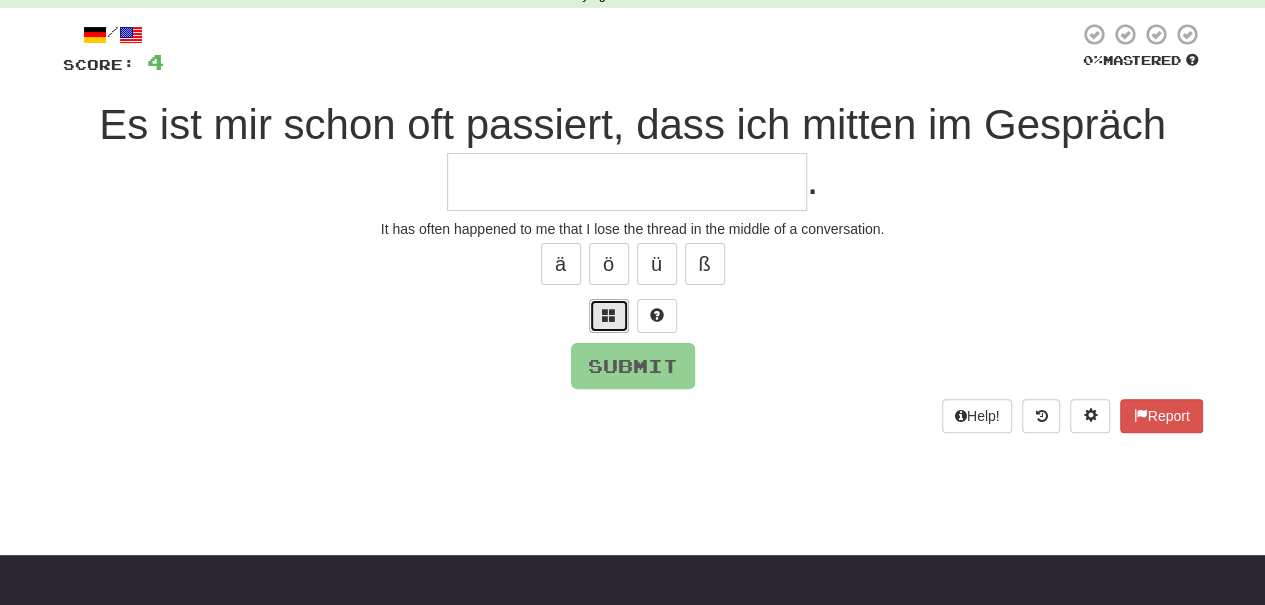 click at bounding box center (609, 316) 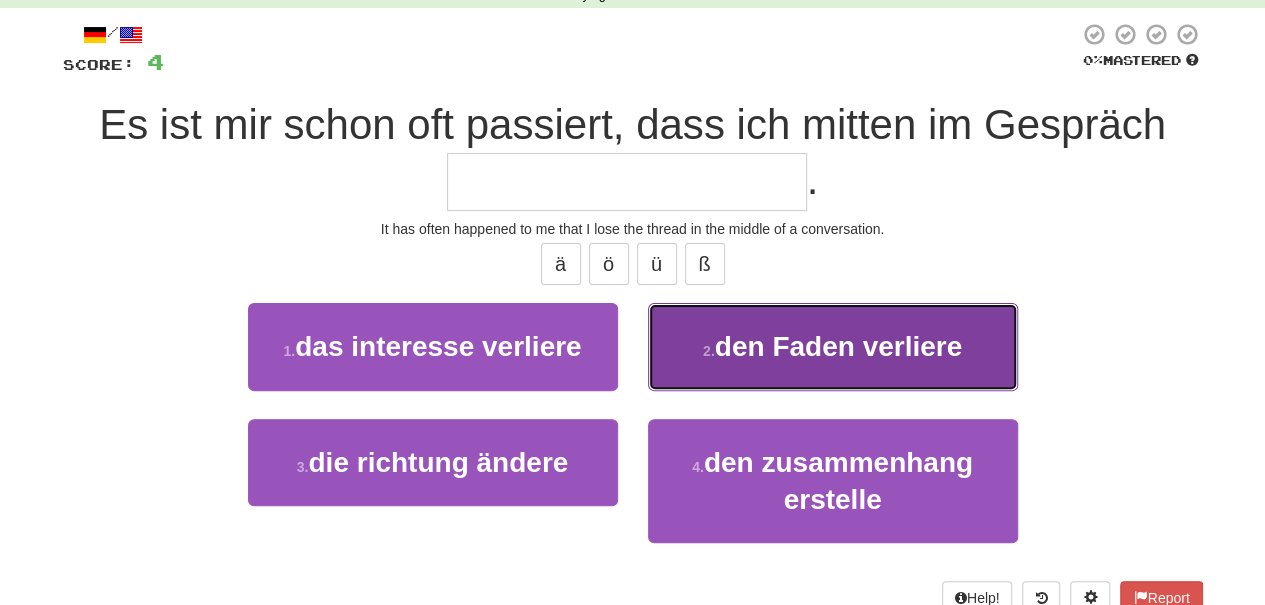 click on "2 .  den Faden verliere" at bounding box center [833, 346] 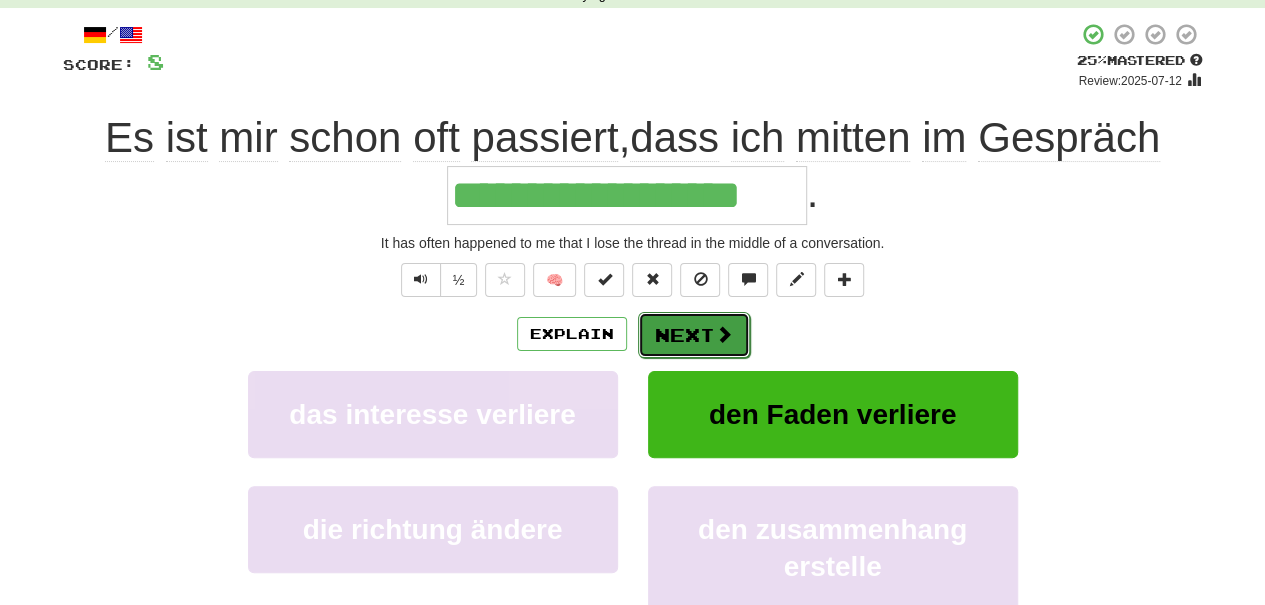 click on "Next" at bounding box center (694, 335) 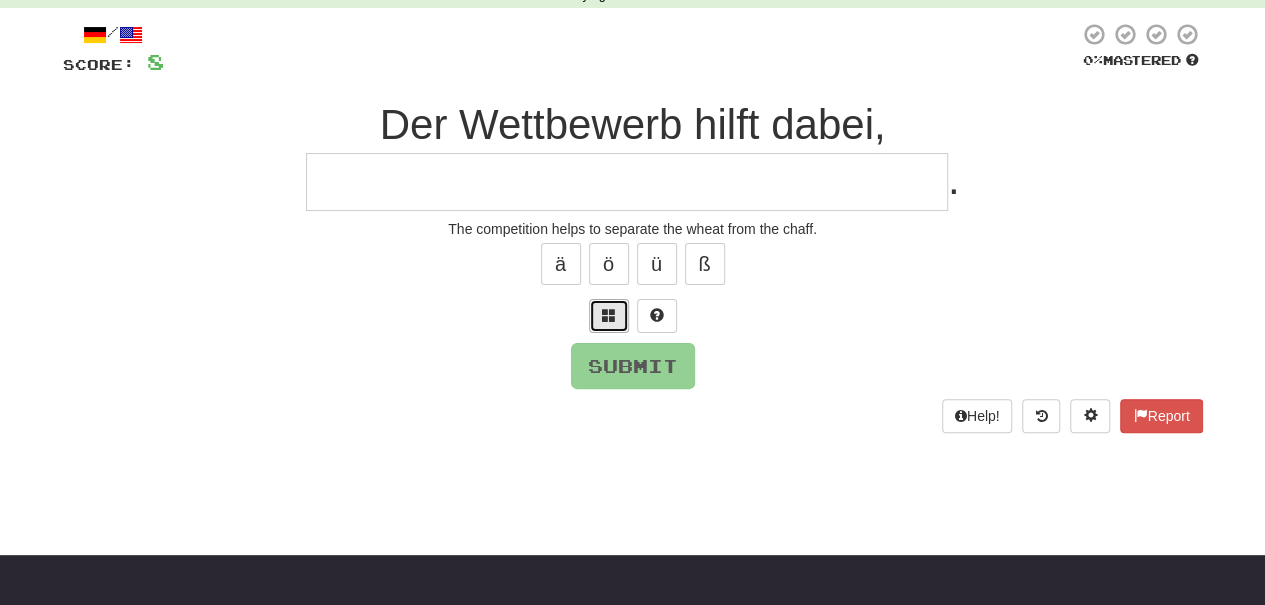 click at bounding box center [609, 316] 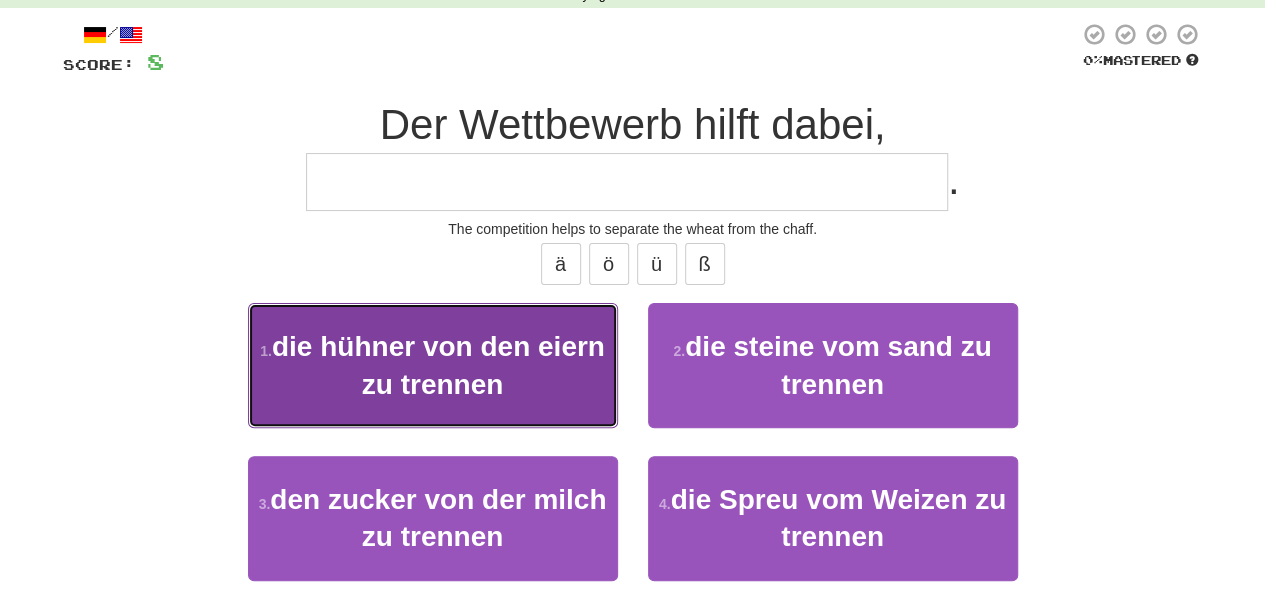 click on "1 .  die hühner von den eiern zu trennen" at bounding box center (433, 365) 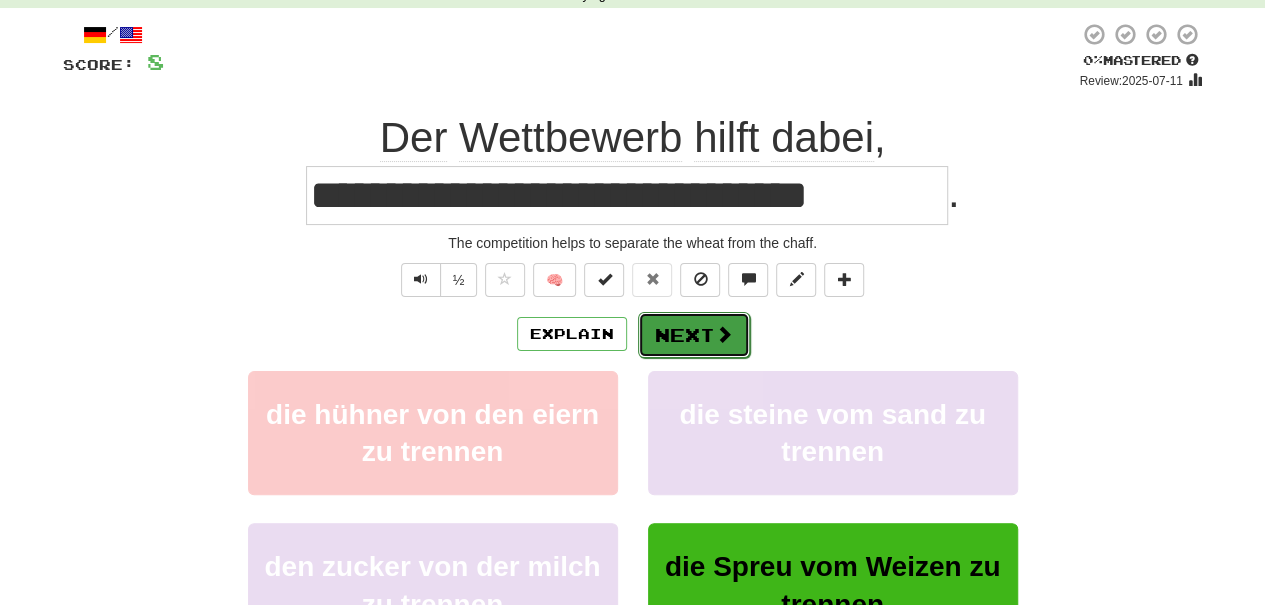 click at bounding box center (724, 334) 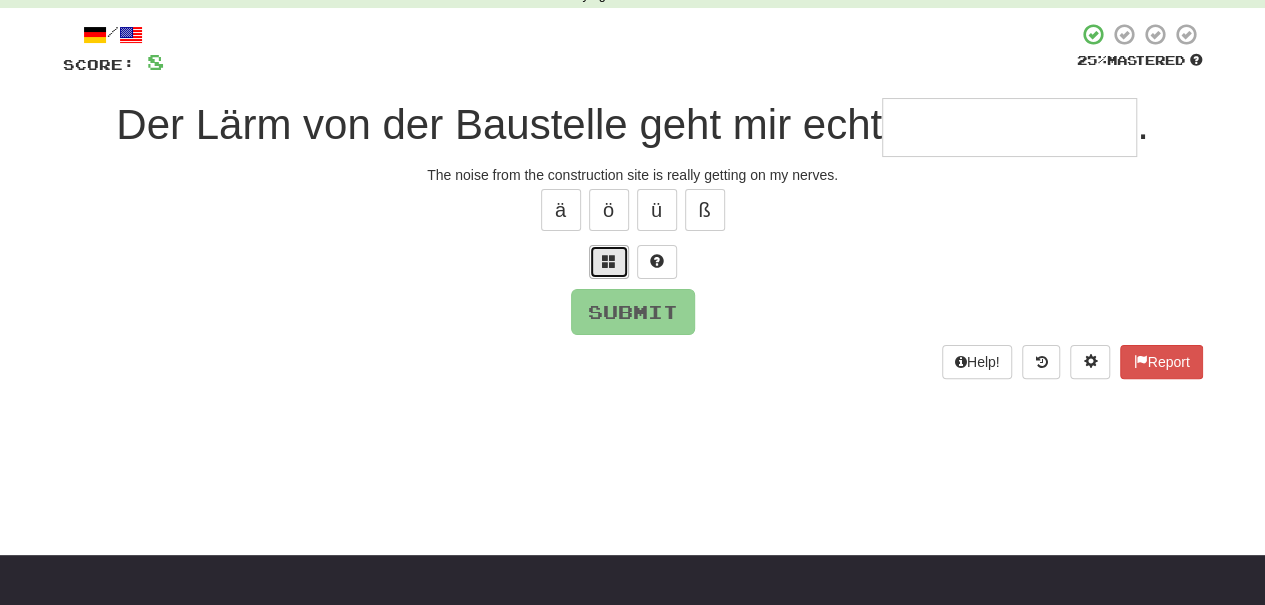 click at bounding box center (609, 261) 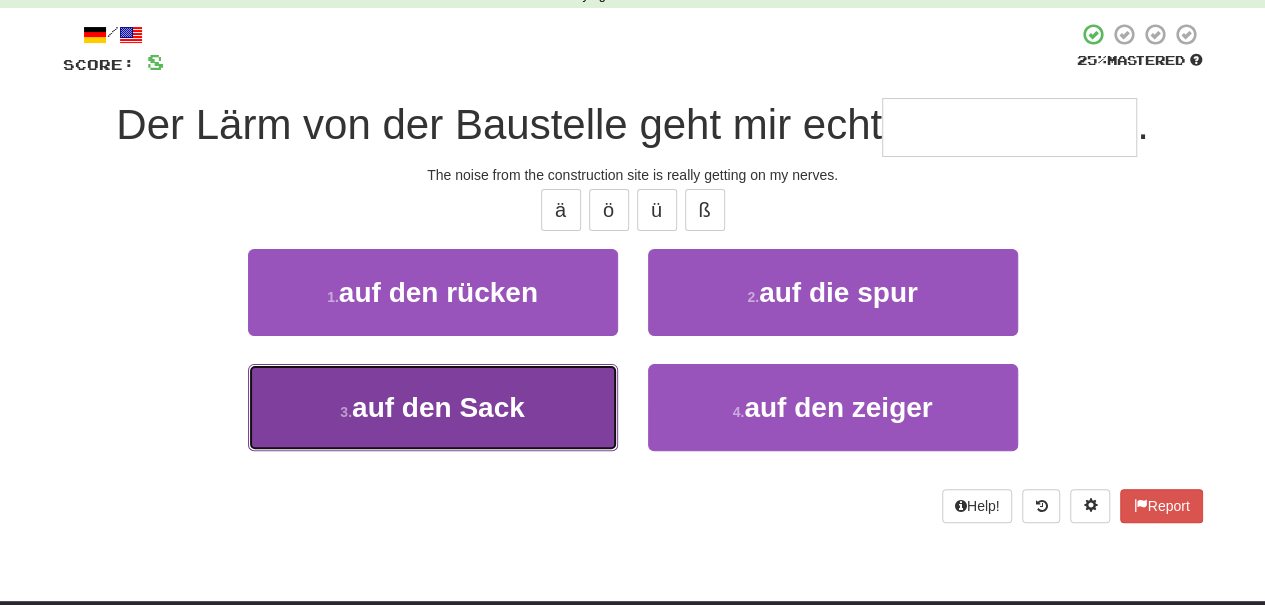 click on "auf den Sack" at bounding box center (438, 407) 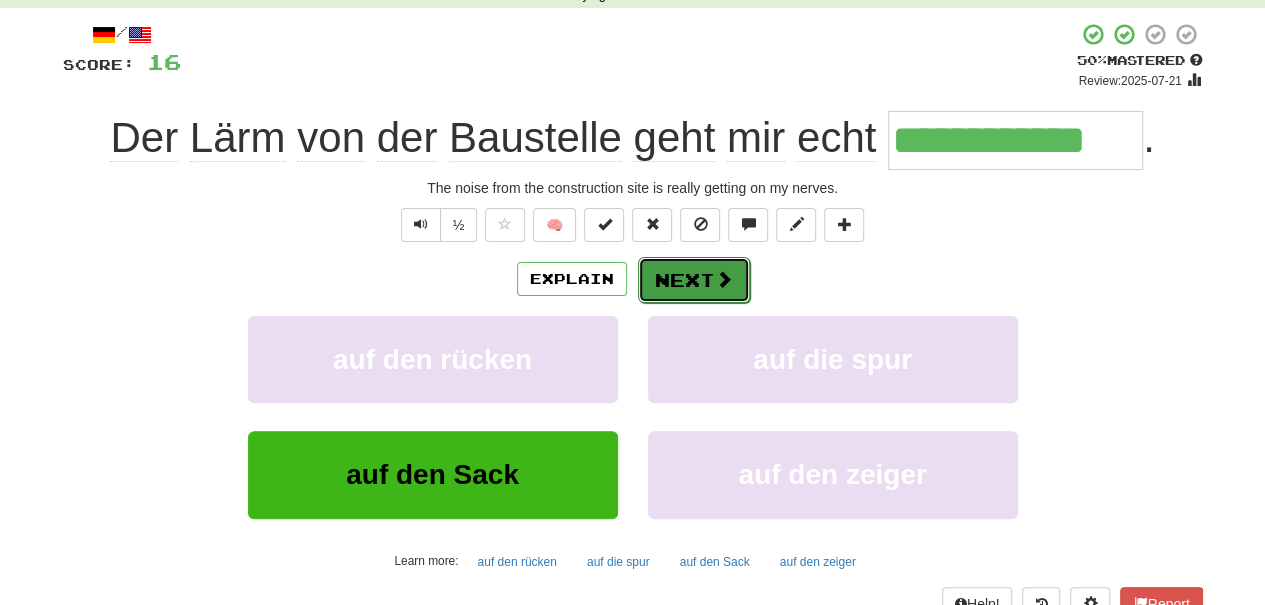 click on "Next" at bounding box center [694, 280] 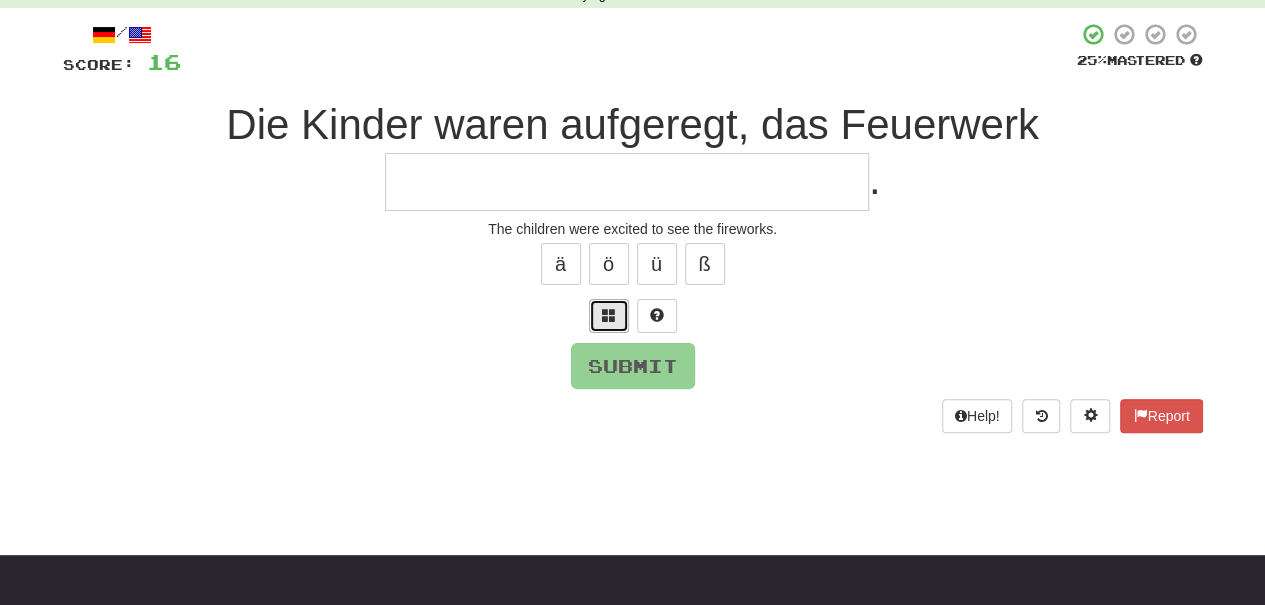 click at bounding box center [609, 316] 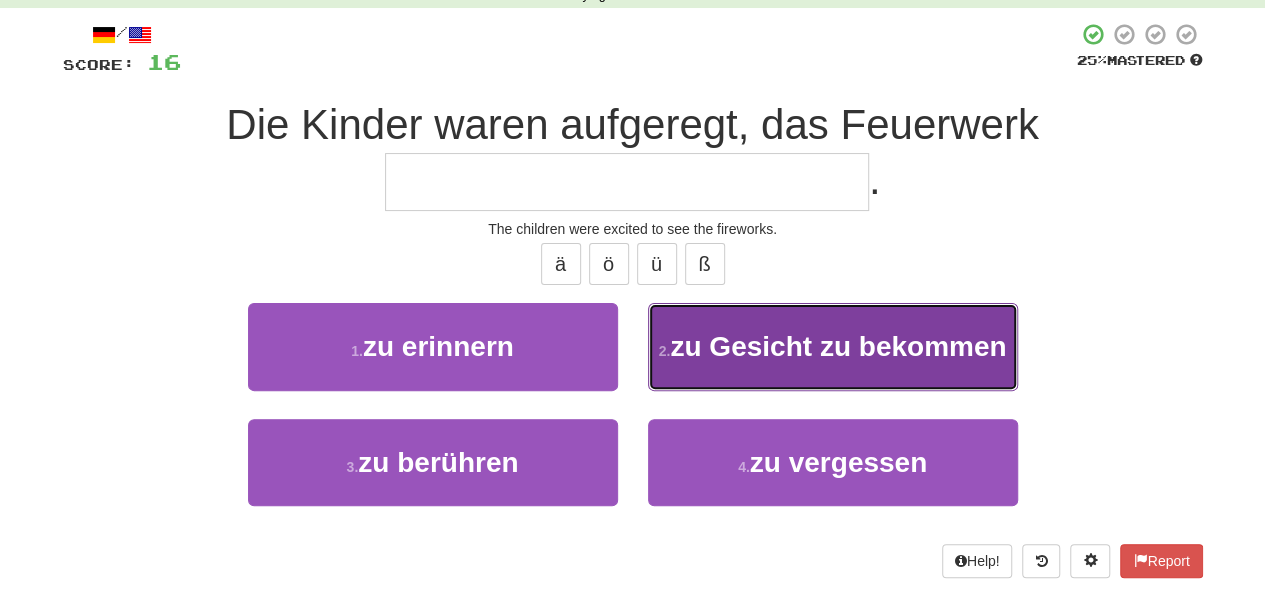 click on "zu Gesicht zu bekommen" at bounding box center [838, 346] 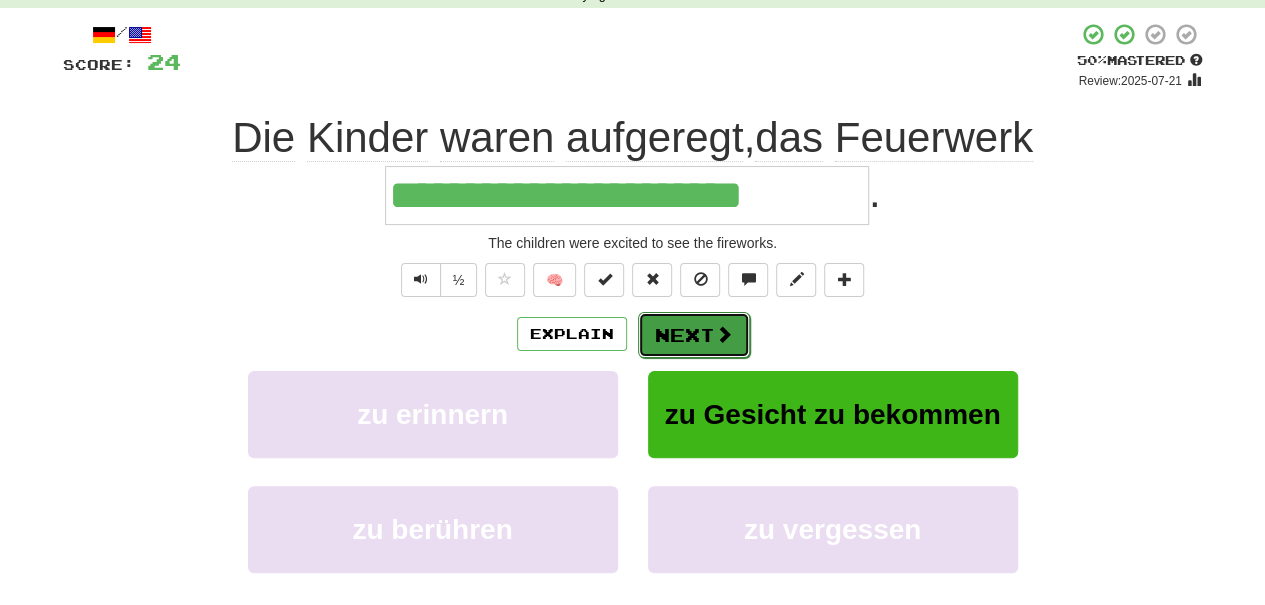 click at bounding box center [724, 334] 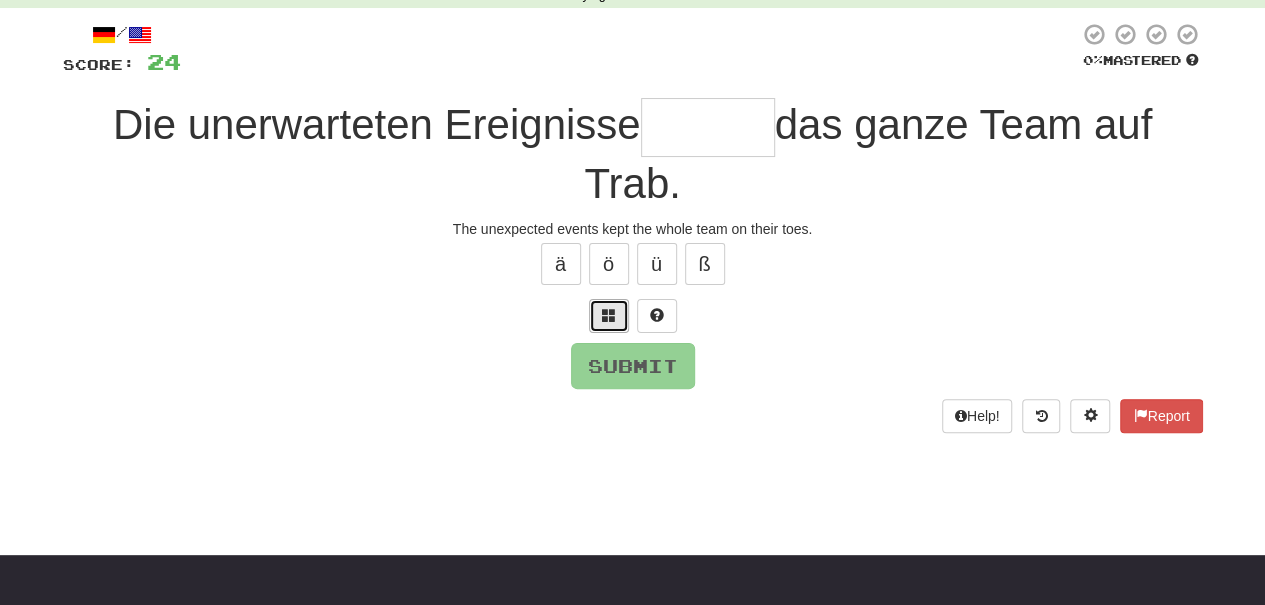 click at bounding box center (609, 315) 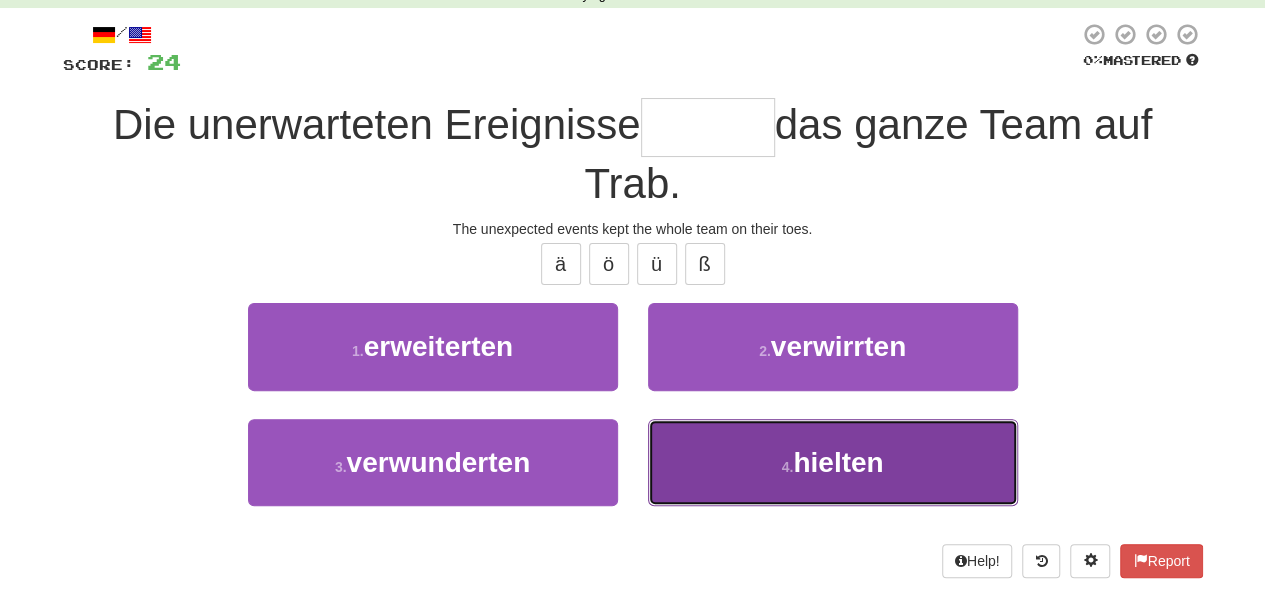 click on "hielten" at bounding box center [838, 462] 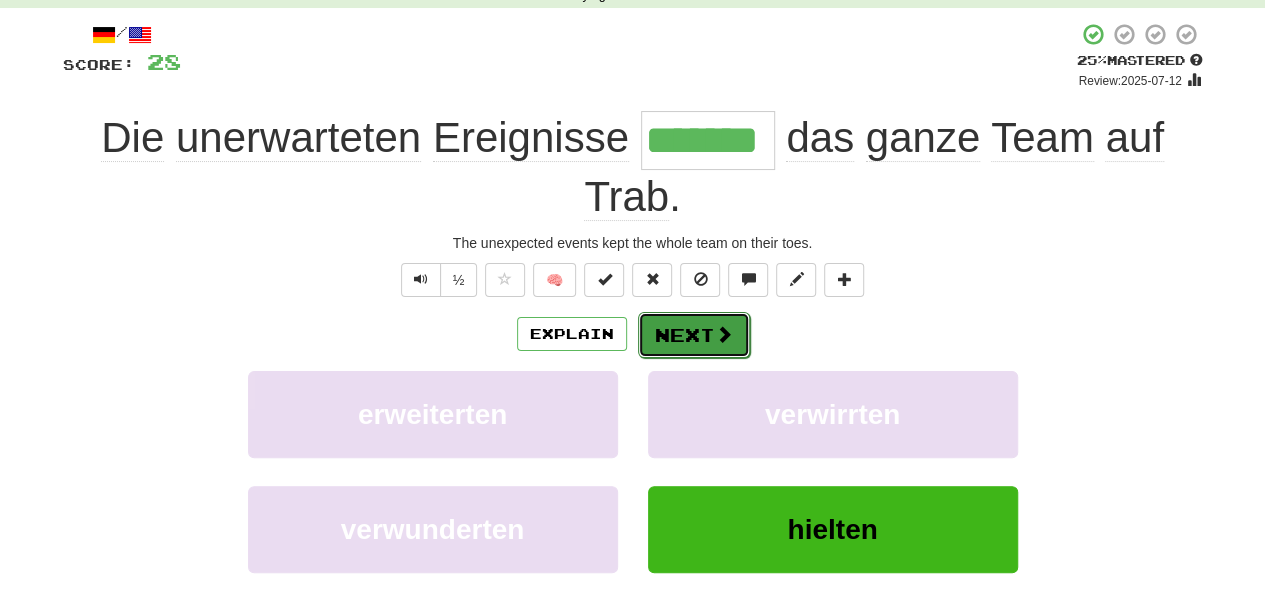 click at bounding box center [724, 334] 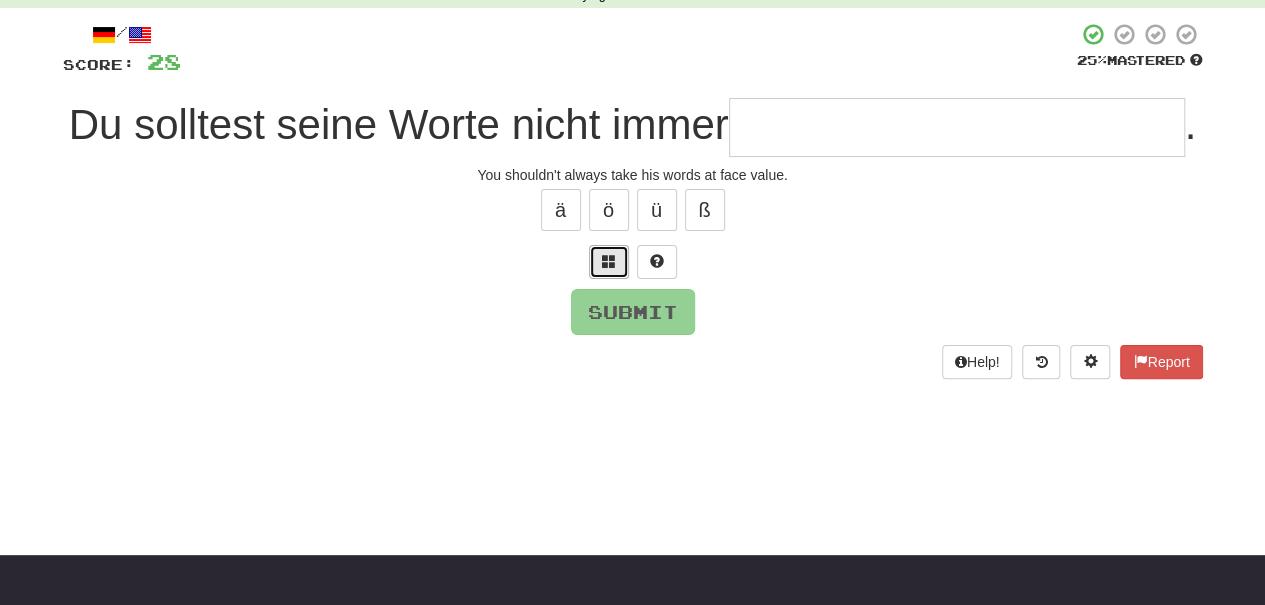 click at bounding box center (609, 262) 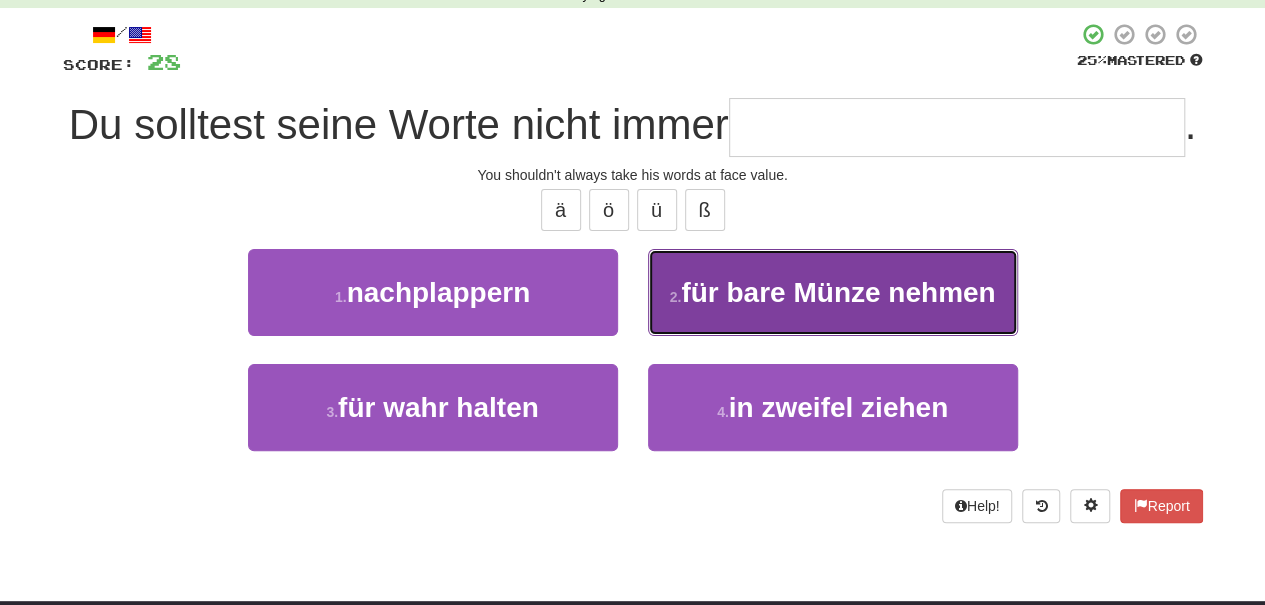 click on "für bare Münze nehmen" at bounding box center [838, 292] 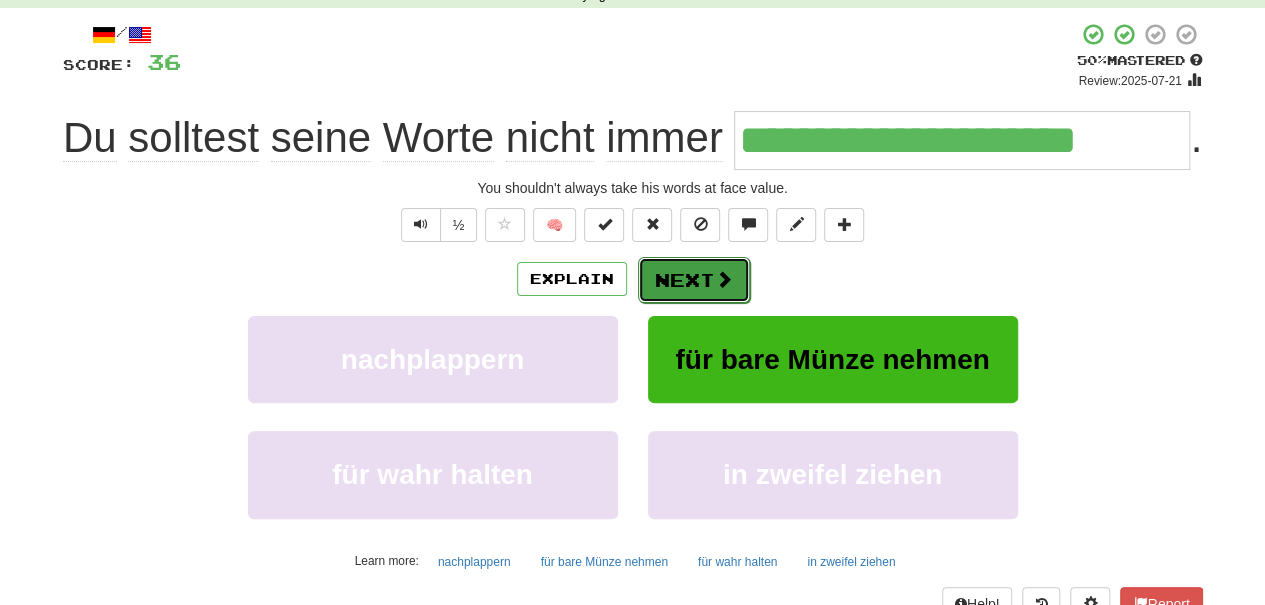 click on "Next" at bounding box center (694, 280) 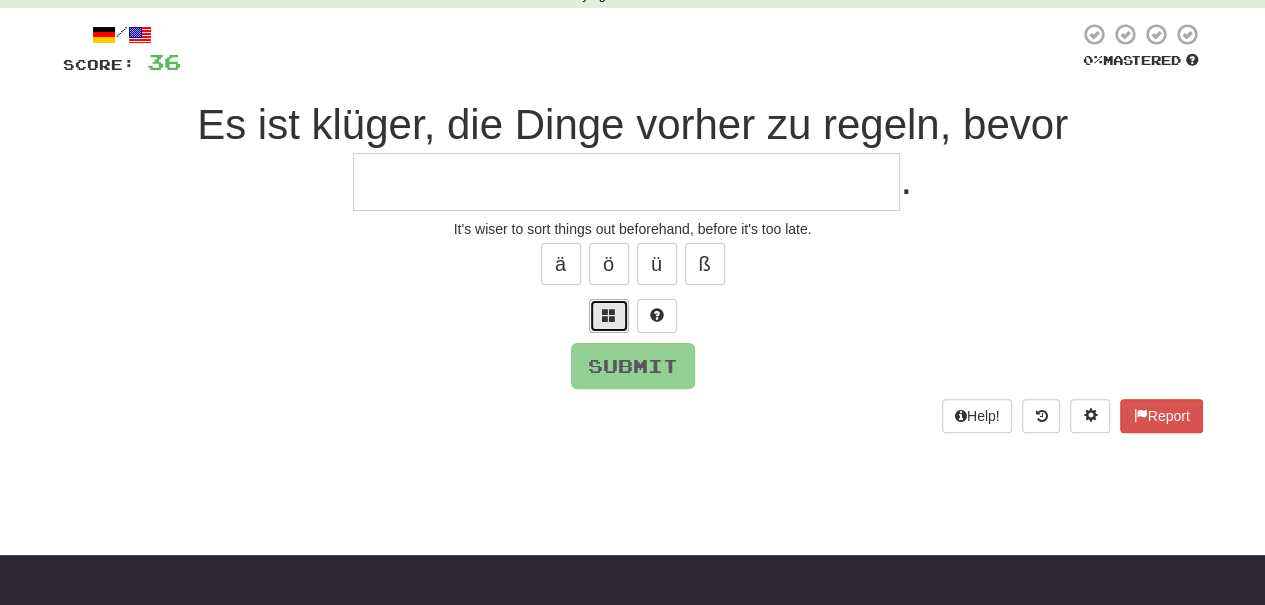 click at bounding box center [609, 315] 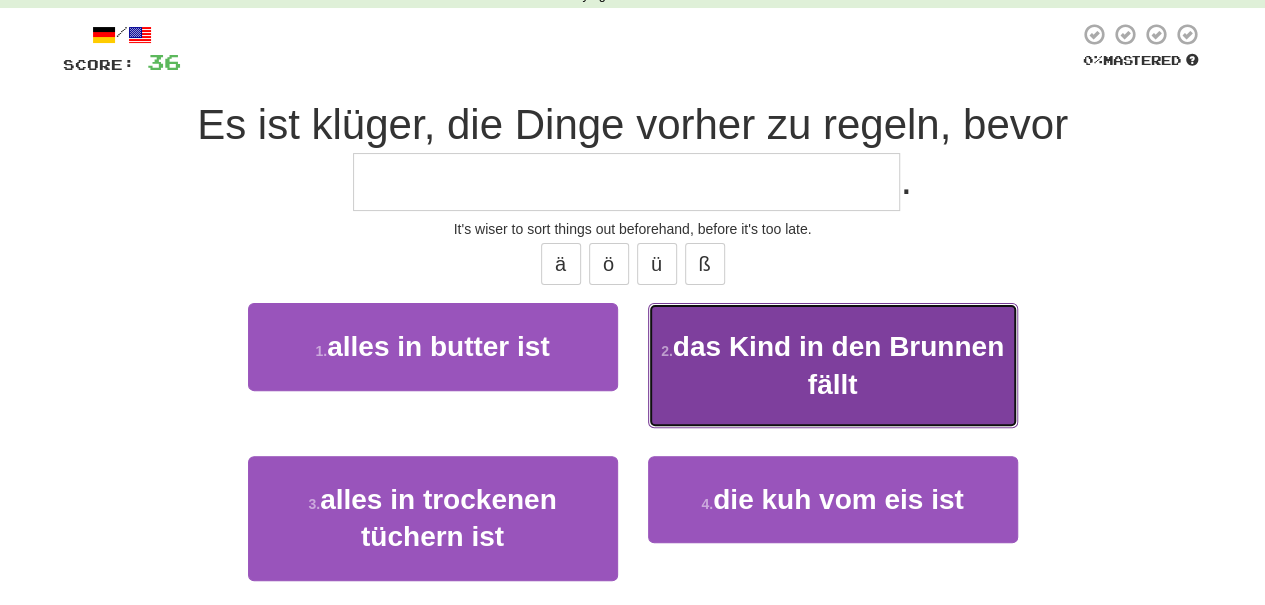 click on "das Kind in den Brunnen fällt" at bounding box center (838, 365) 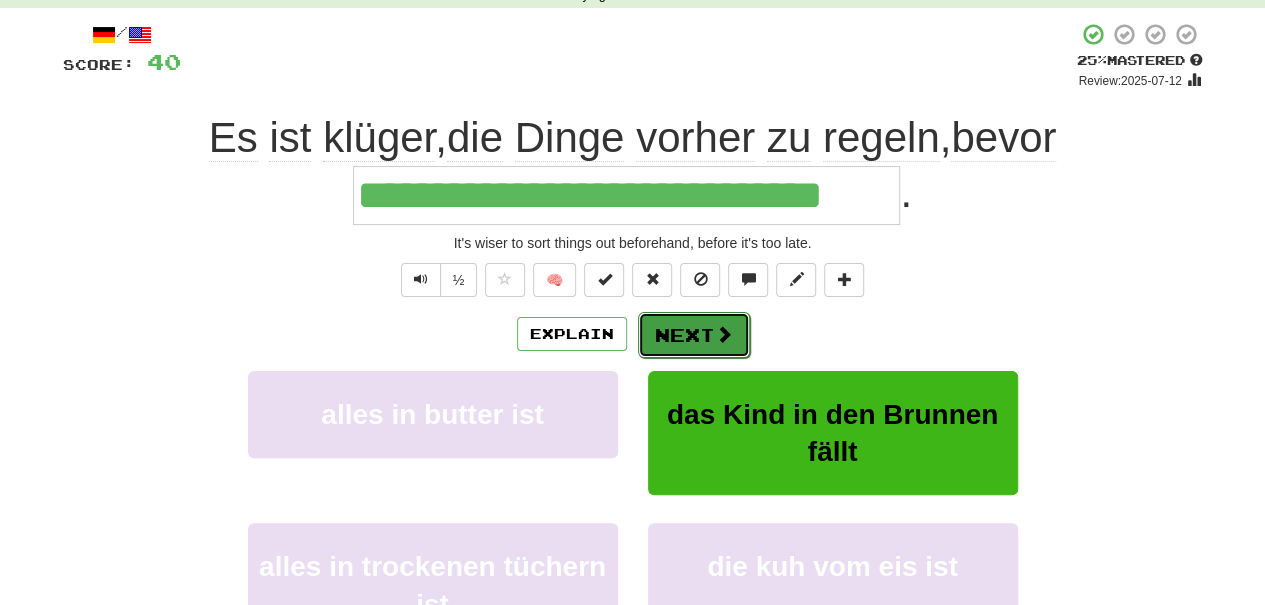 click on "Next" at bounding box center (694, 335) 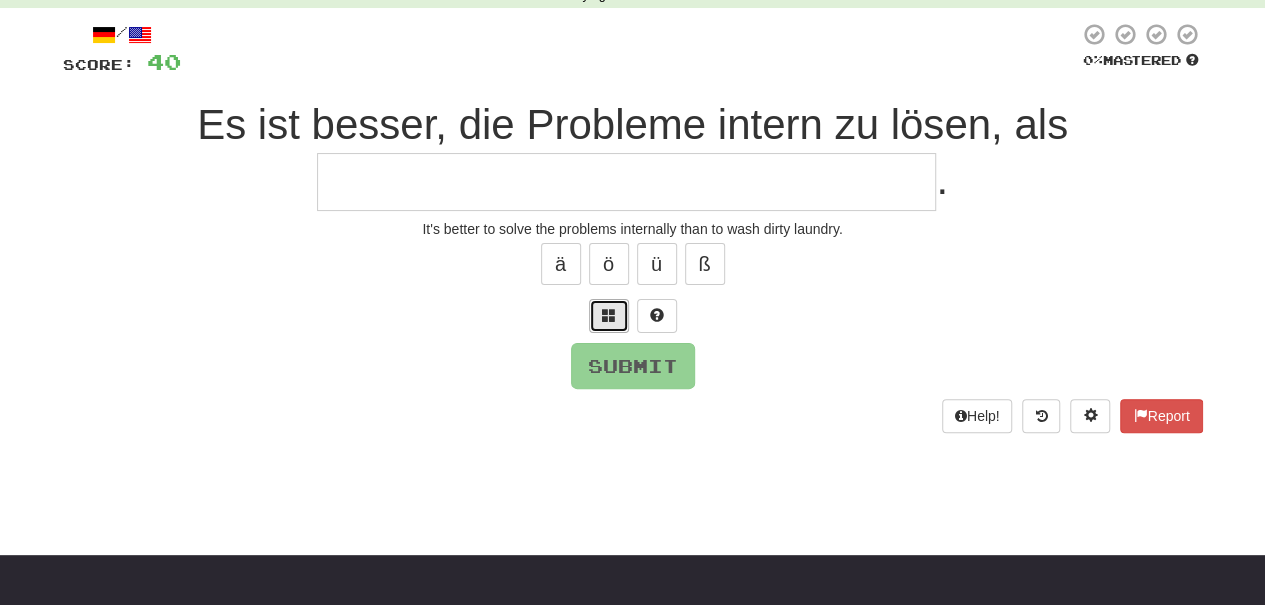 click at bounding box center [609, 315] 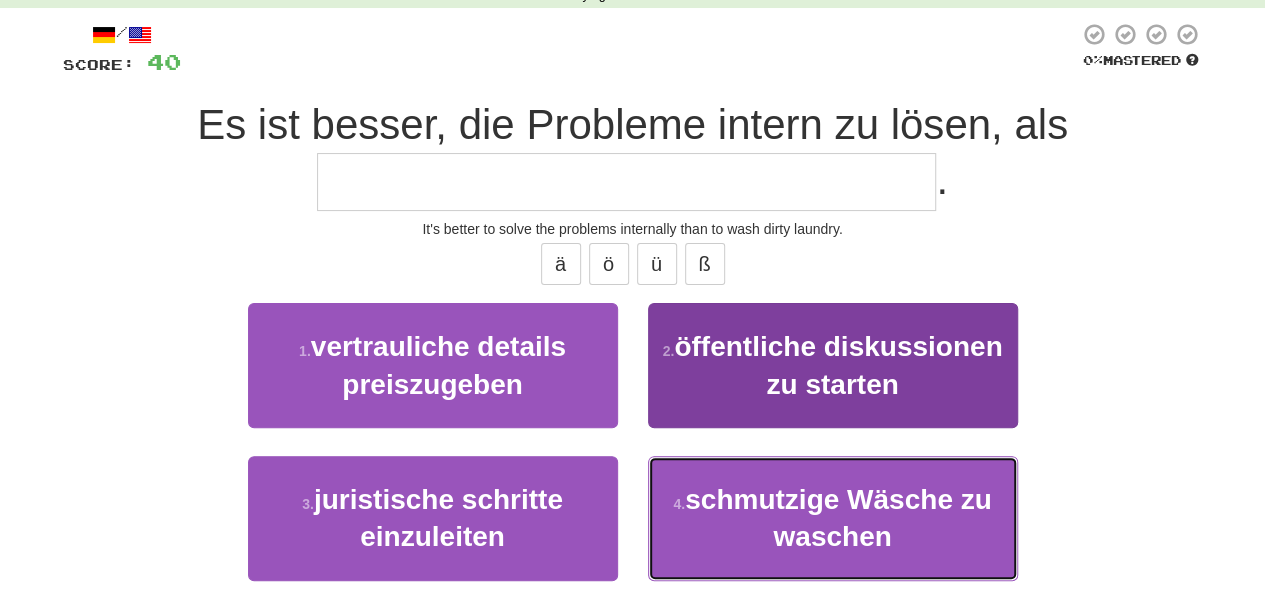 click on "4 .  schmutzige Wäsche zu waschen" at bounding box center (833, 518) 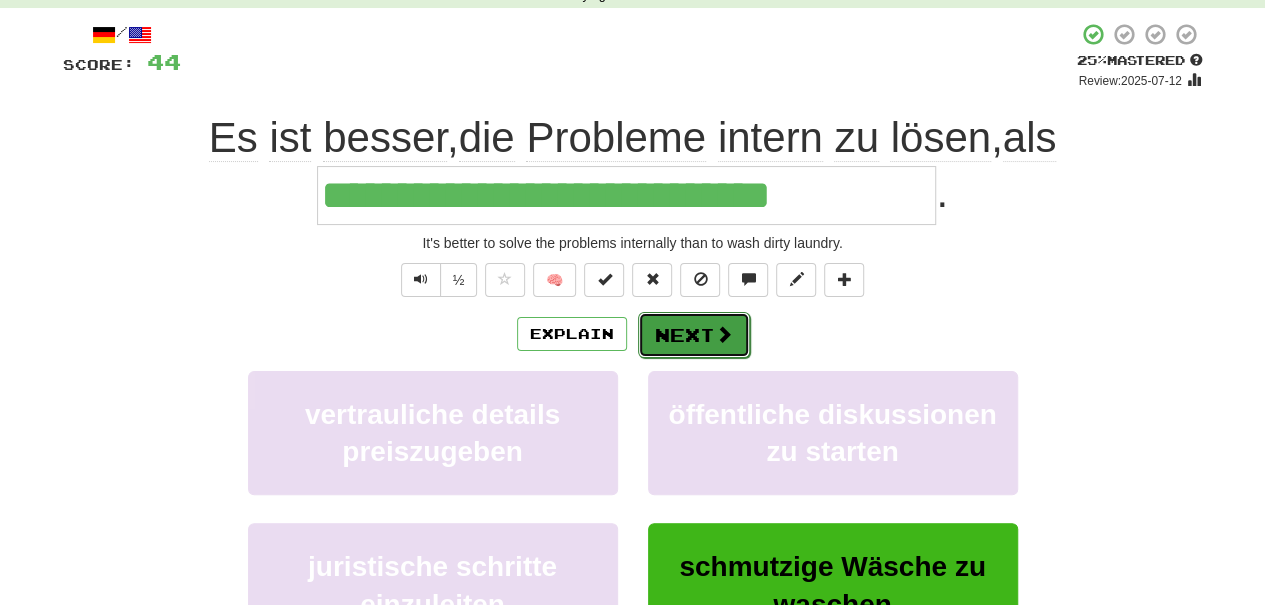 click on "Next" at bounding box center (694, 335) 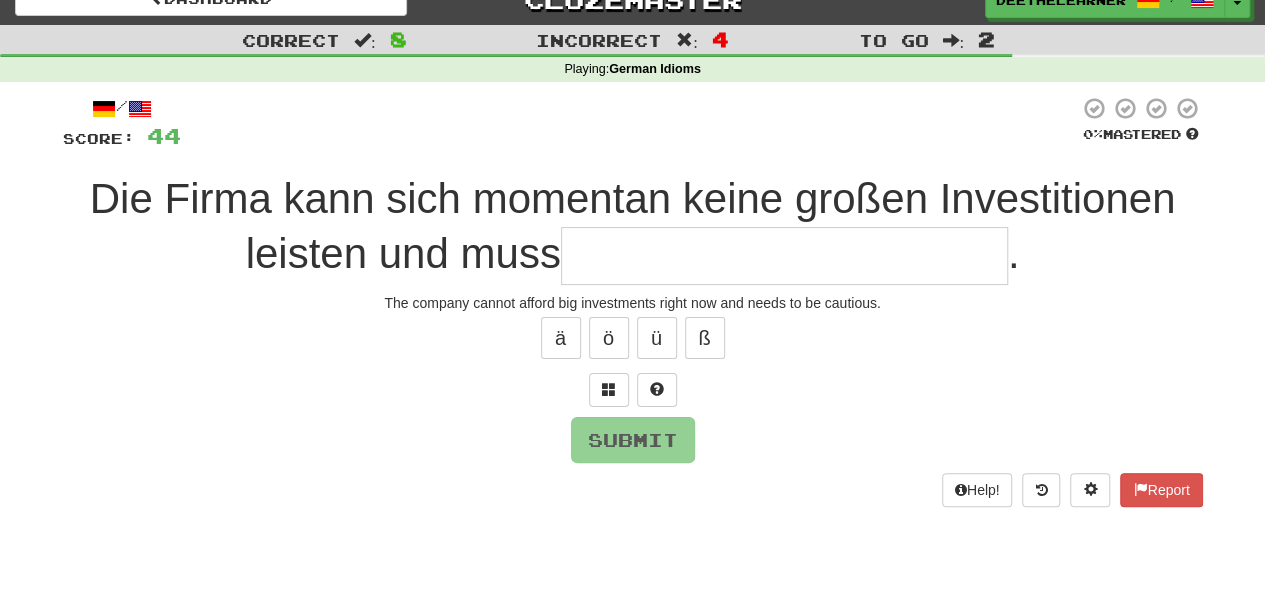 scroll, scrollTop: 0, scrollLeft: 0, axis: both 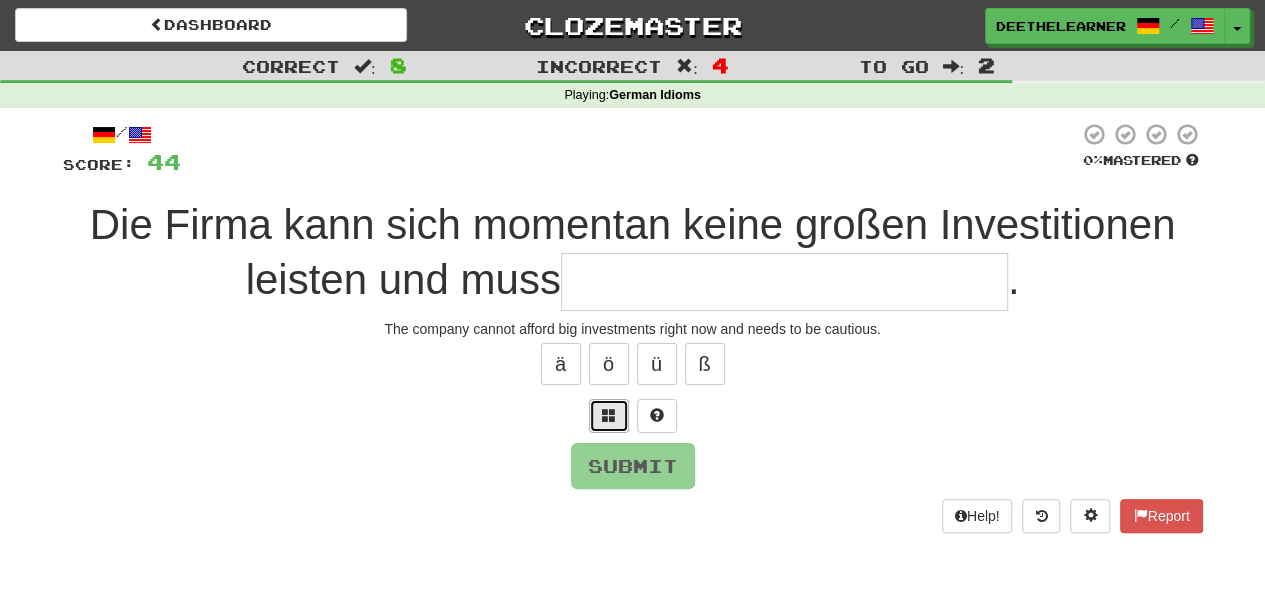 click at bounding box center (609, 415) 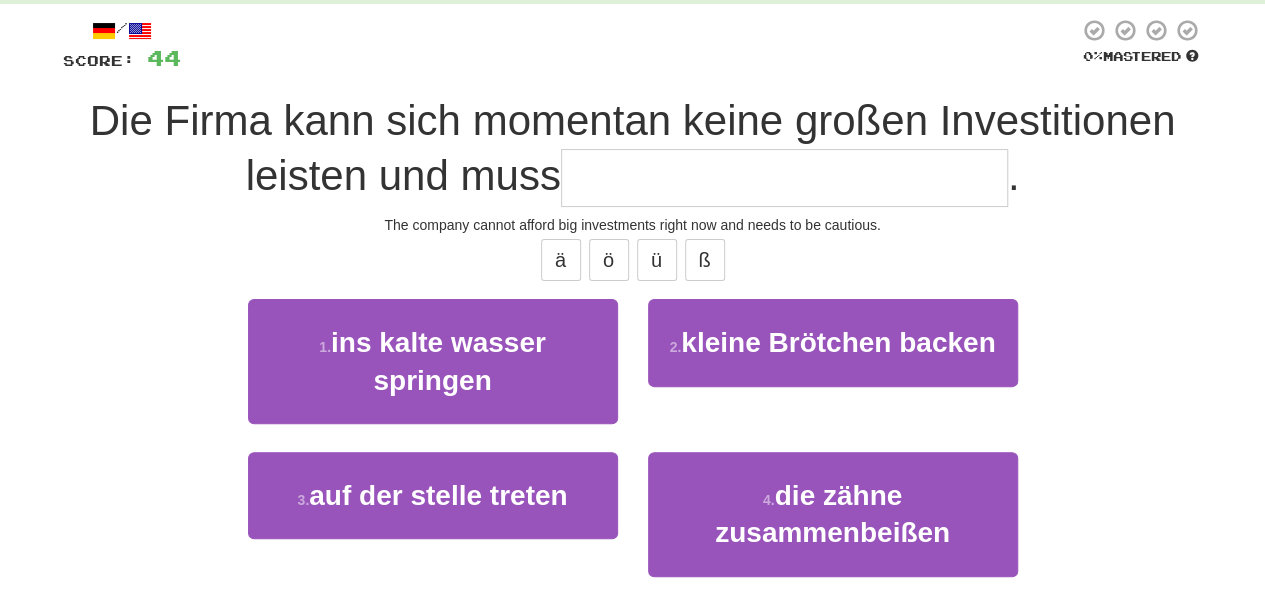 scroll, scrollTop: 200, scrollLeft: 0, axis: vertical 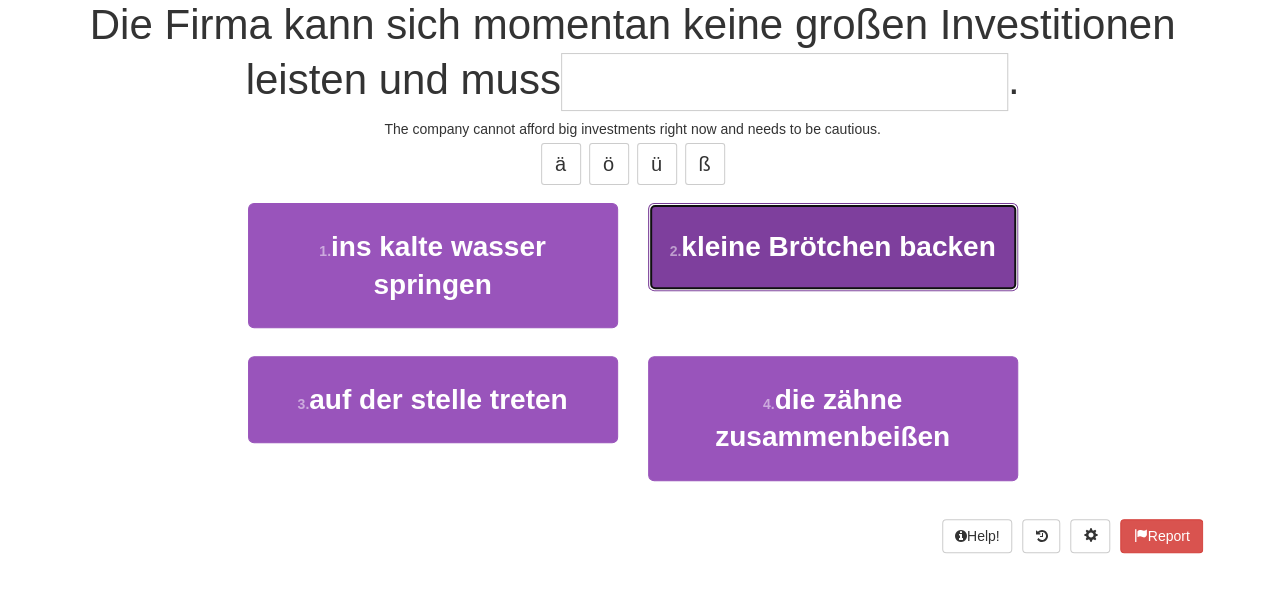 click on "kleine Brötchen backen" at bounding box center [838, 246] 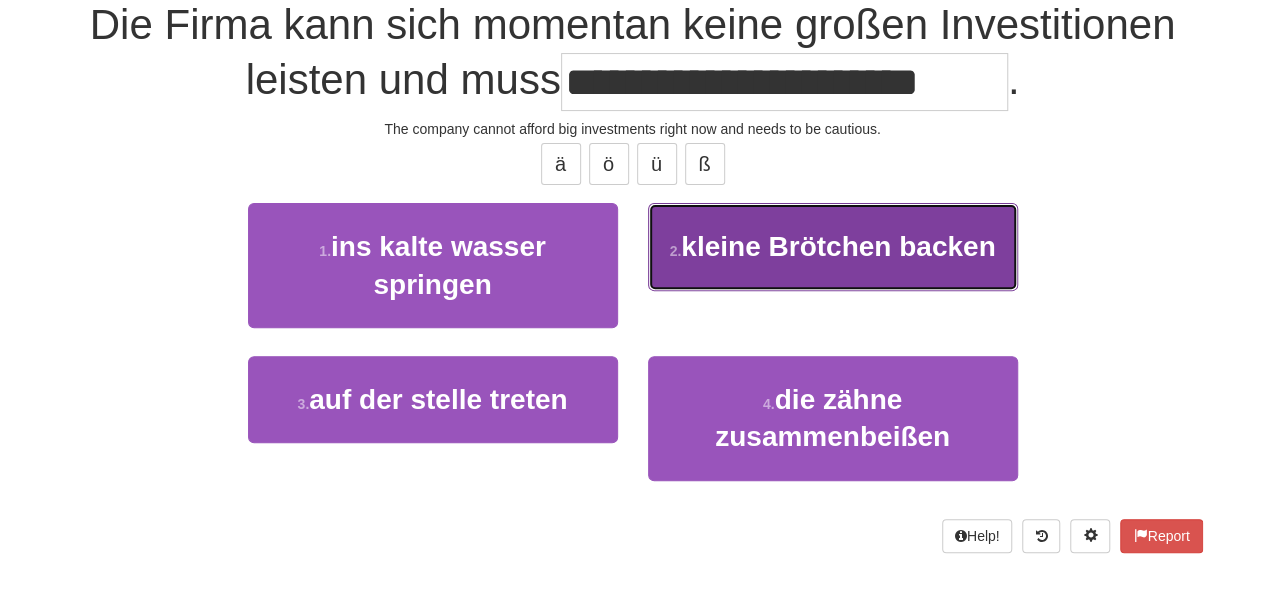 scroll, scrollTop: 213, scrollLeft: 0, axis: vertical 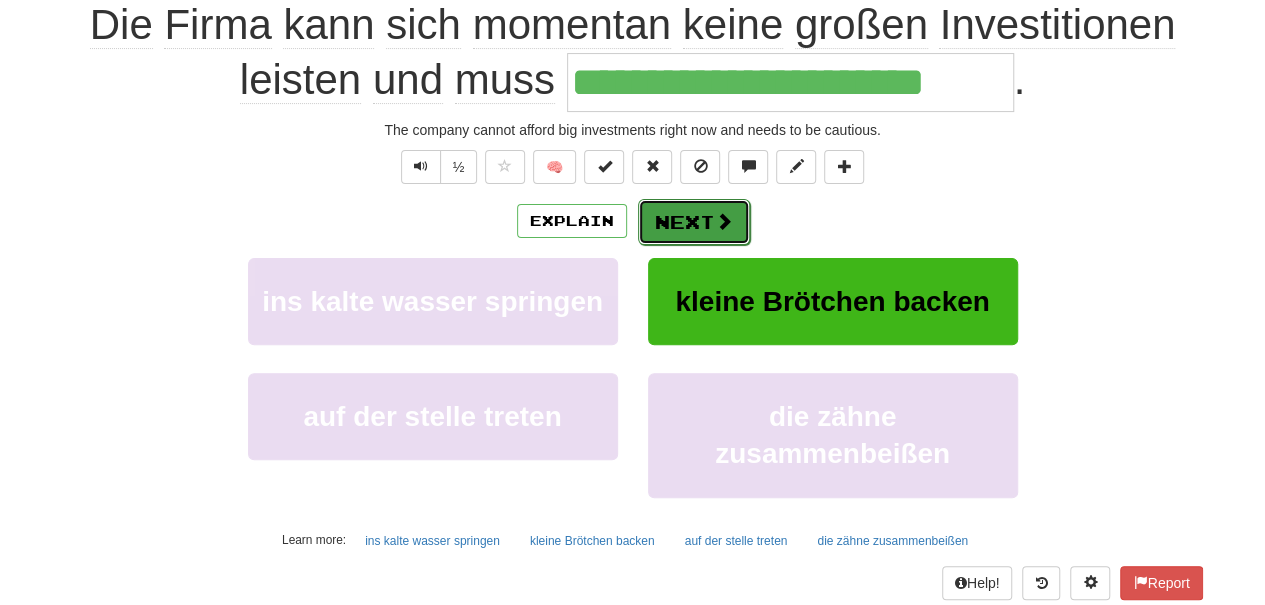 click on "Next" at bounding box center [694, 222] 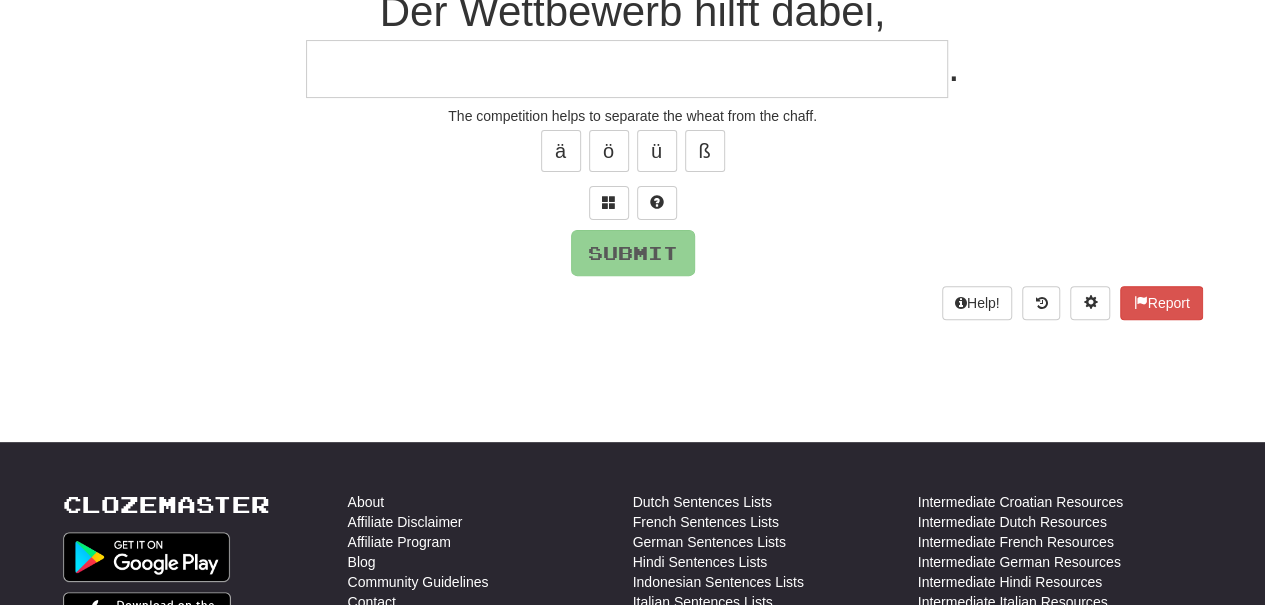 scroll, scrollTop: 13, scrollLeft: 0, axis: vertical 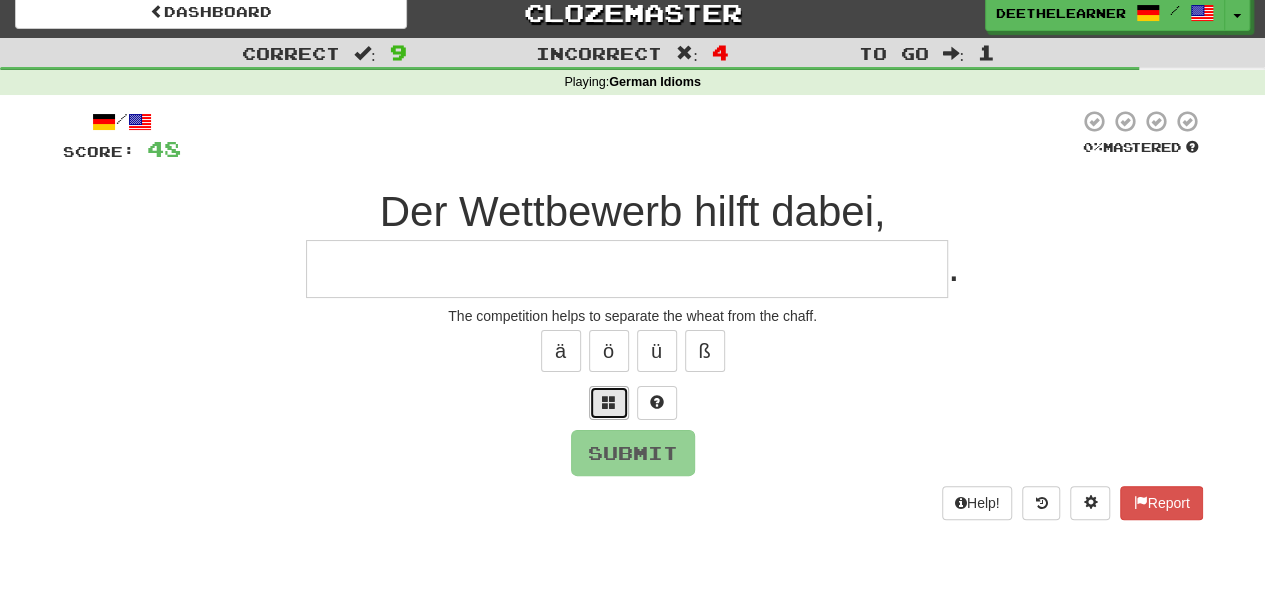 click at bounding box center (609, 403) 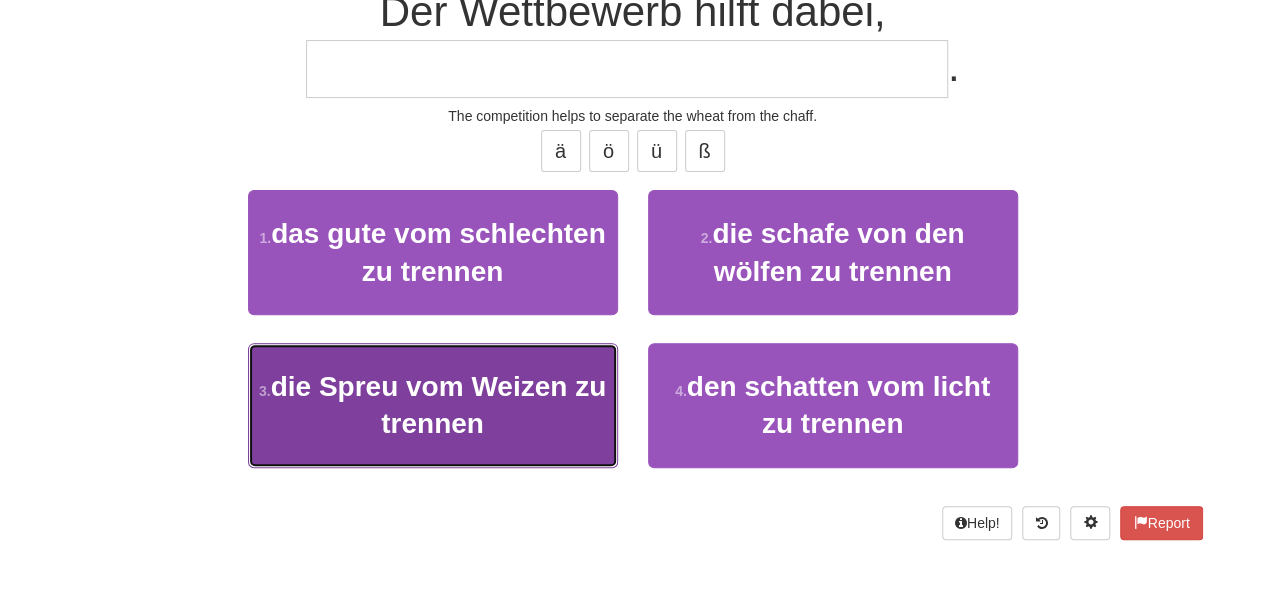 click on "3 .  die Spreu vom Weizen zu trennen" at bounding box center (433, 405) 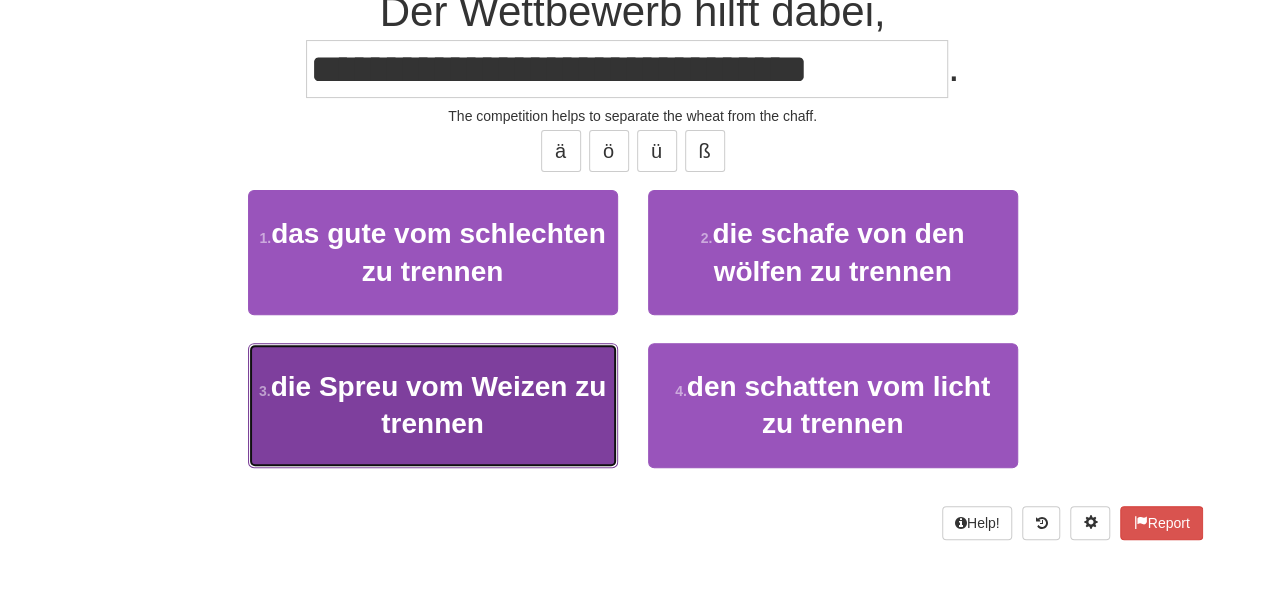 scroll, scrollTop: 226, scrollLeft: 0, axis: vertical 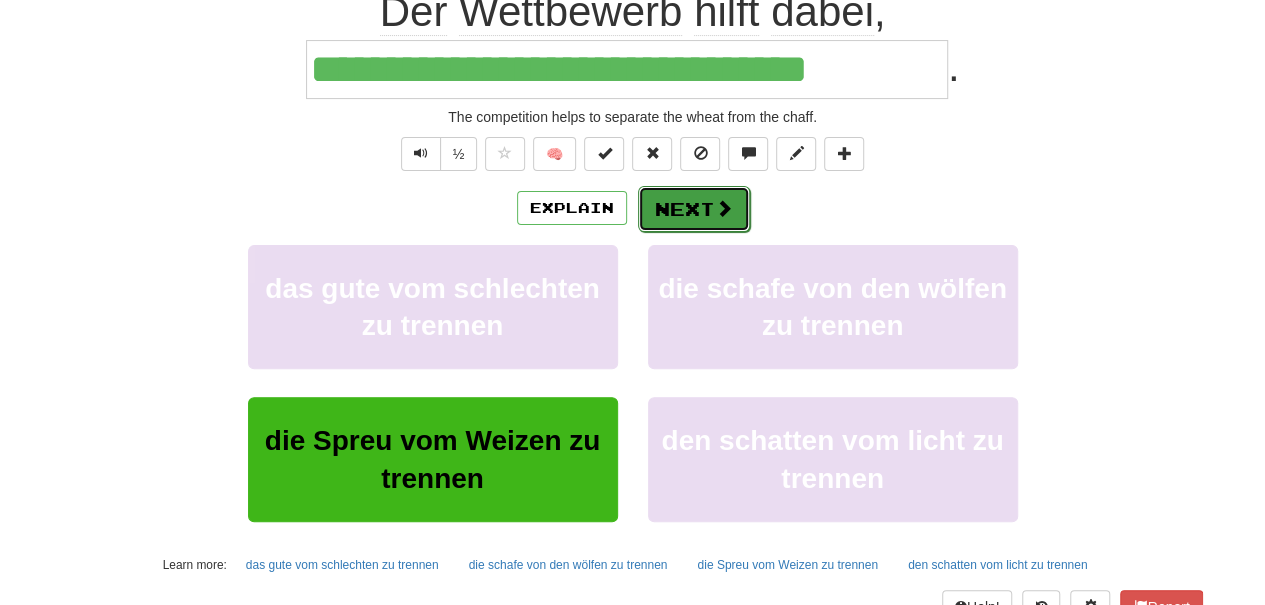 click on "Next" at bounding box center [694, 209] 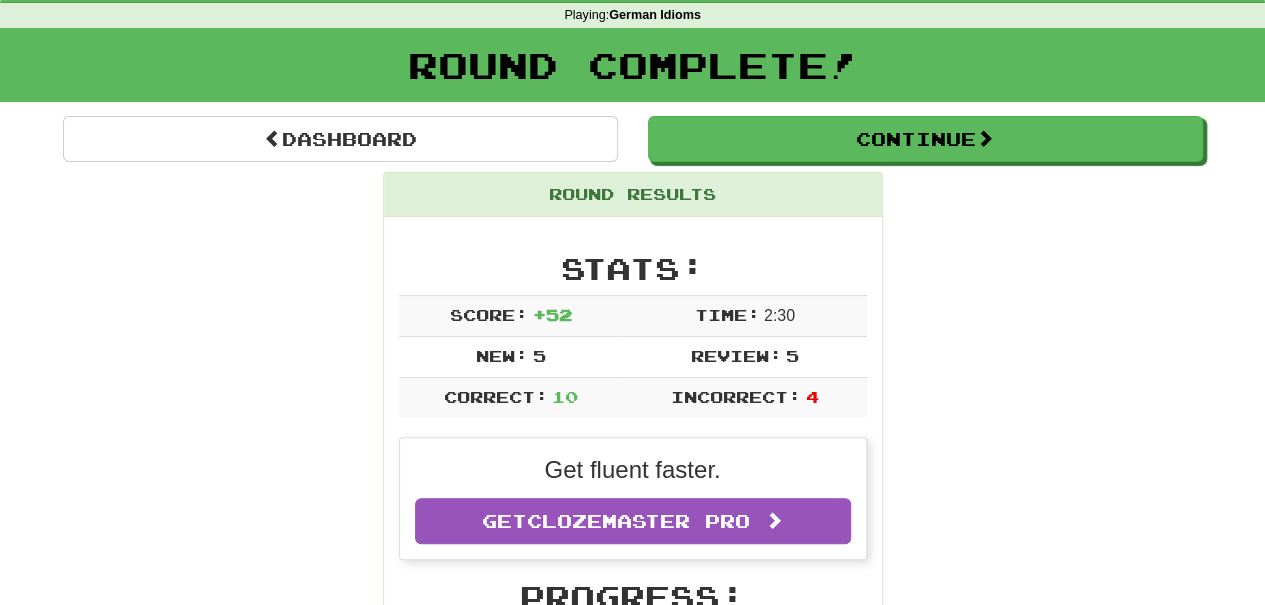 scroll, scrollTop: 0, scrollLeft: 0, axis: both 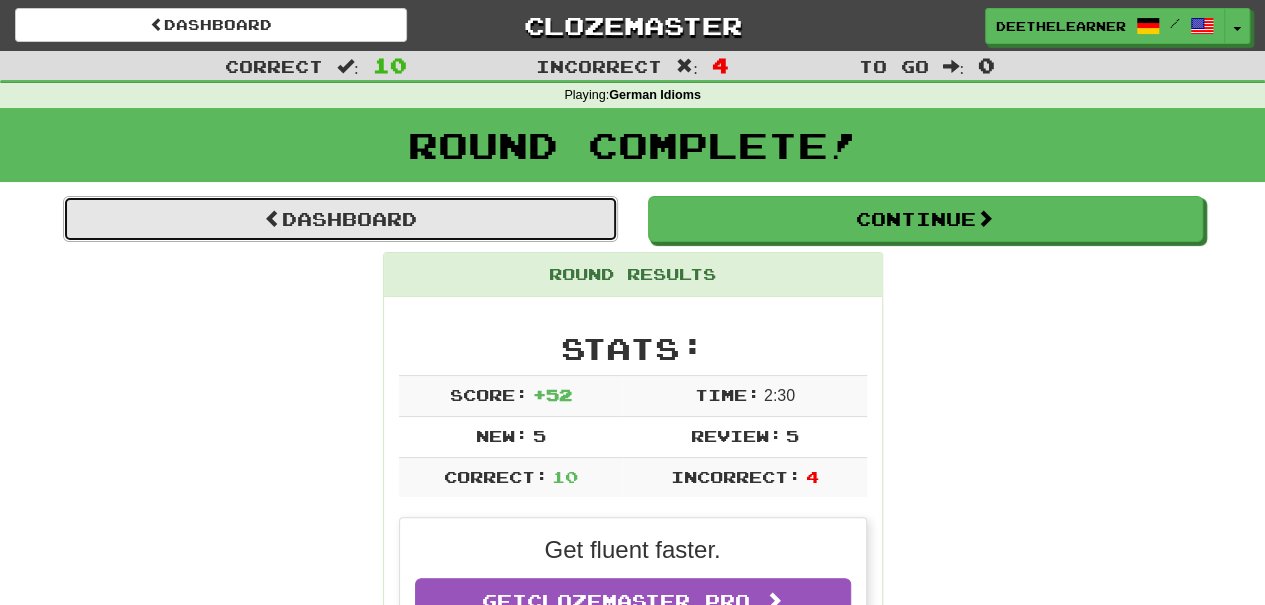 click at bounding box center (273, 218) 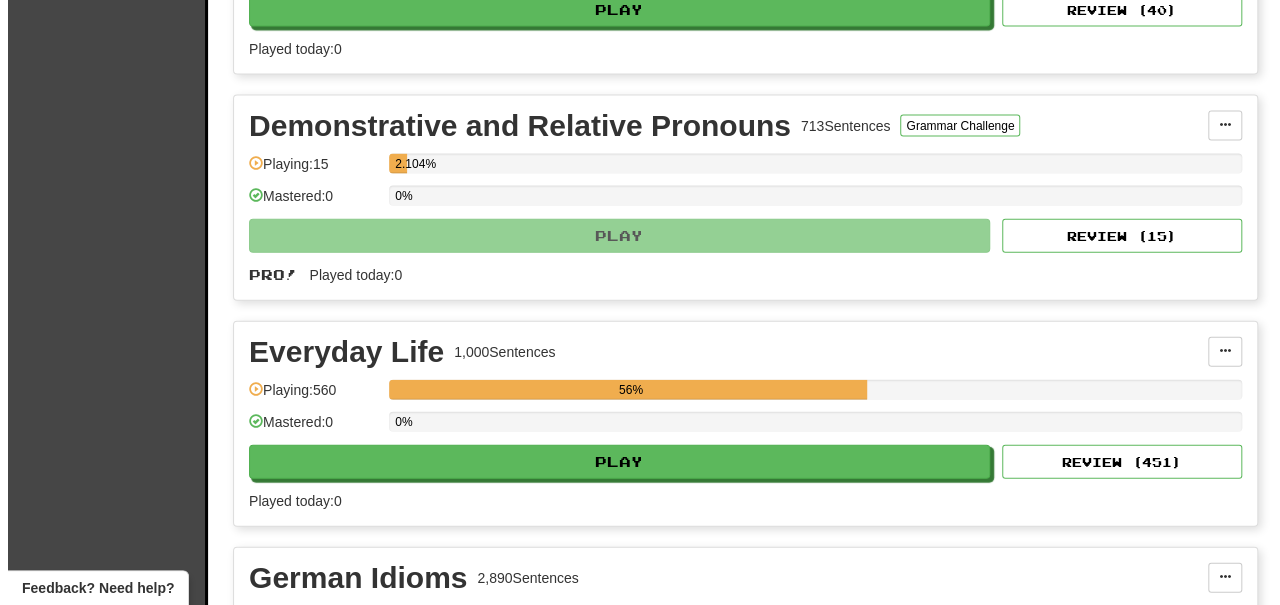scroll, scrollTop: 2200, scrollLeft: 0, axis: vertical 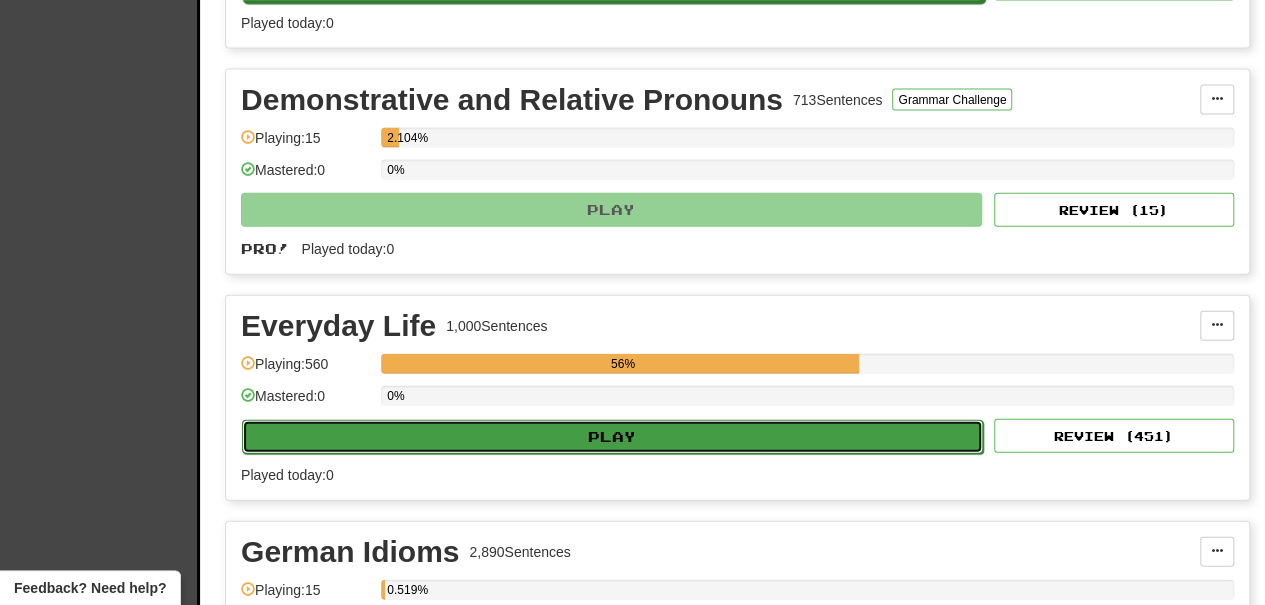 click on "Play" at bounding box center [612, 437] 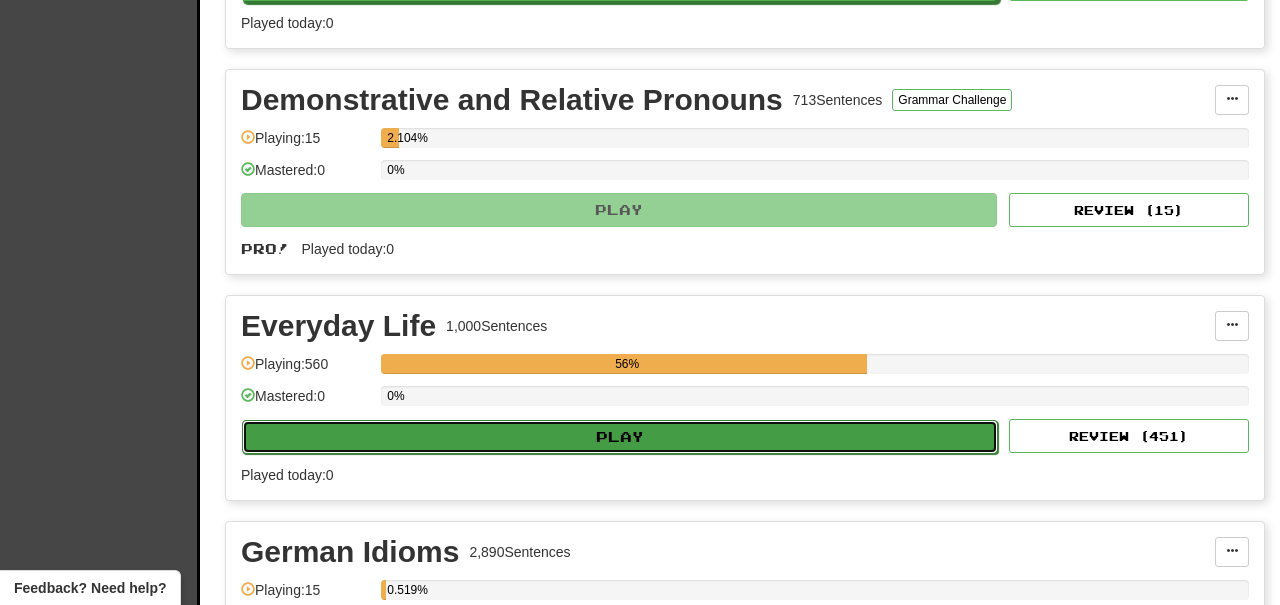 select on "**" 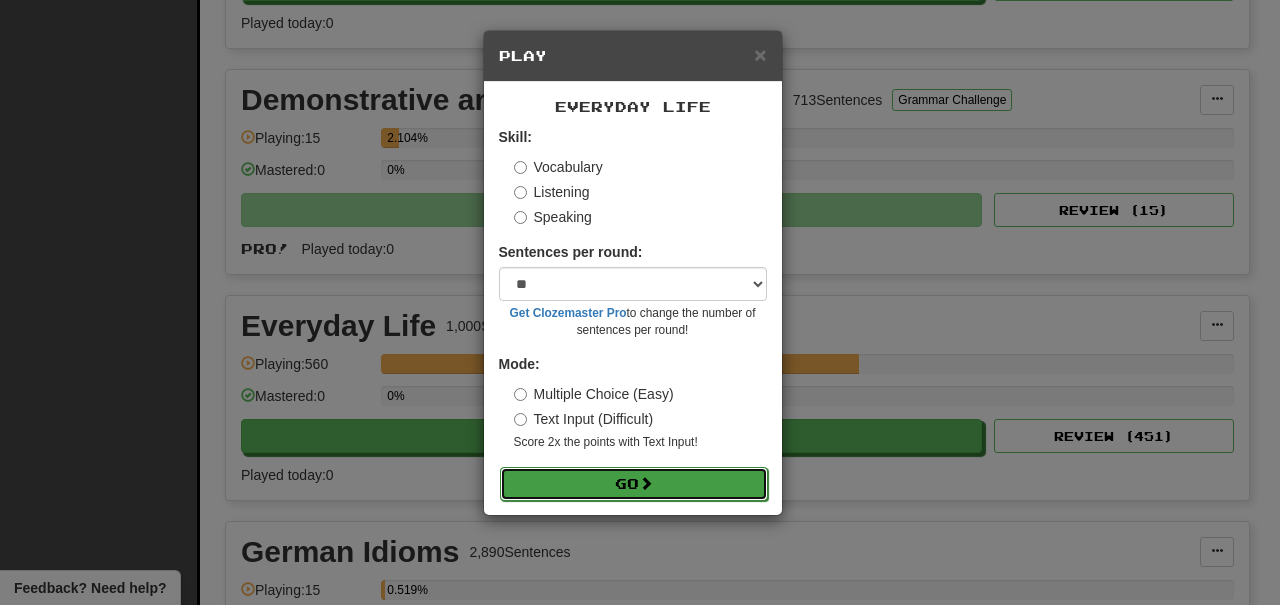 click on "Go" at bounding box center [634, 484] 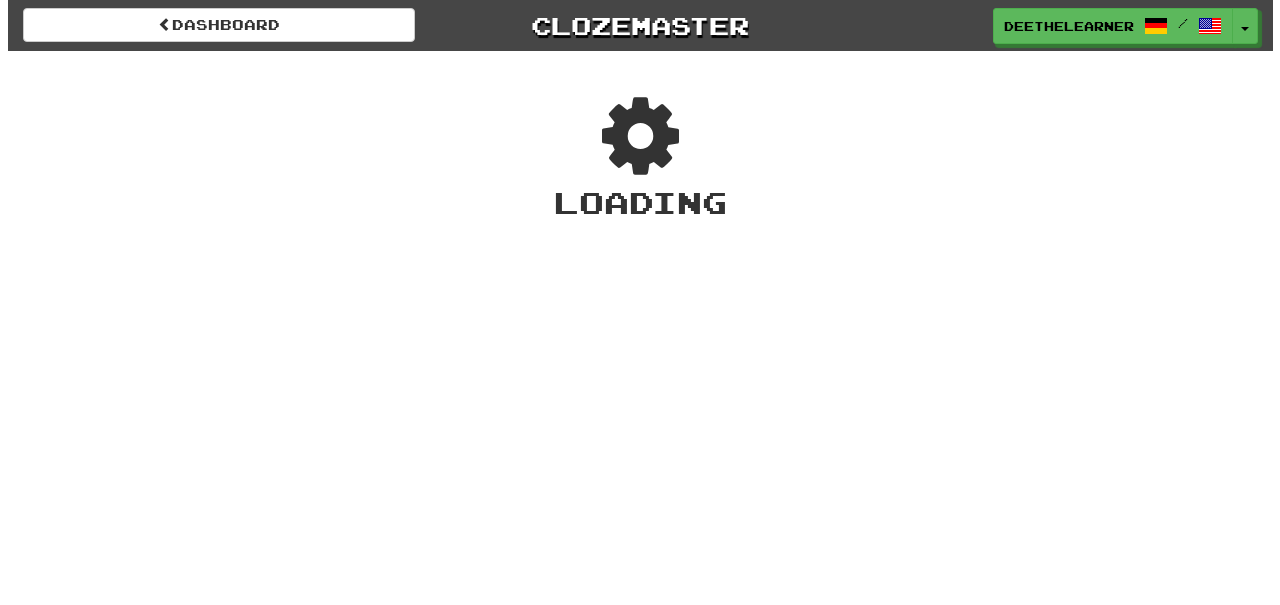 scroll, scrollTop: 0, scrollLeft: 0, axis: both 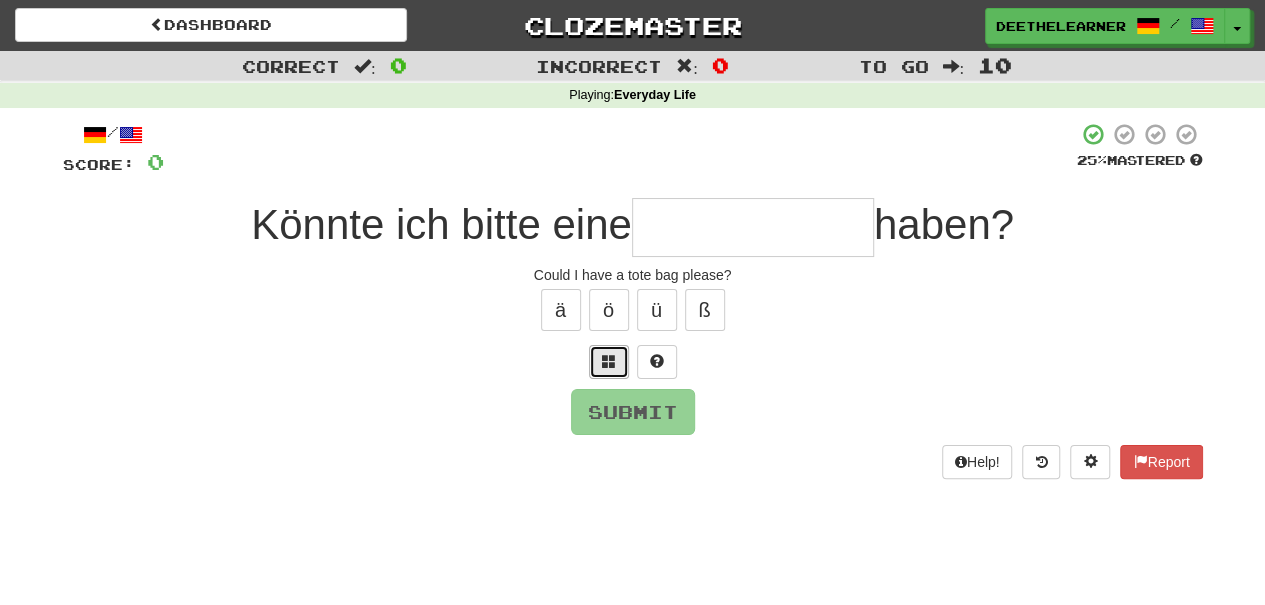 click at bounding box center (609, 361) 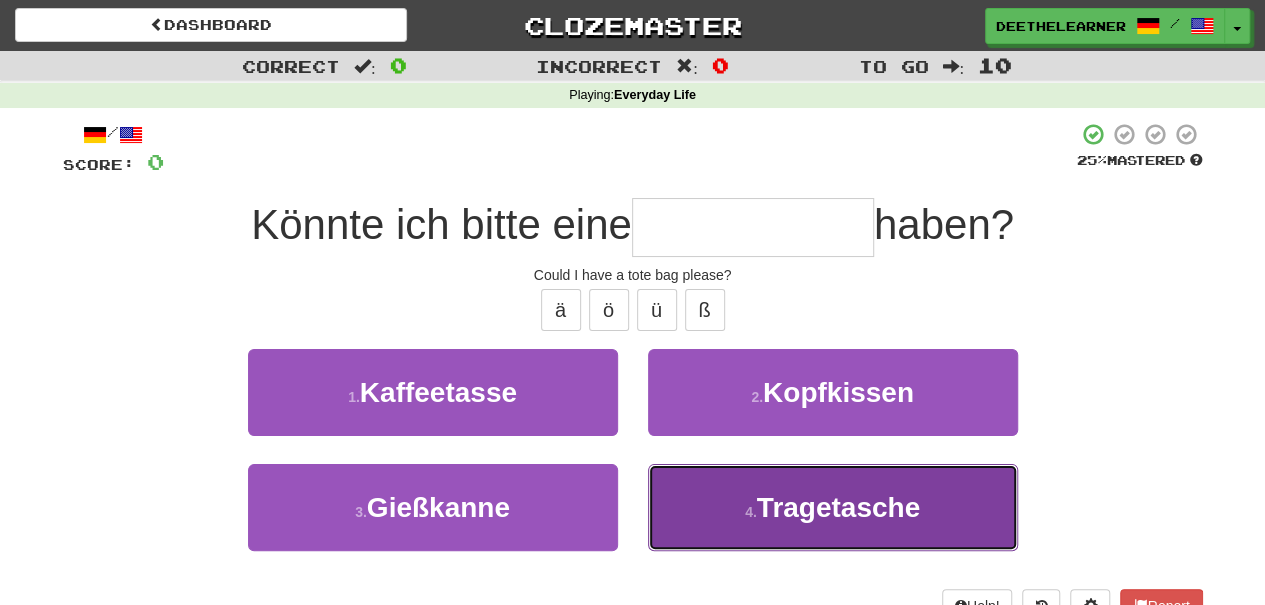click on "4 .  Tragetasche" at bounding box center (833, 507) 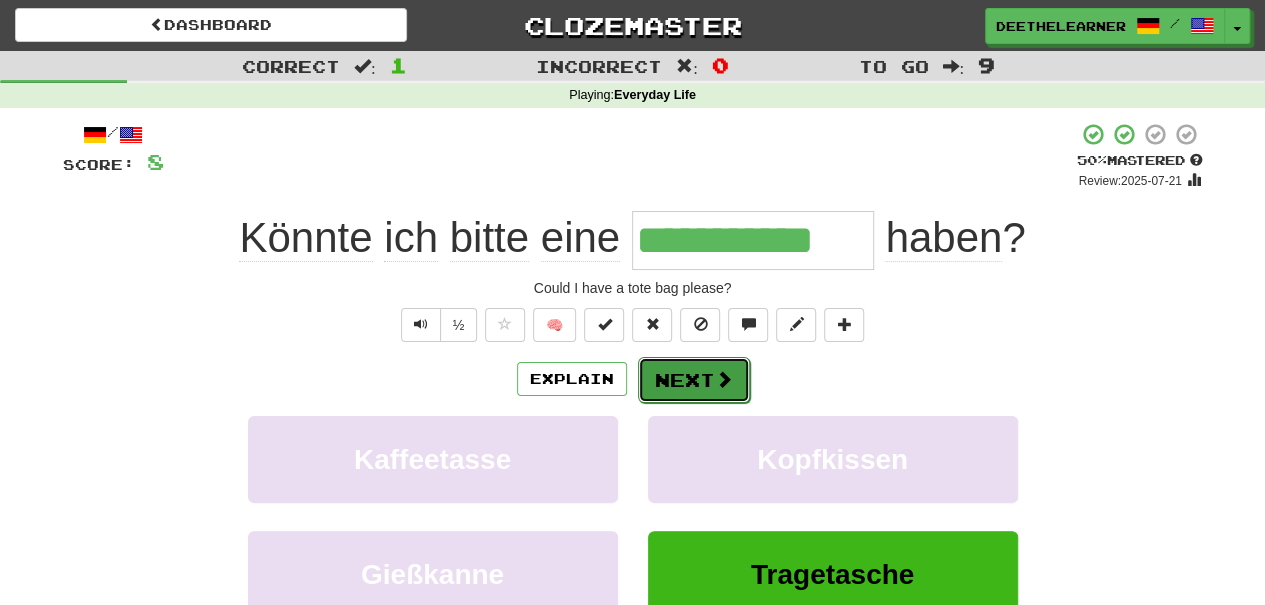 click on "Next" at bounding box center [694, 380] 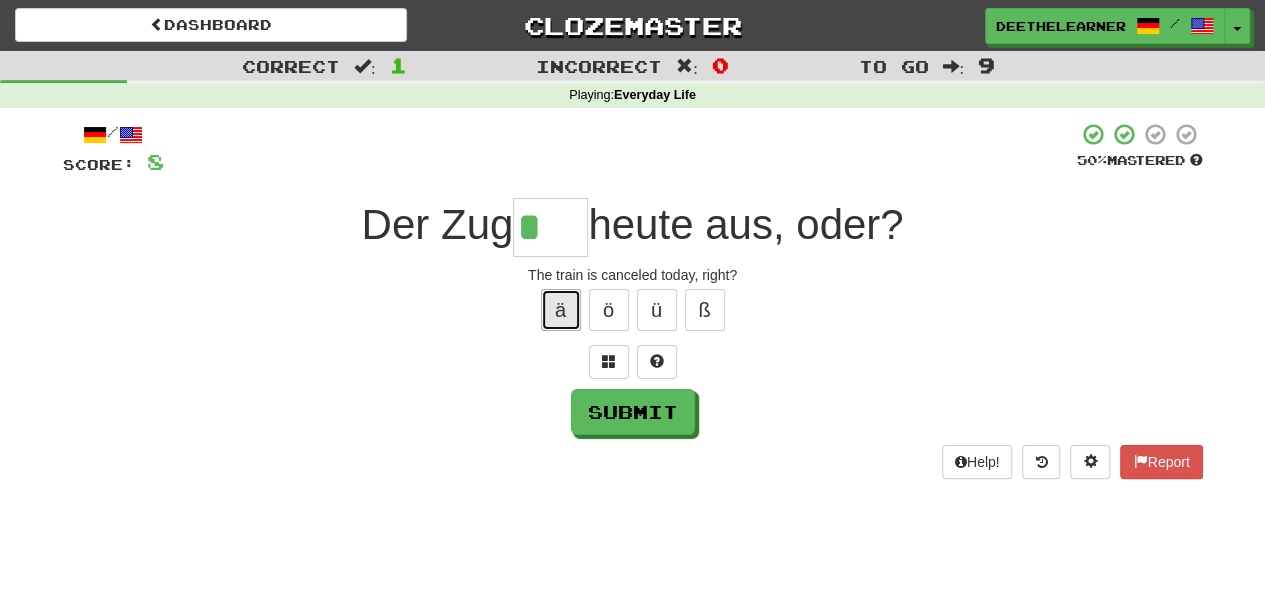 click on "ä" at bounding box center [561, 310] 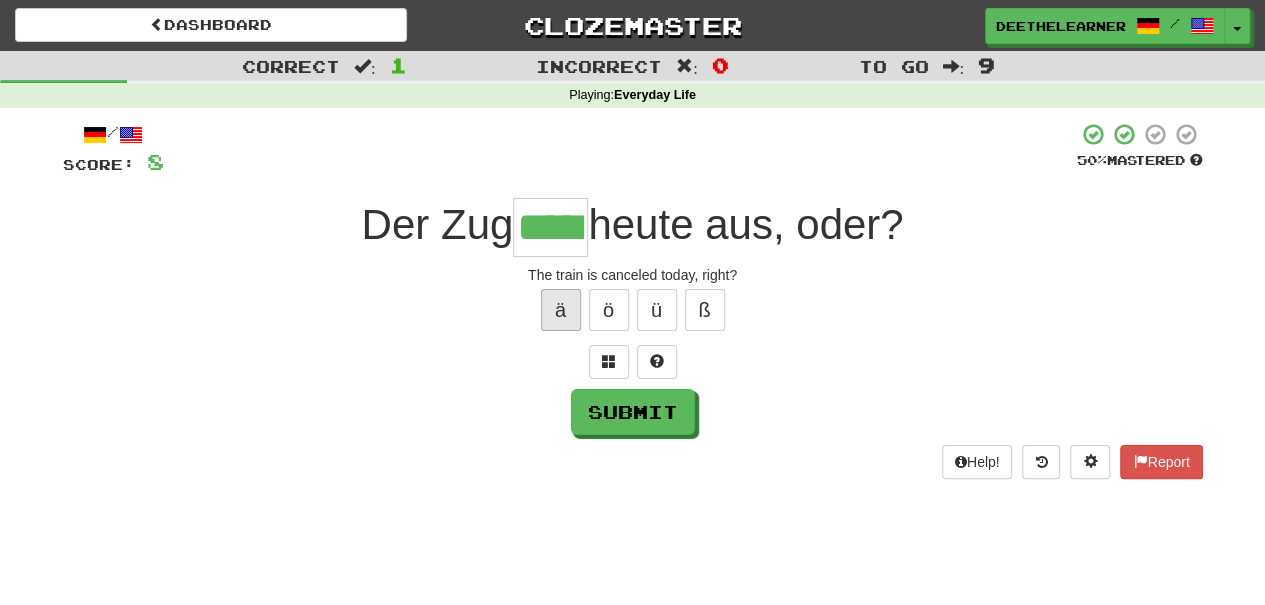 type on "*****" 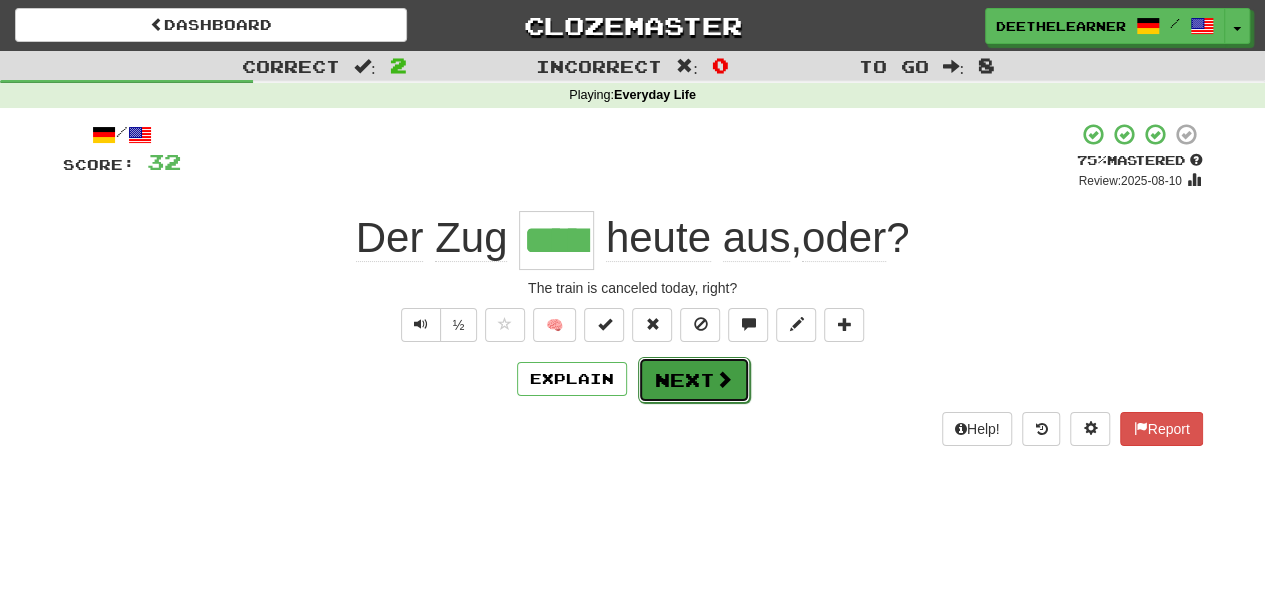 click on "Next" at bounding box center (694, 380) 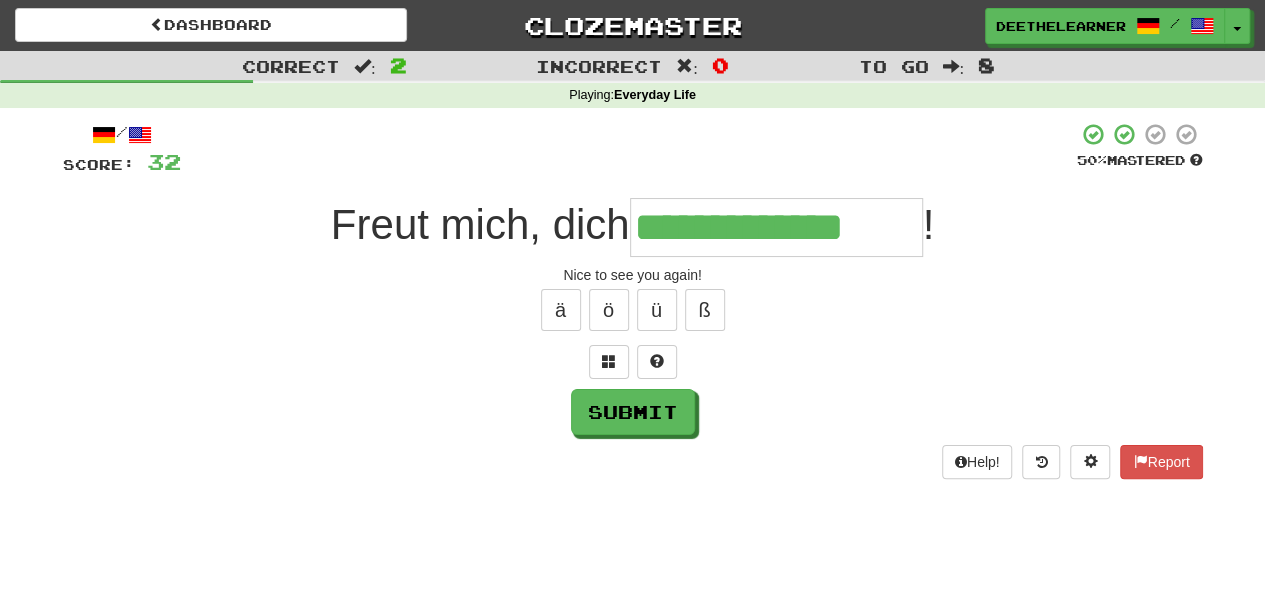 type on "**********" 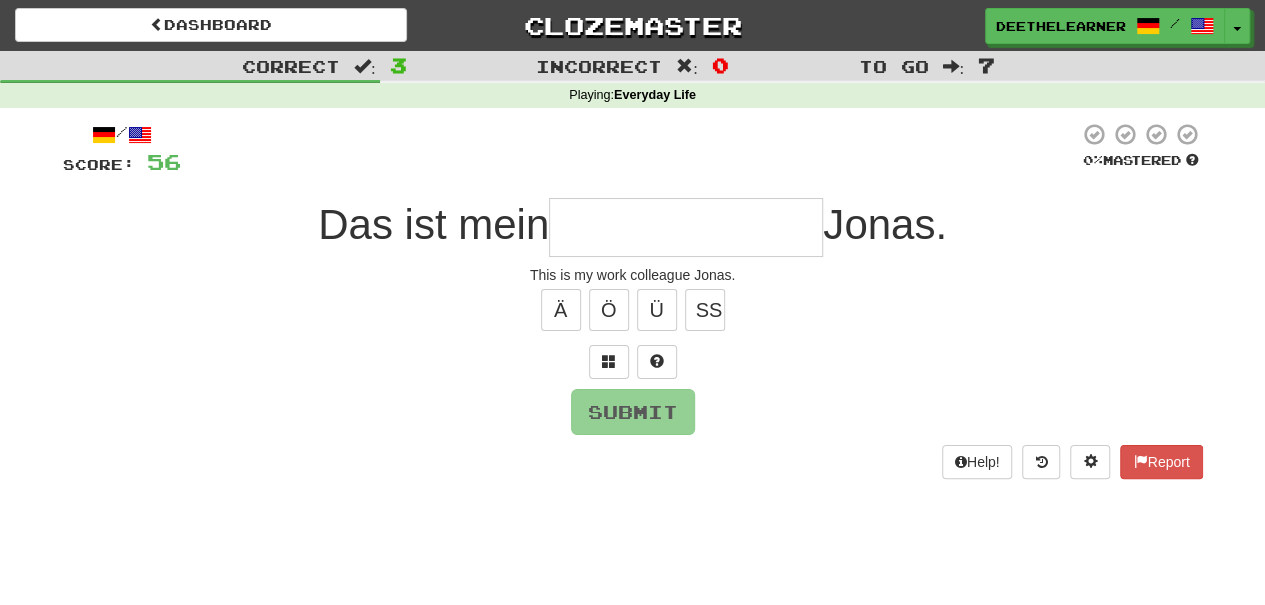 type on "*" 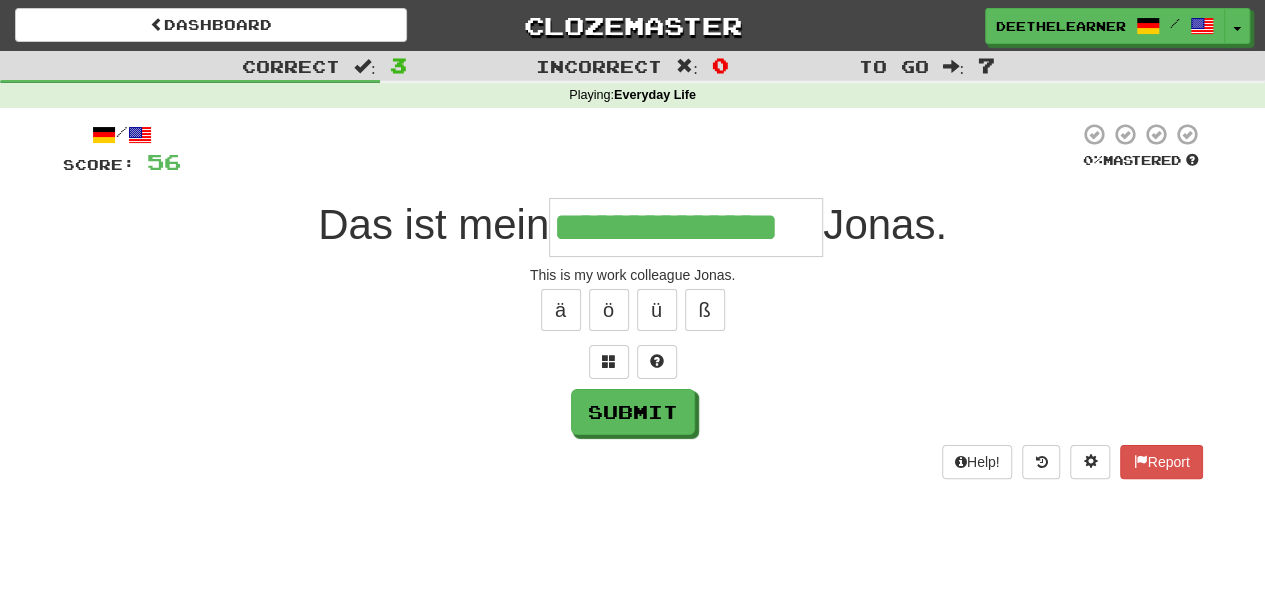 type on "**********" 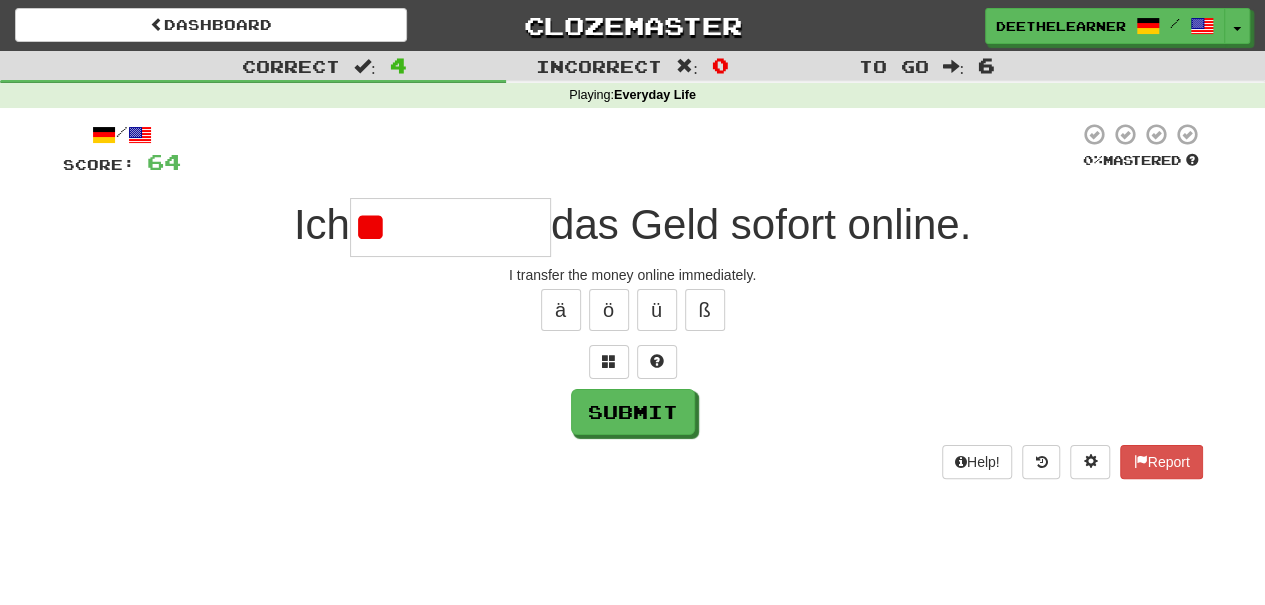 type on "*" 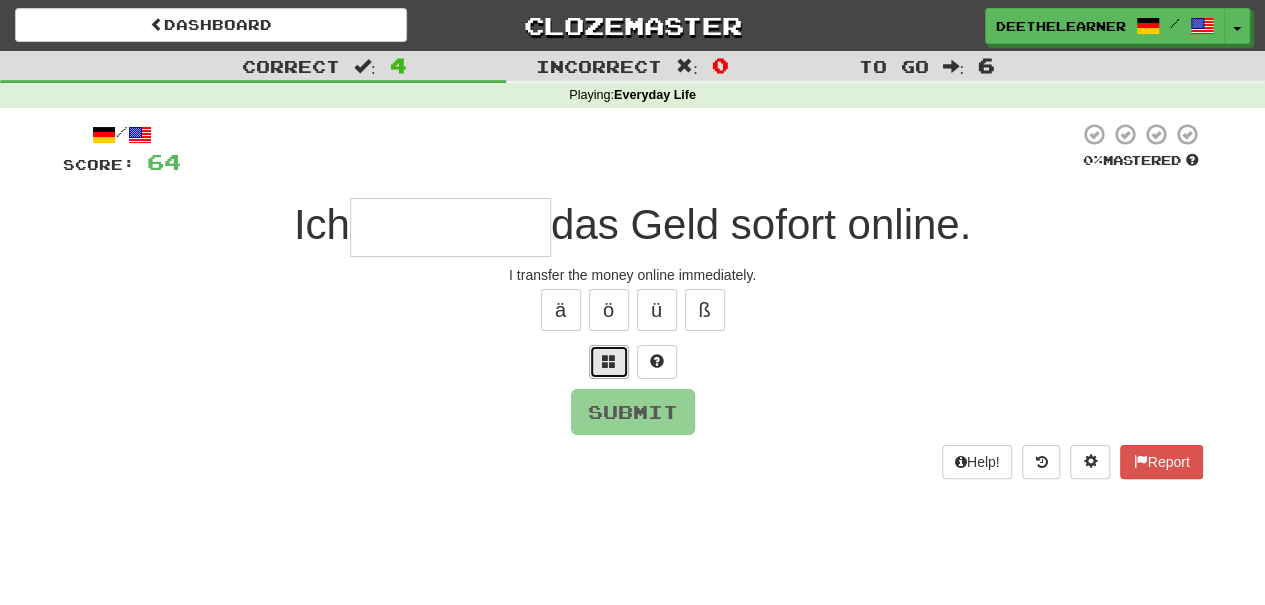 click at bounding box center [609, 362] 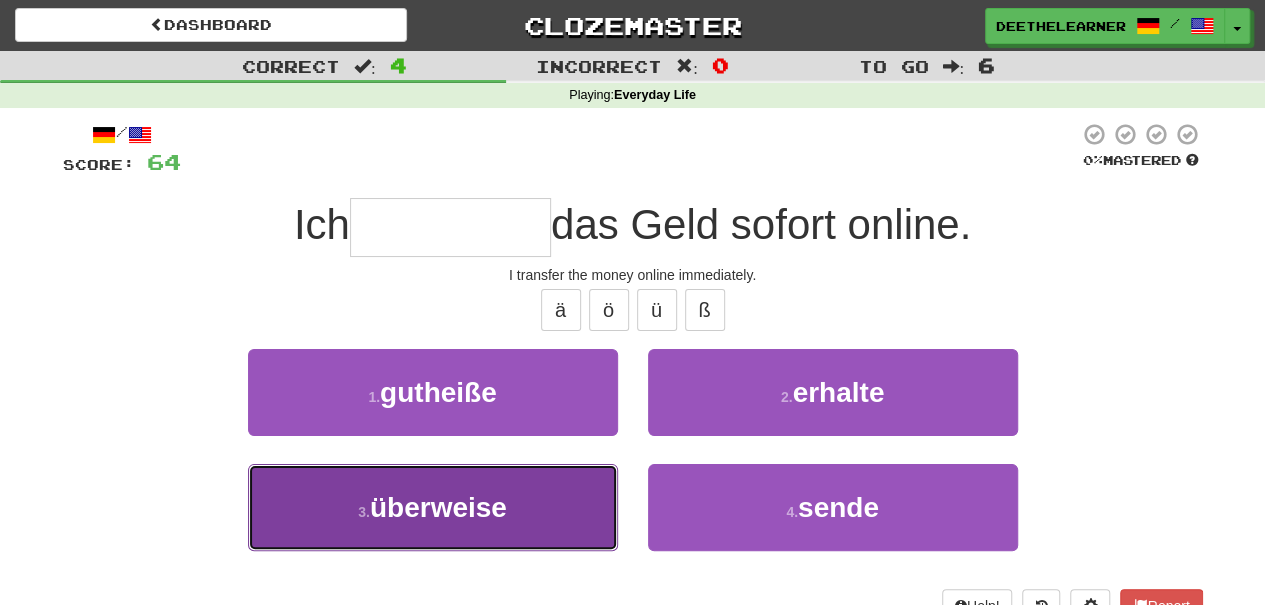 click on "3 .  überweise" at bounding box center (433, 507) 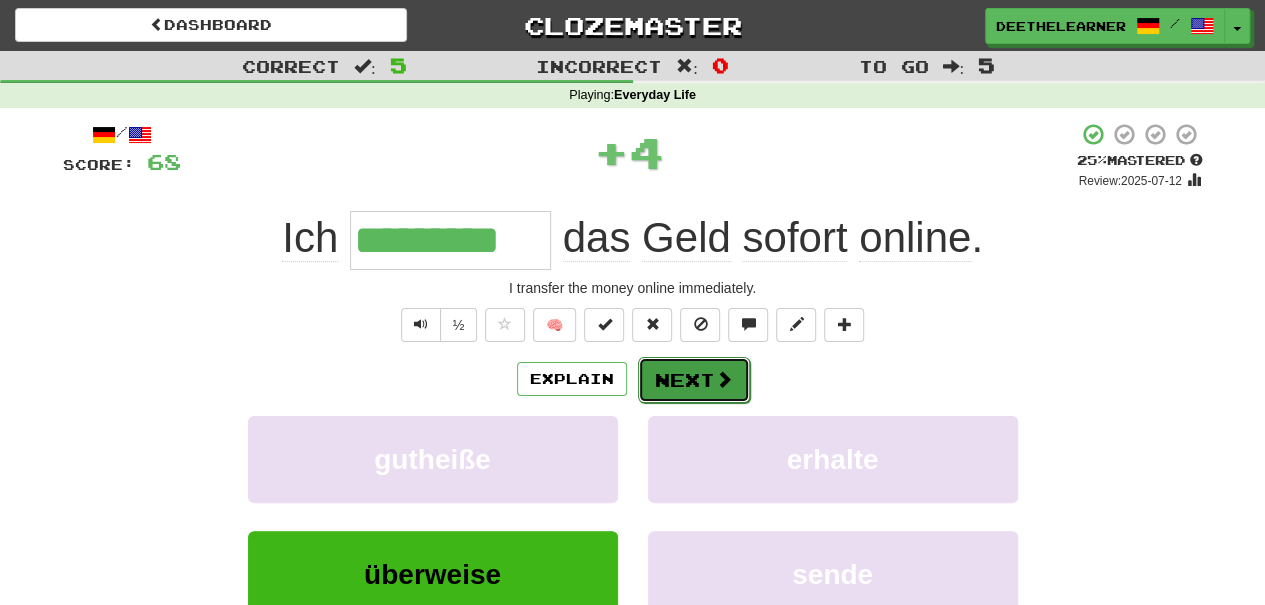 click on "Next" at bounding box center [694, 380] 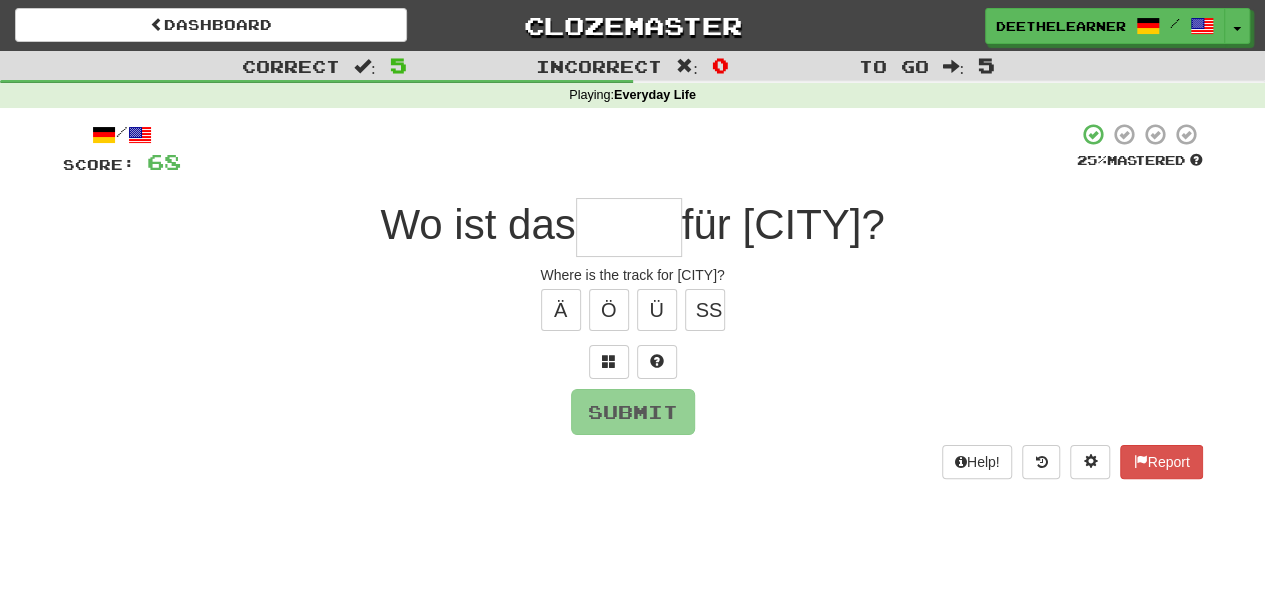 type on "*" 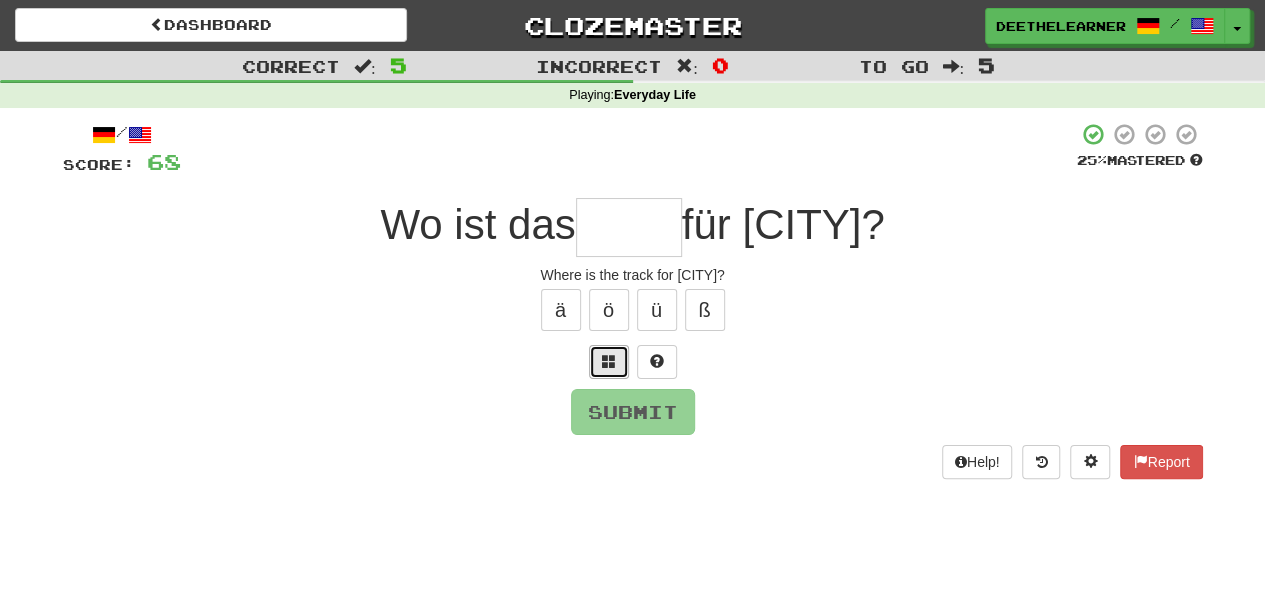 click at bounding box center (609, 362) 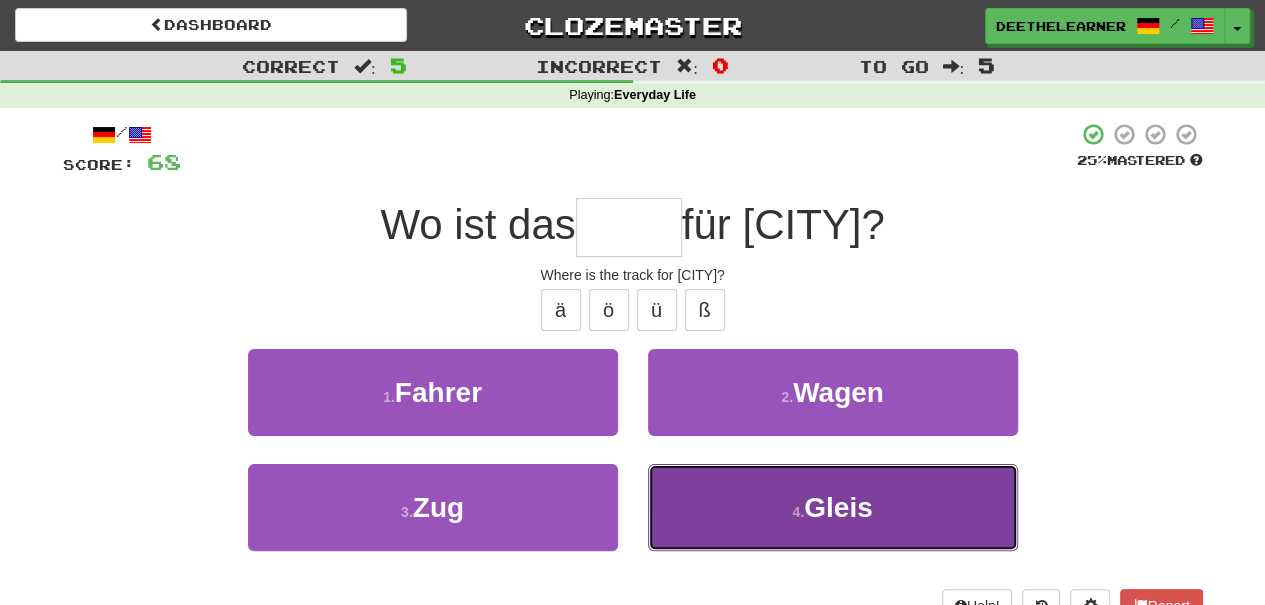 click on "4 .  Gleis" at bounding box center (833, 507) 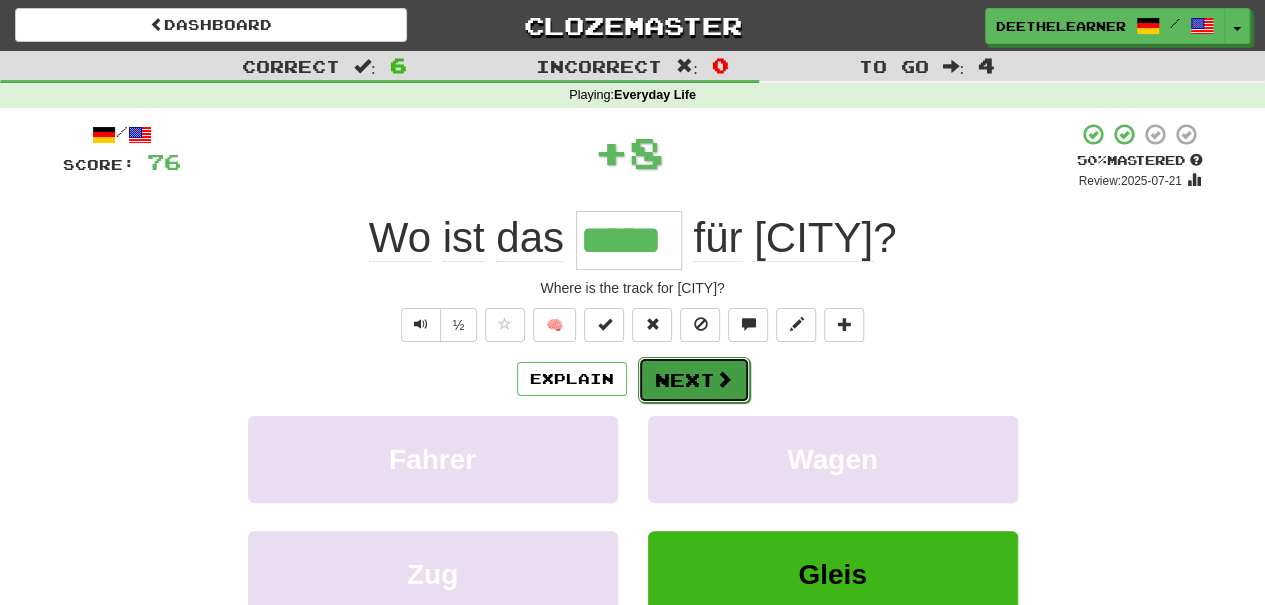 click on "Next" at bounding box center (694, 380) 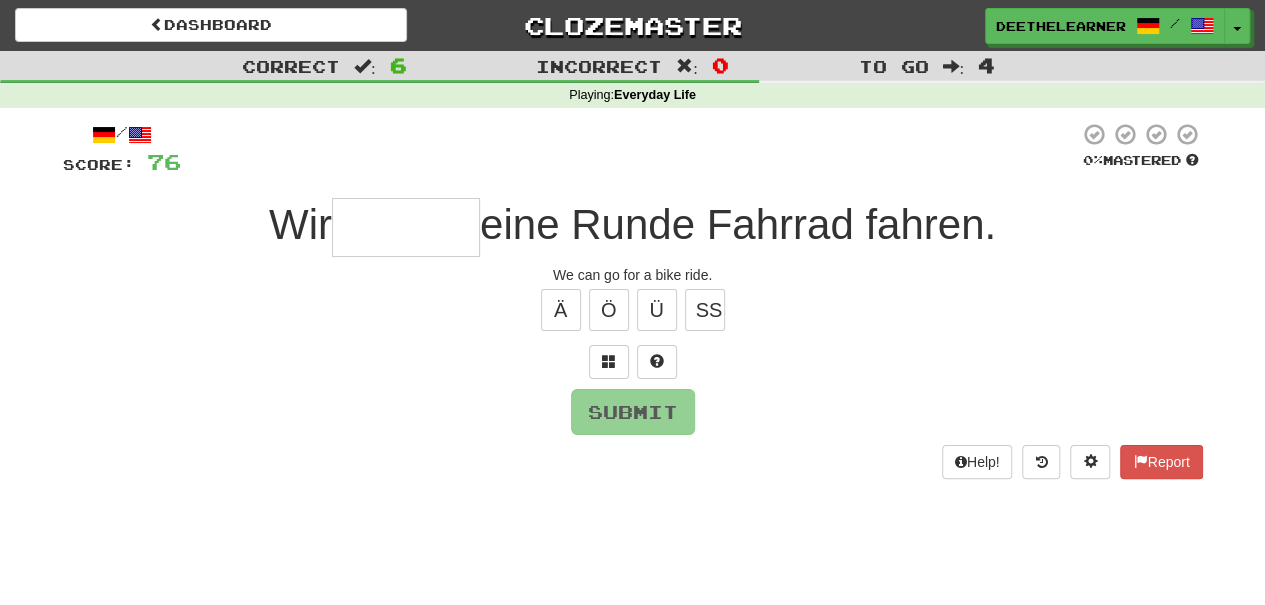 type on "*" 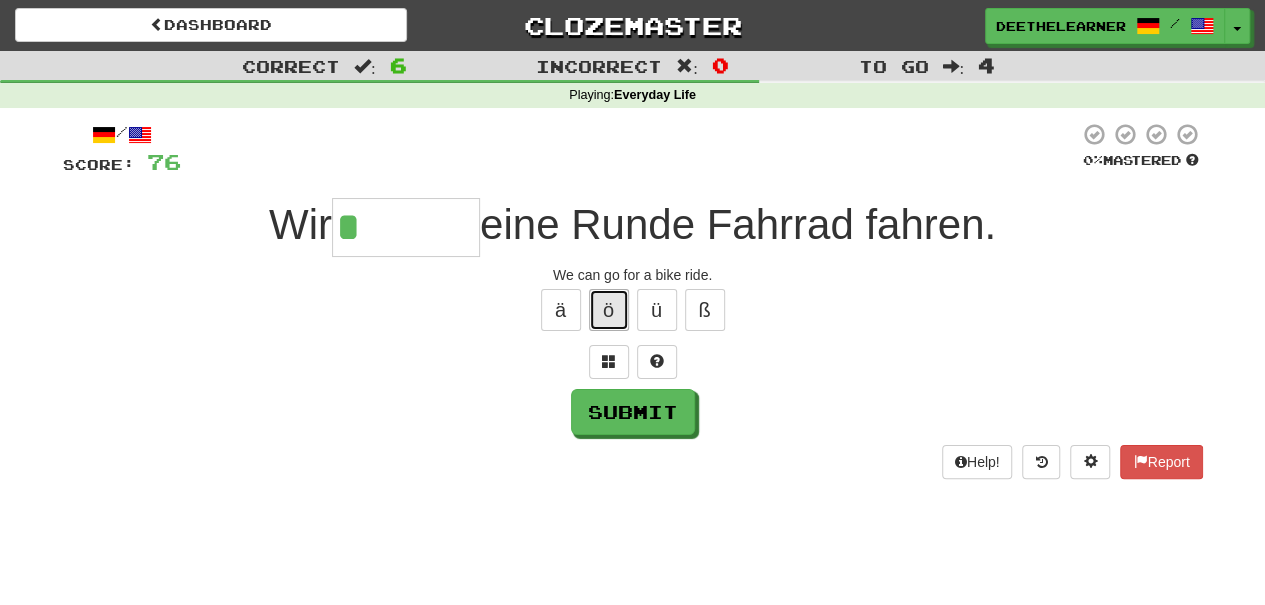 click on "ö" at bounding box center (609, 310) 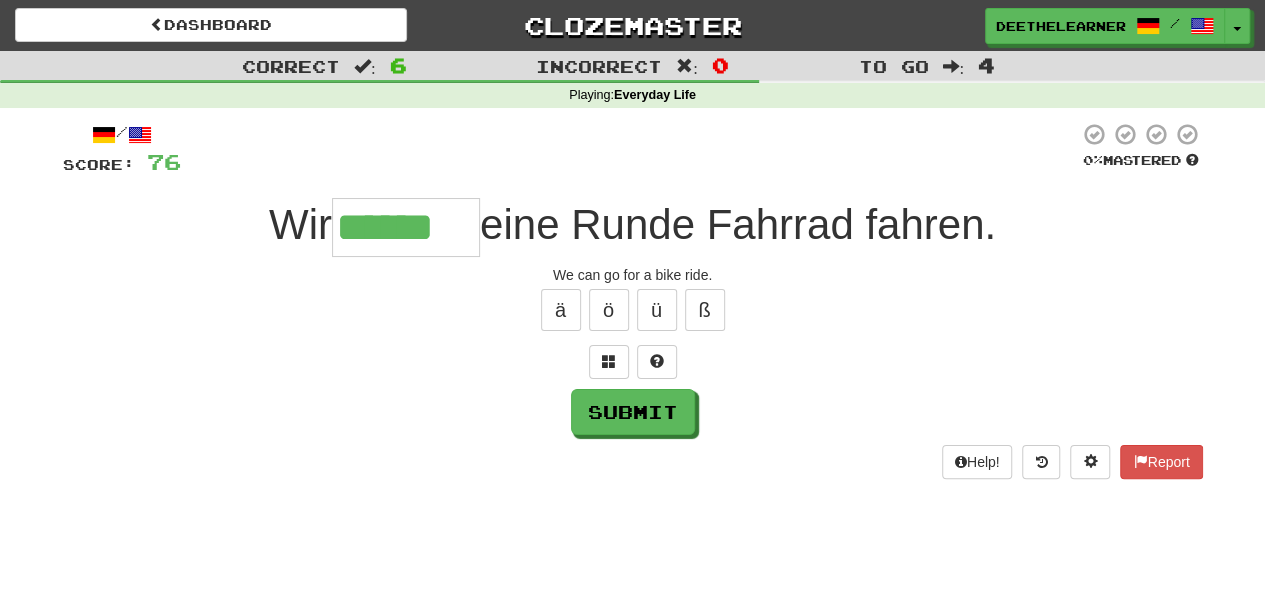 type on "******" 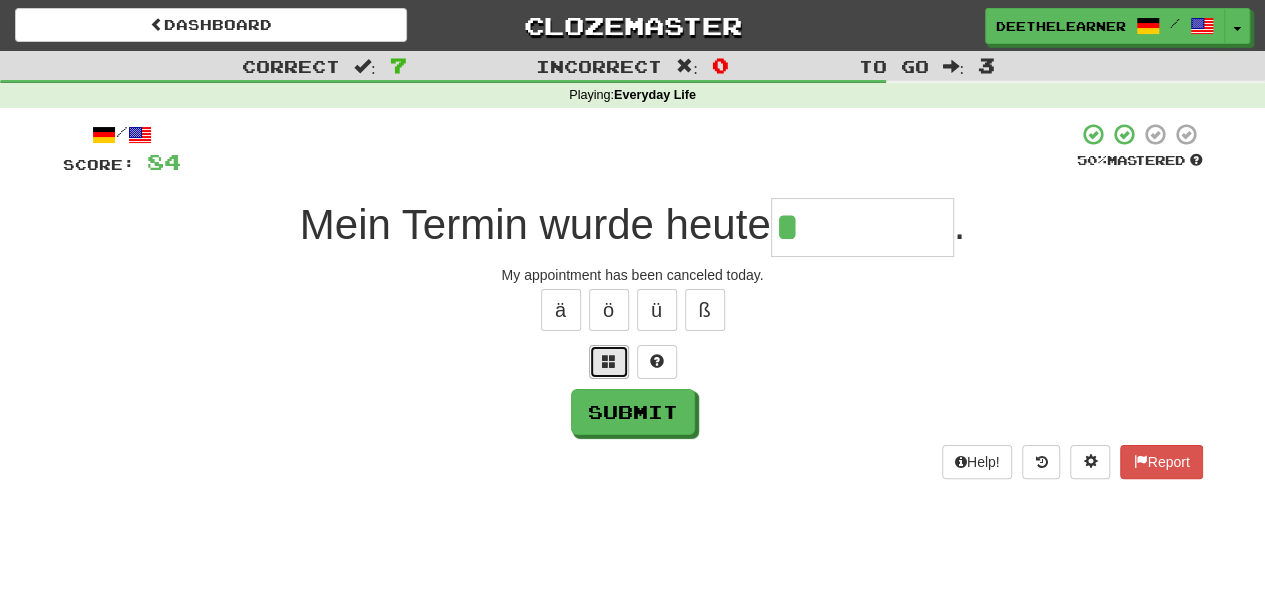 click at bounding box center [609, 362] 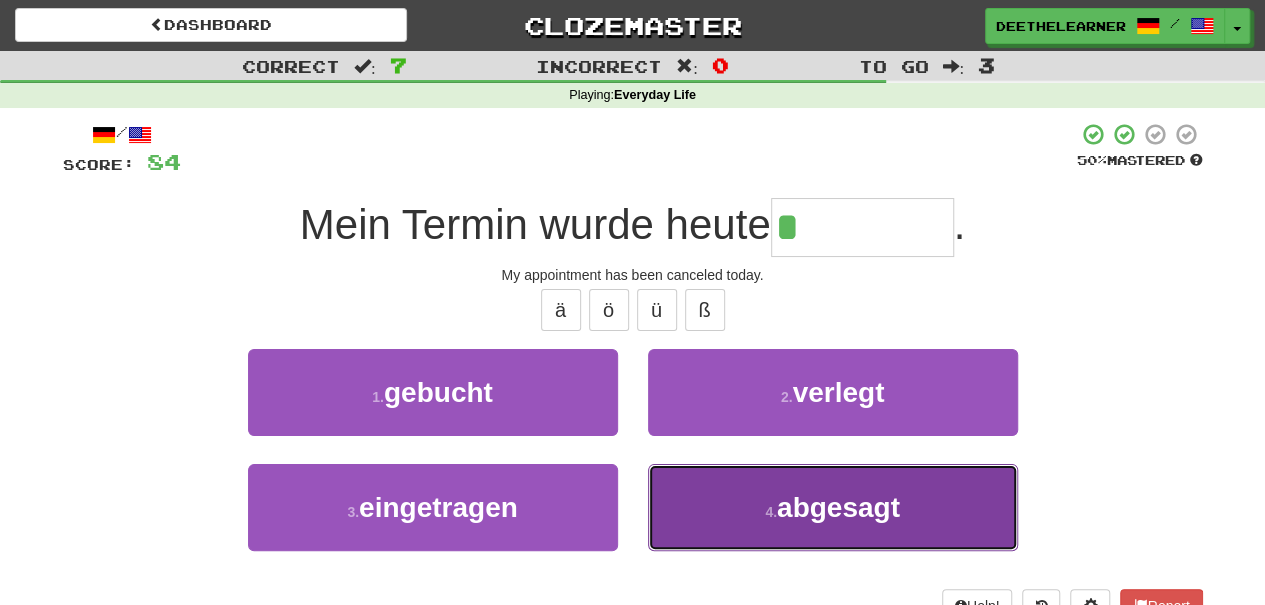 click on "abgesagt" at bounding box center (838, 507) 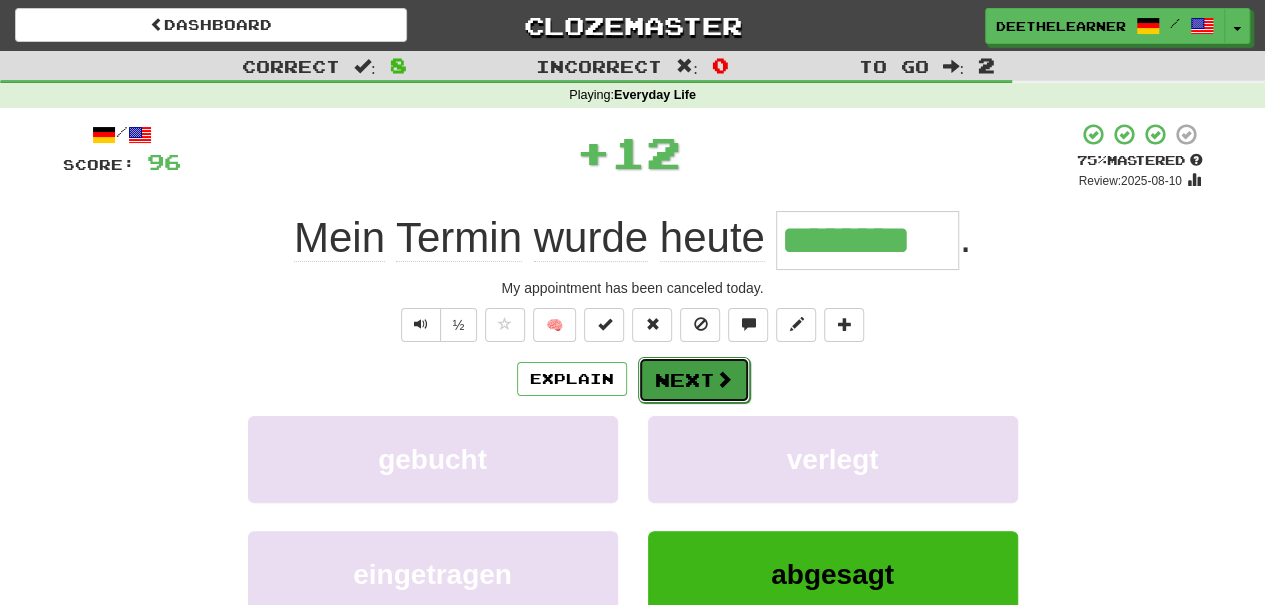 click on "Next" at bounding box center [694, 380] 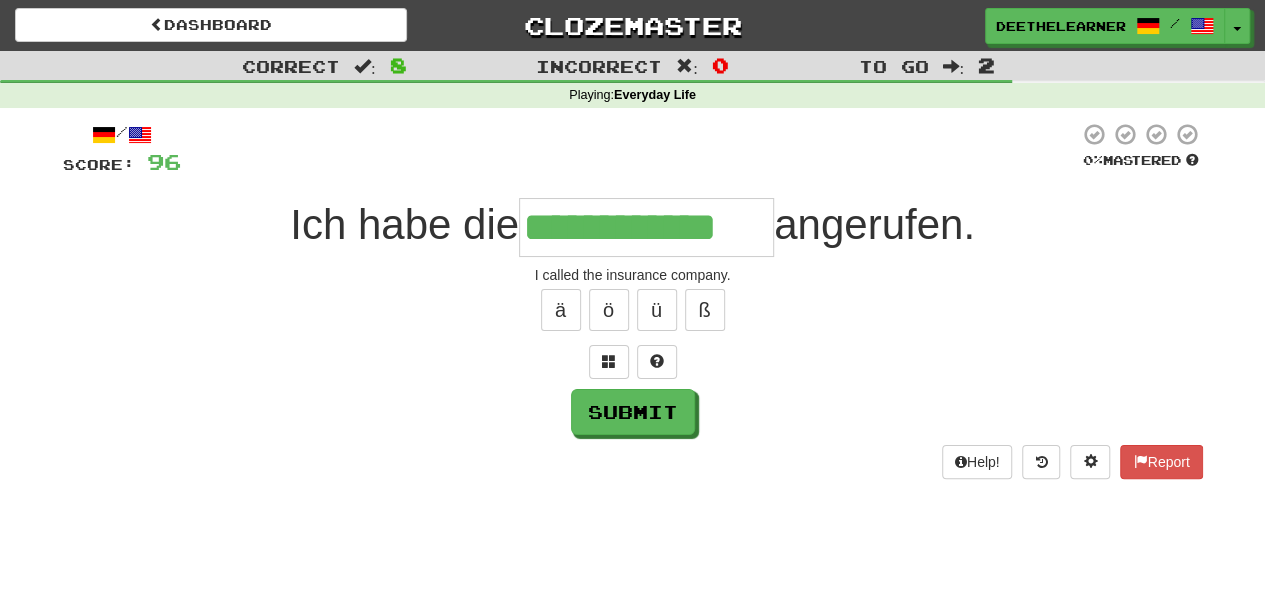 type on "**********" 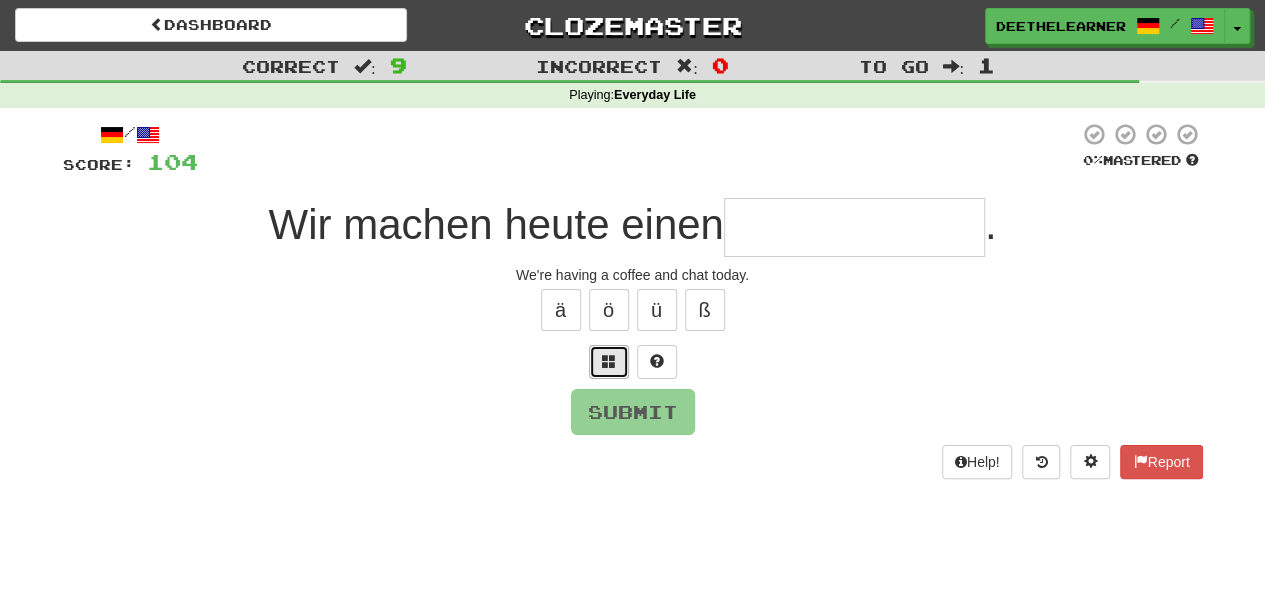 click at bounding box center [609, 361] 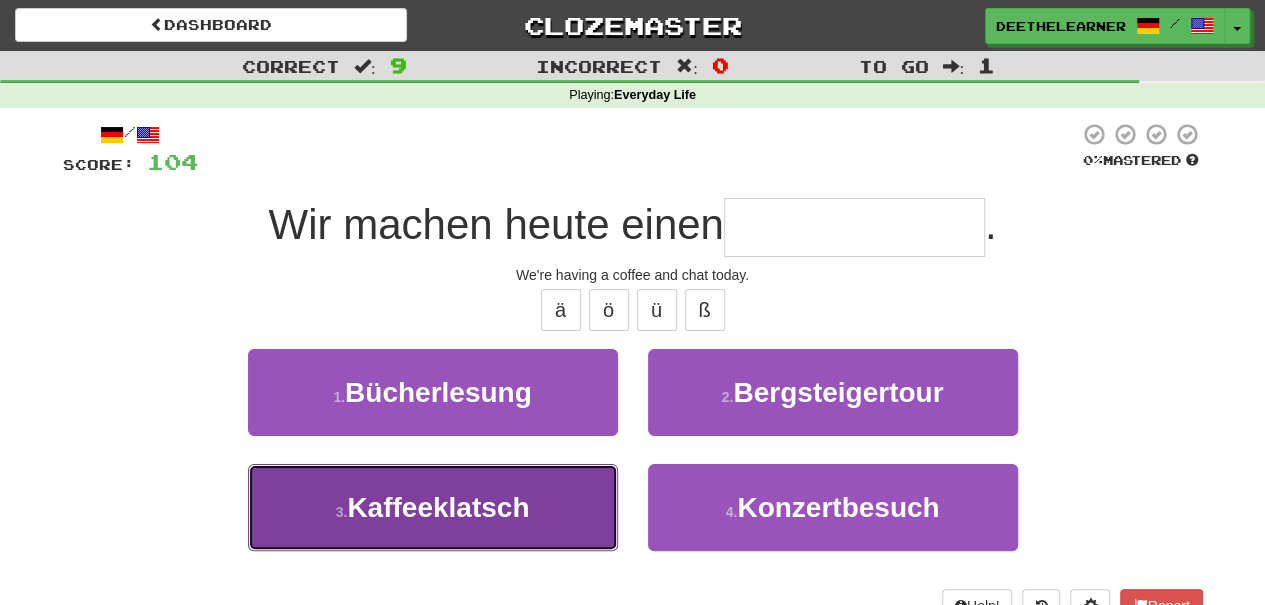 click on "Kaffeeklatsch" at bounding box center (438, 507) 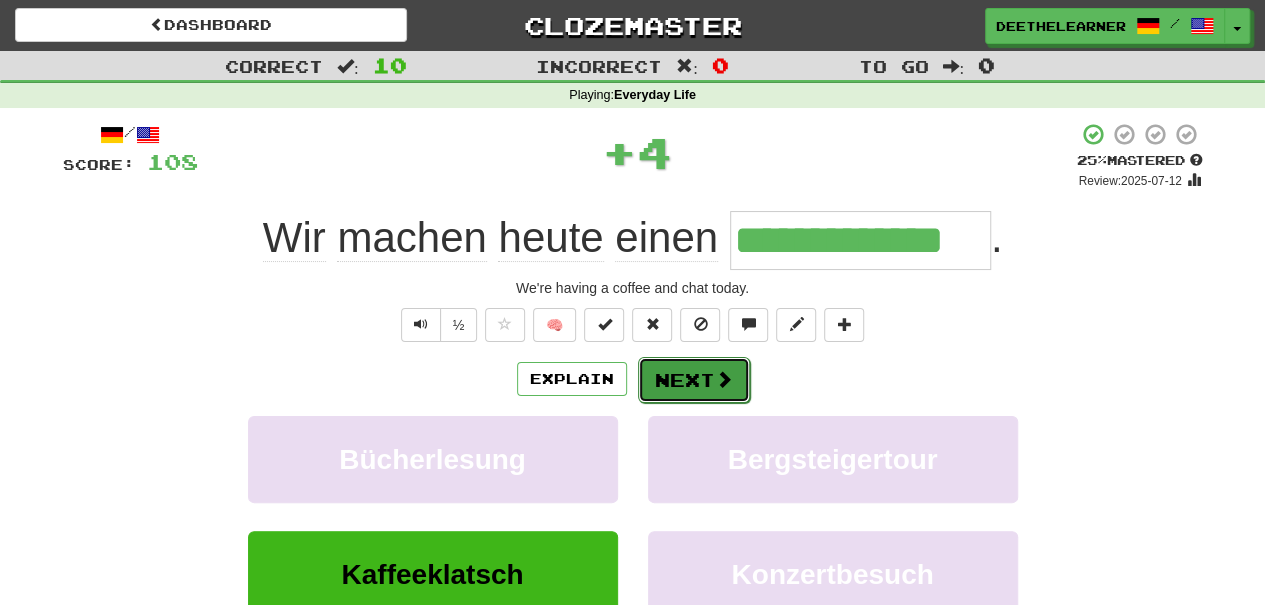 click on "Next" at bounding box center [694, 380] 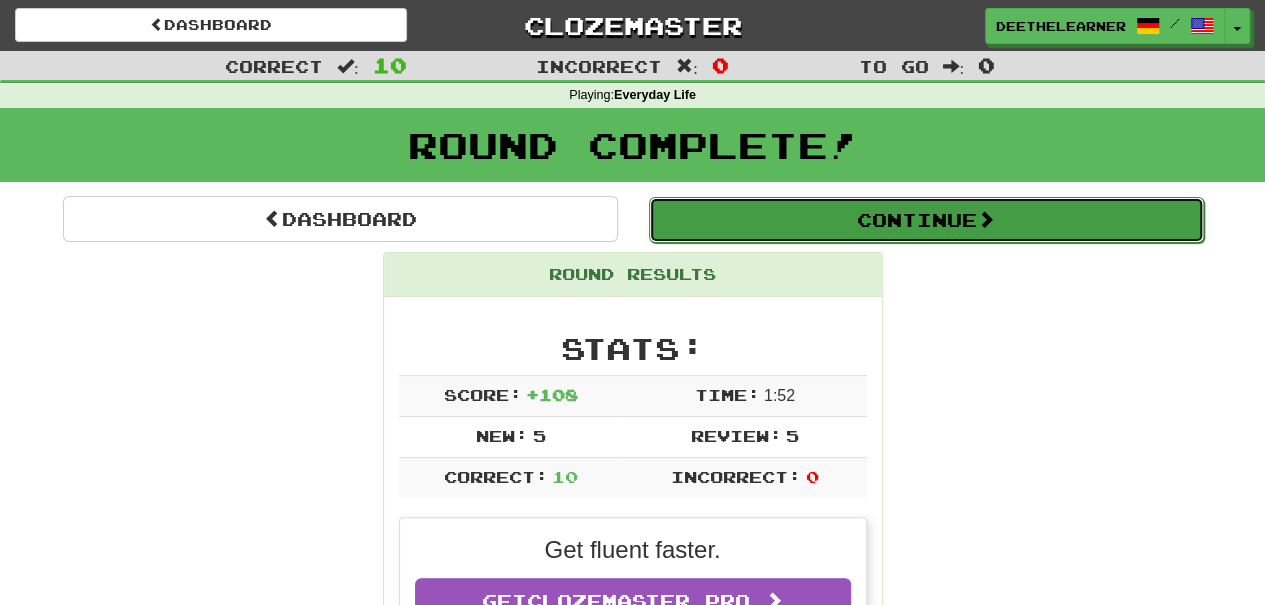 click on "Continue" at bounding box center [926, 220] 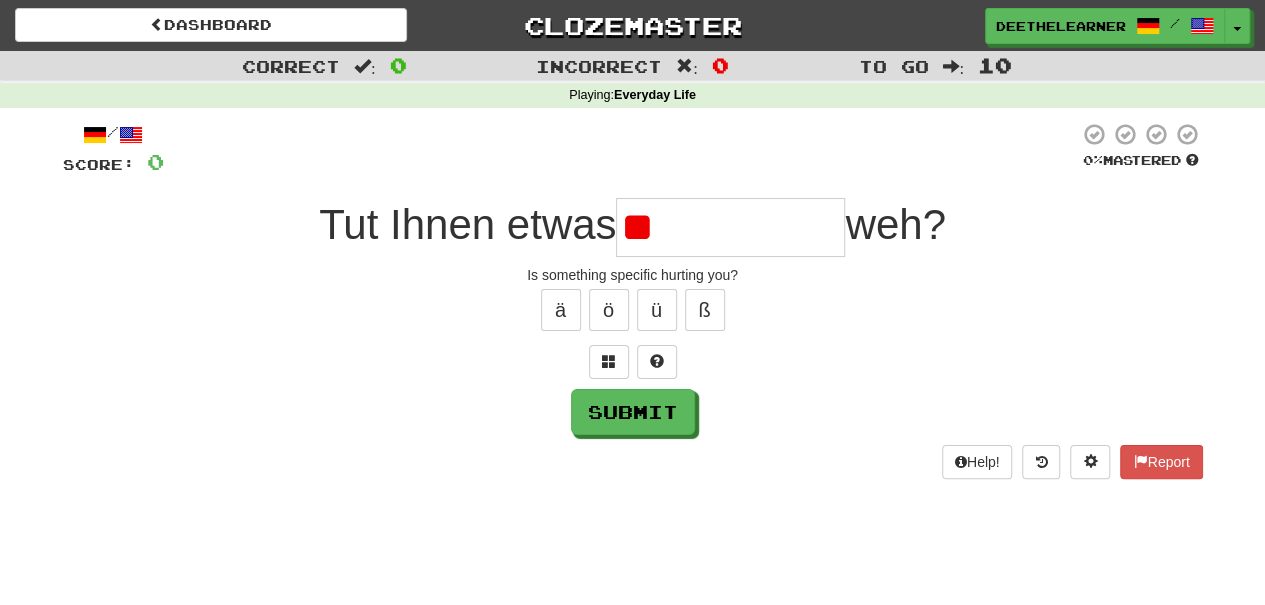 type on "*" 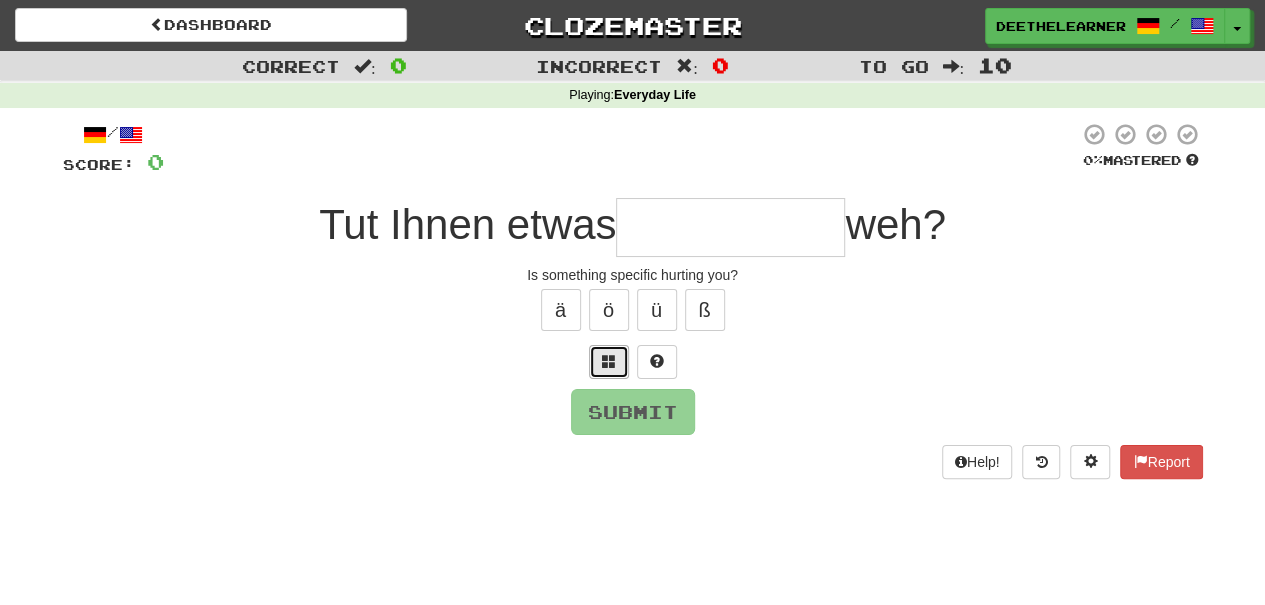 click at bounding box center [609, 362] 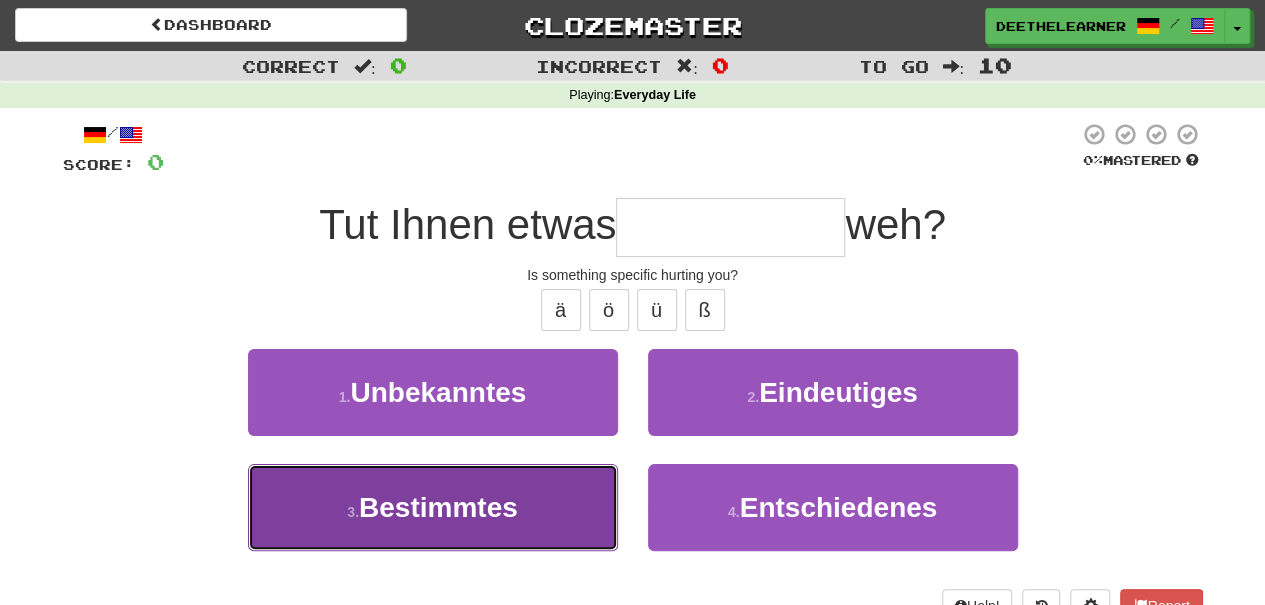click on "3 .  Bestimmtes" at bounding box center [433, 507] 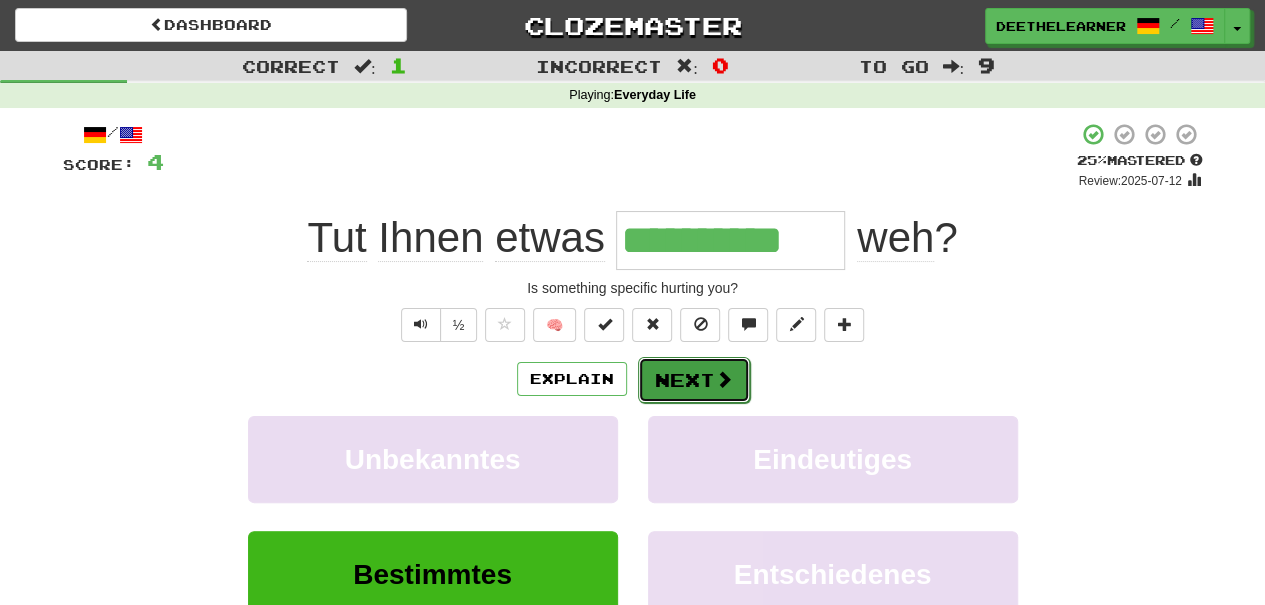 click on "Next" at bounding box center (694, 380) 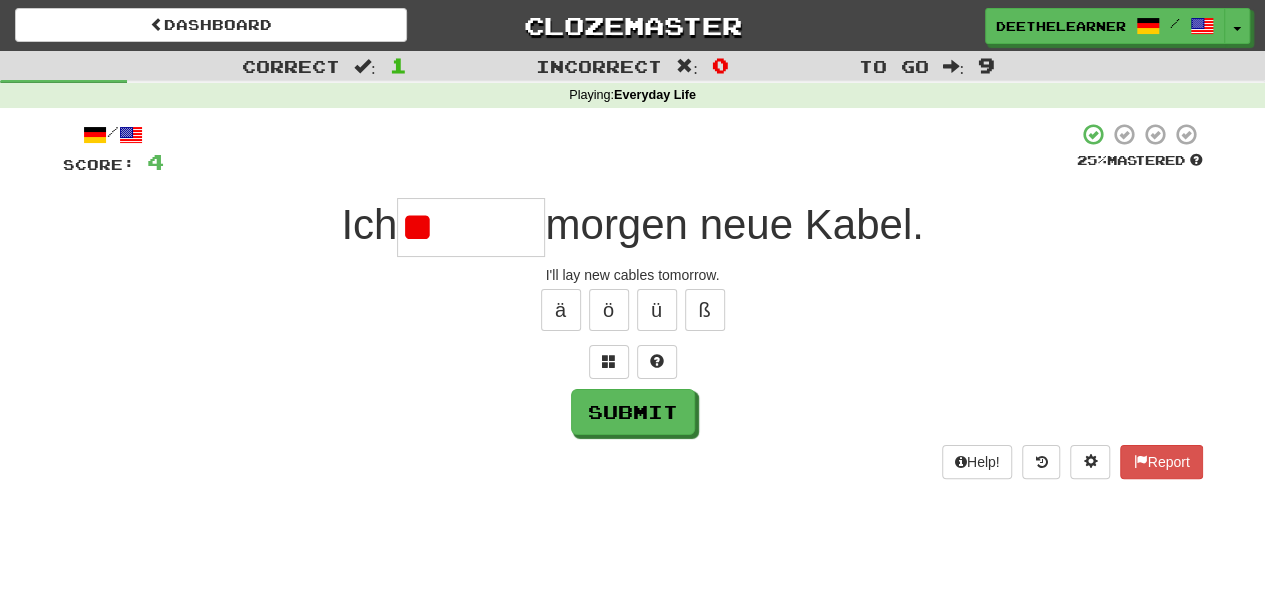 type on "*" 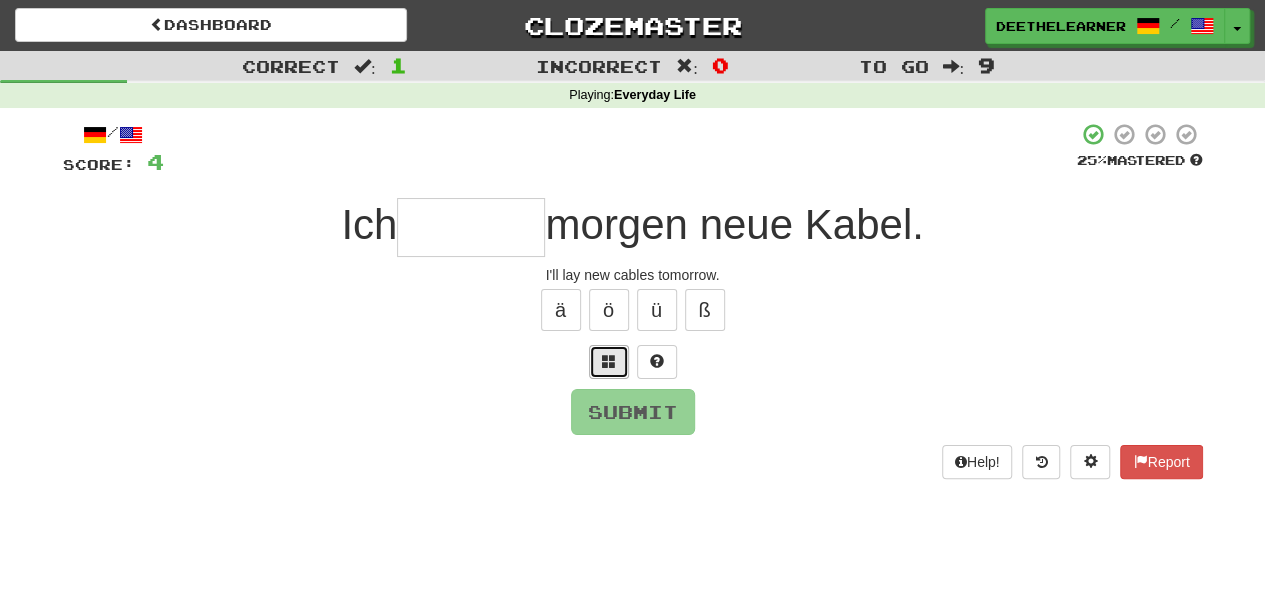 click at bounding box center [609, 361] 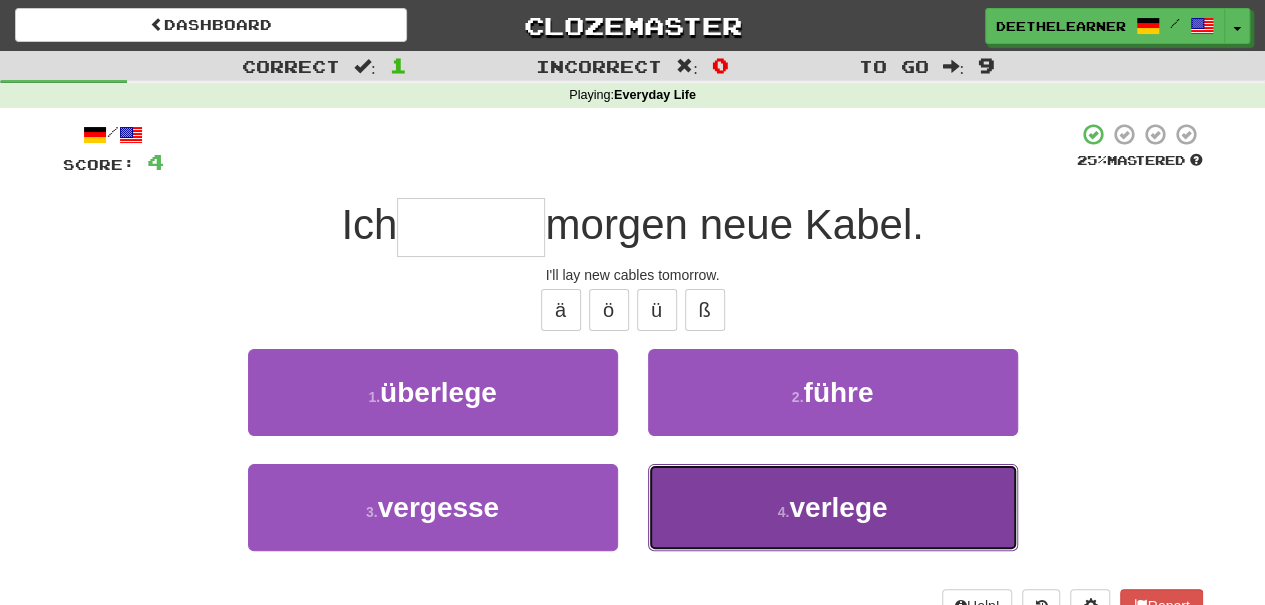 click on "verlege" at bounding box center (838, 507) 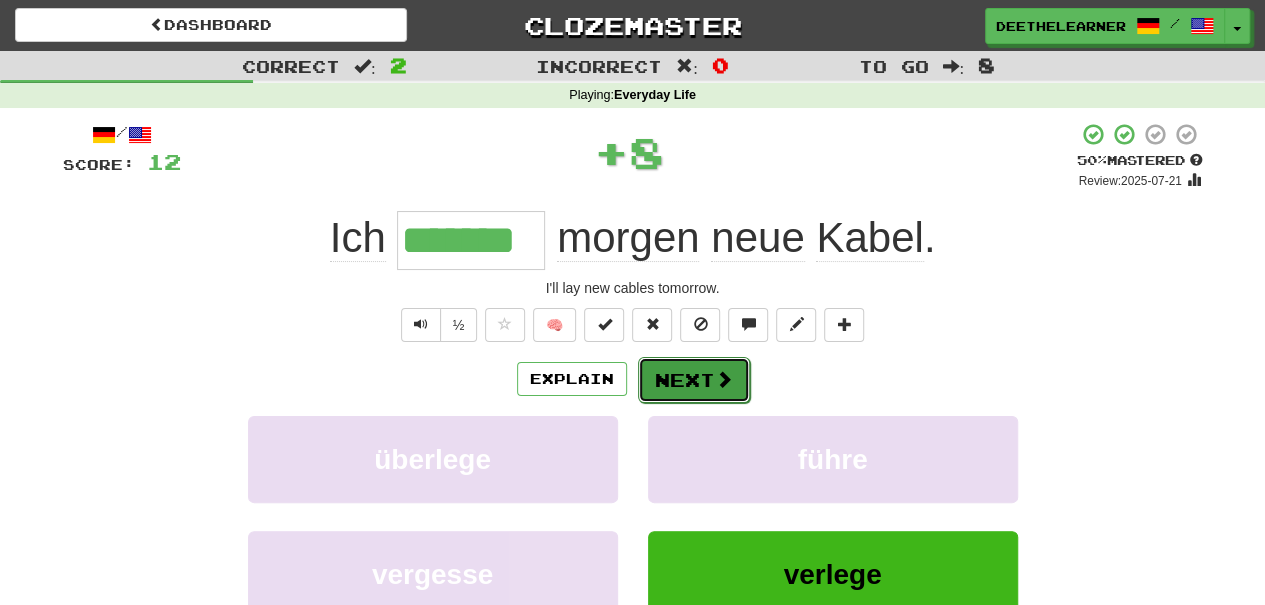 click on "Next" at bounding box center [694, 380] 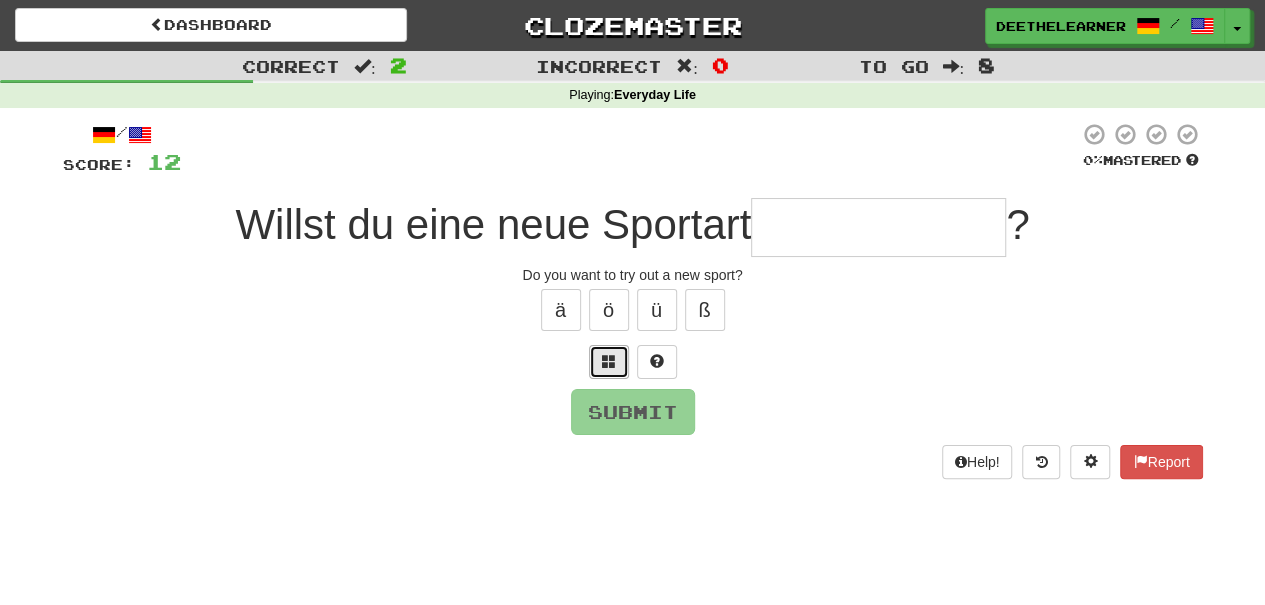 click at bounding box center [609, 361] 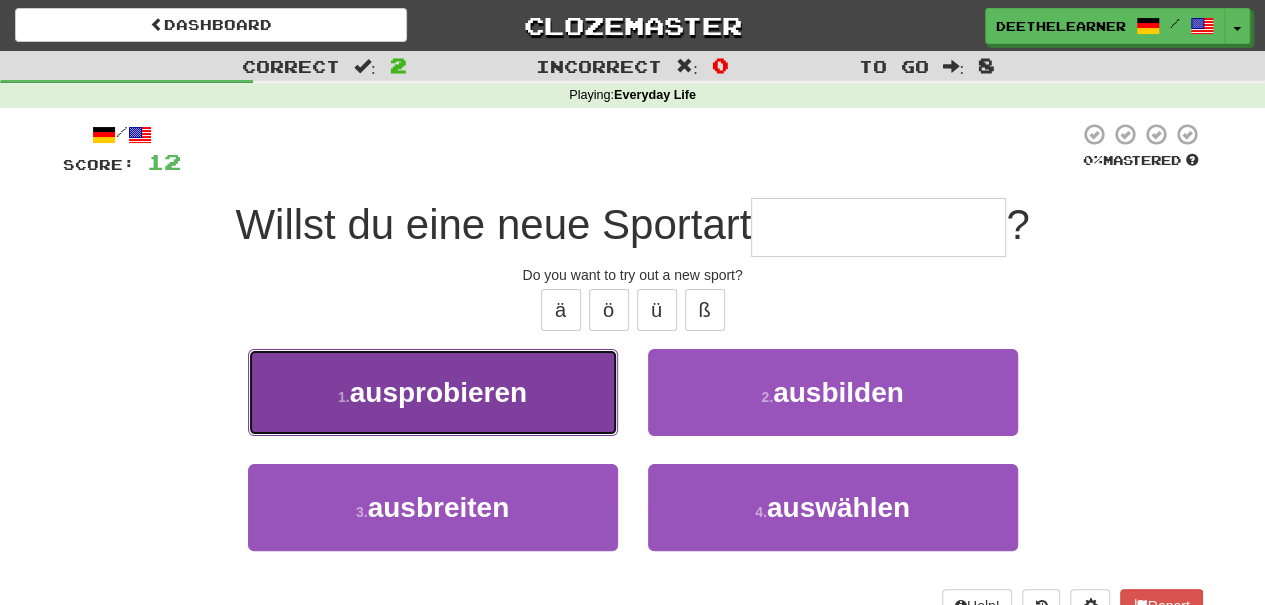 click on "ausprobieren" at bounding box center [438, 392] 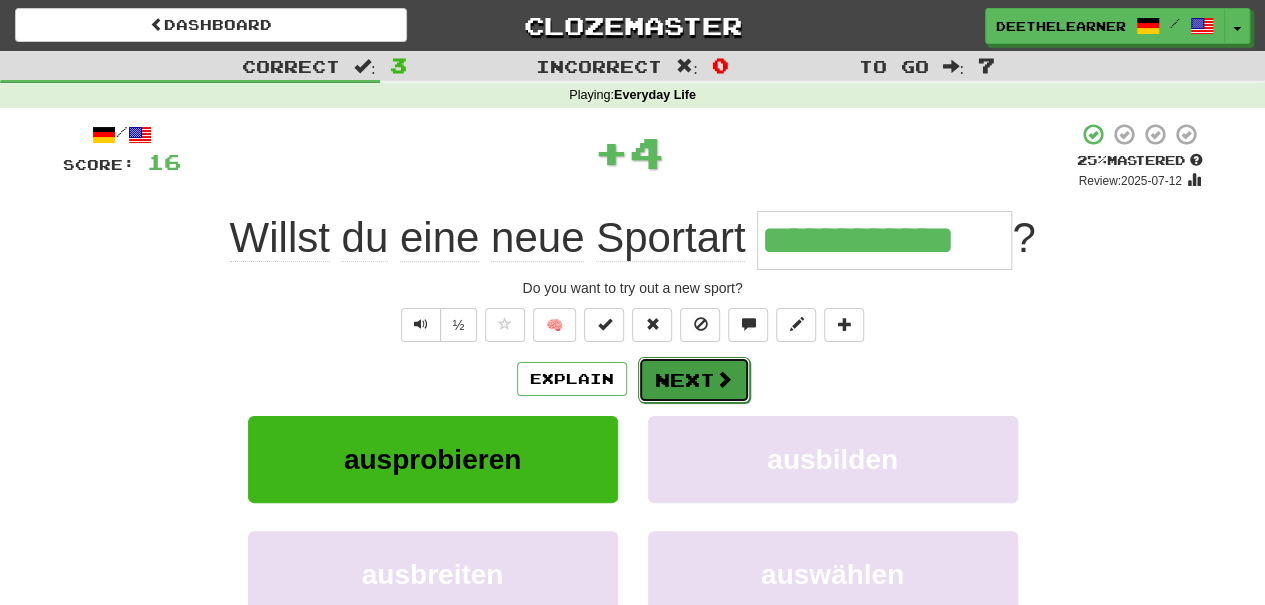 click on "Next" at bounding box center [694, 380] 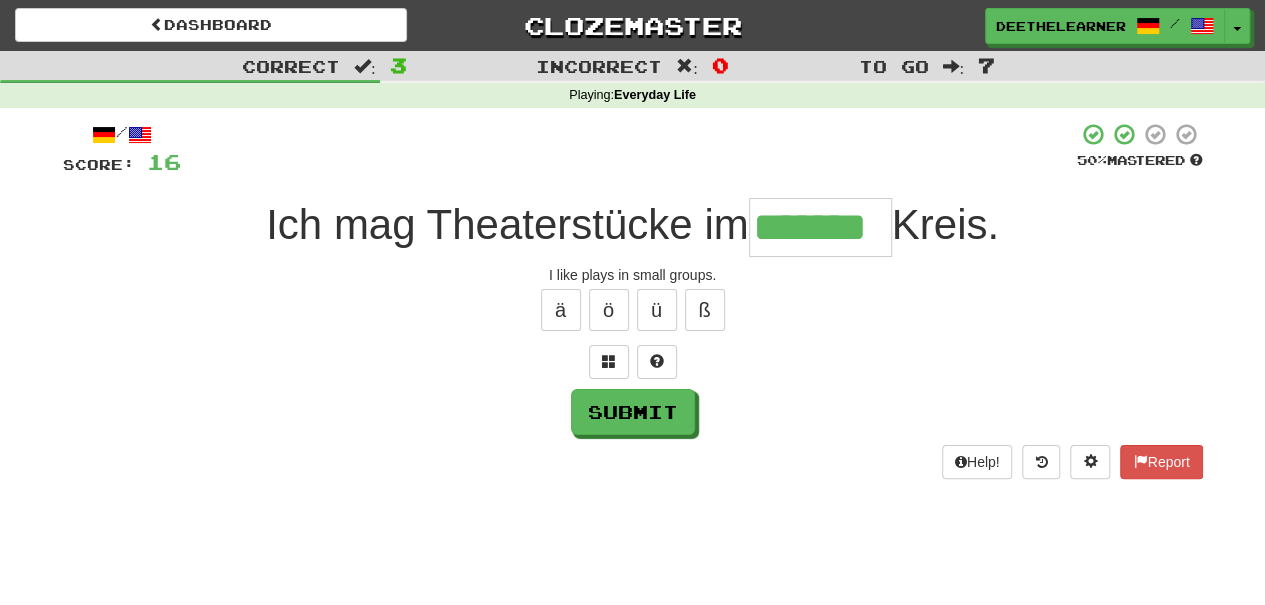 type on "*******" 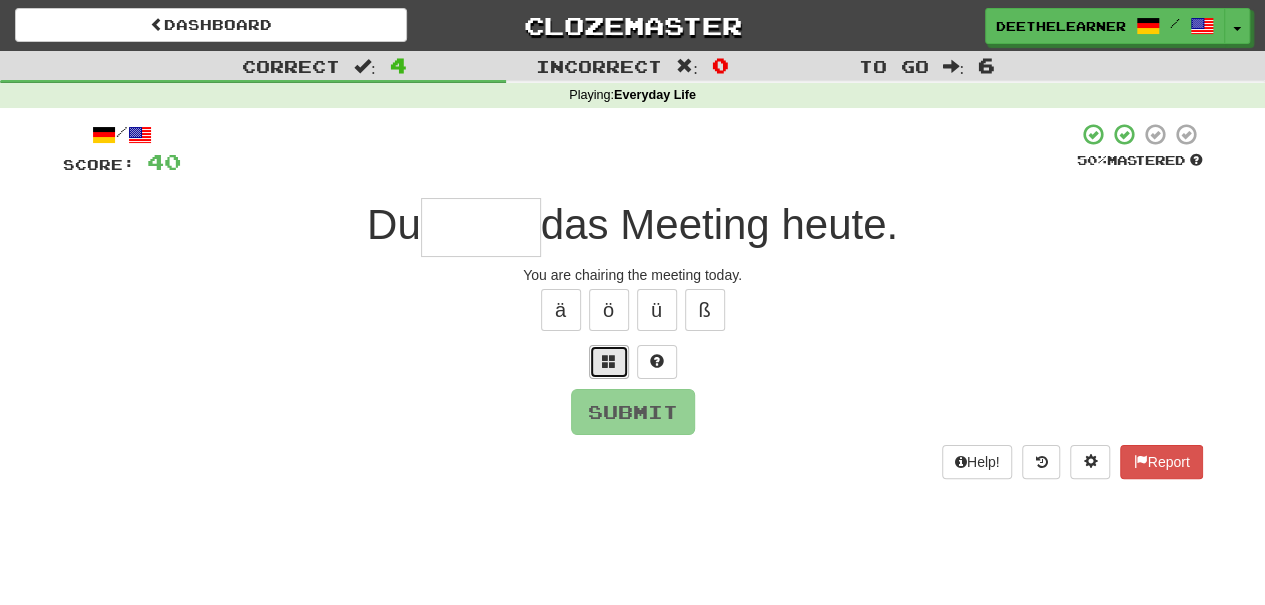 click at bounding box center [609, 361] 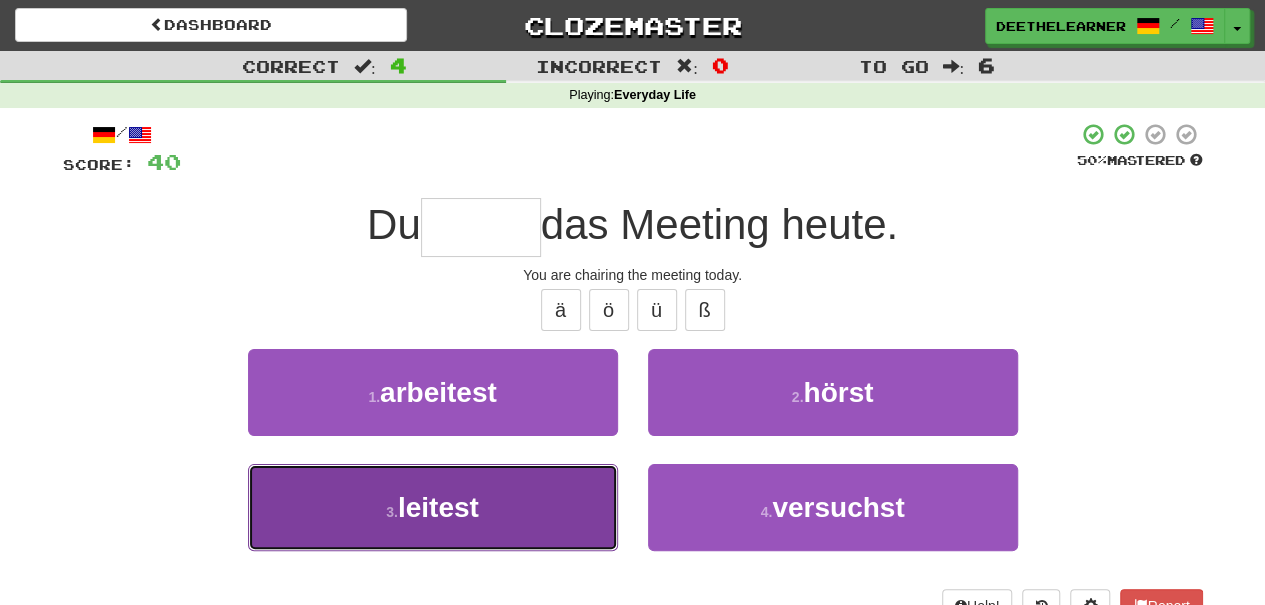 click on "3 .  leitest" at bounding box center [433, 507] 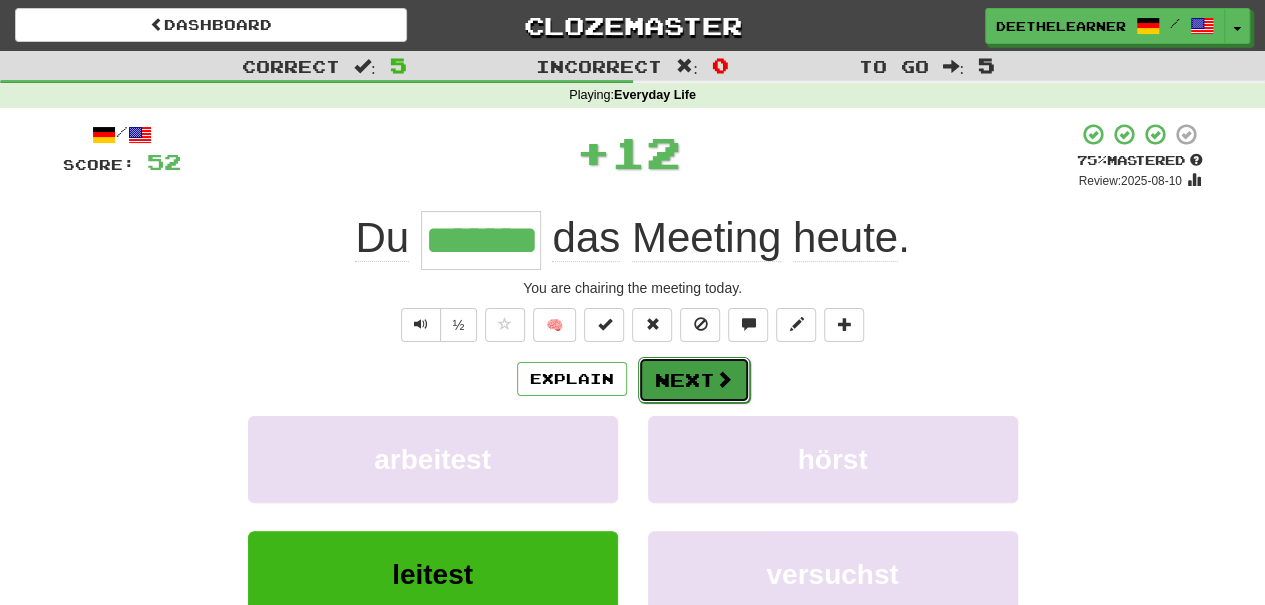 click on "Next" at bounding box center (694, 380) 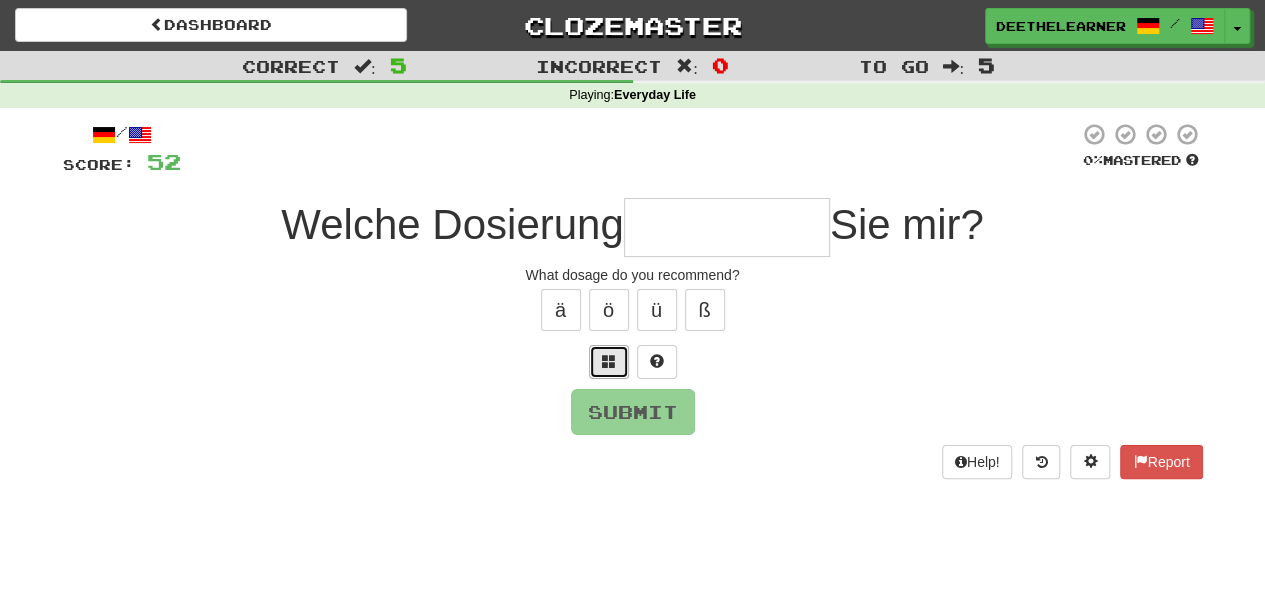 click at bounding box center (609, 361) 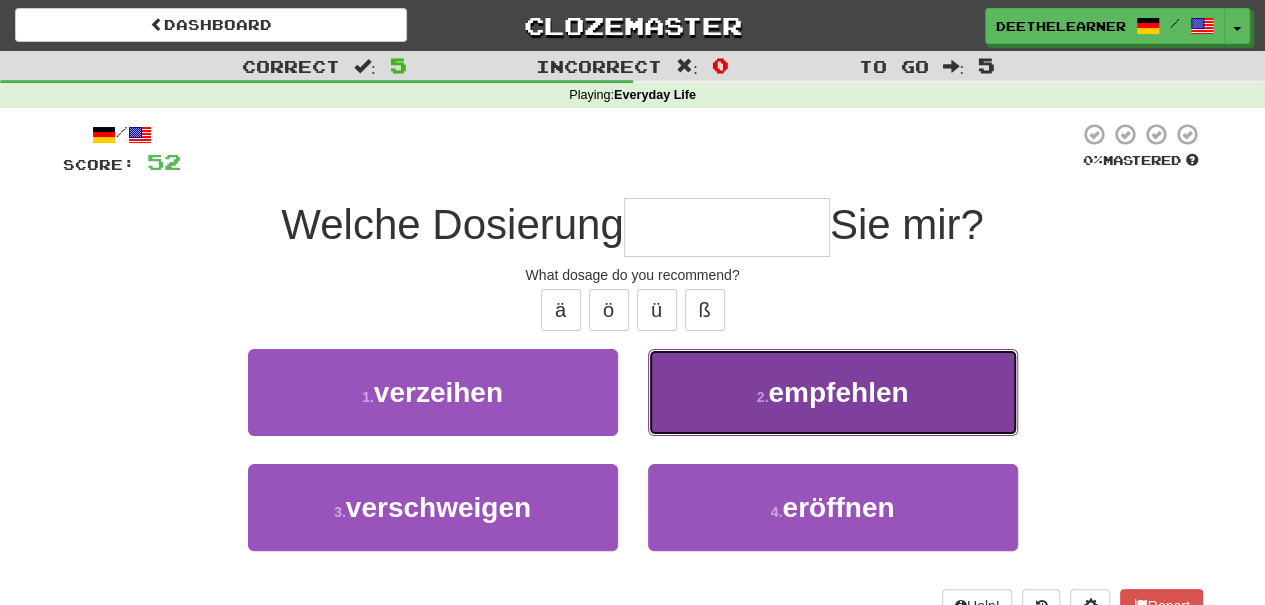 click on "empfehlen" at bounding box center (838, 392) 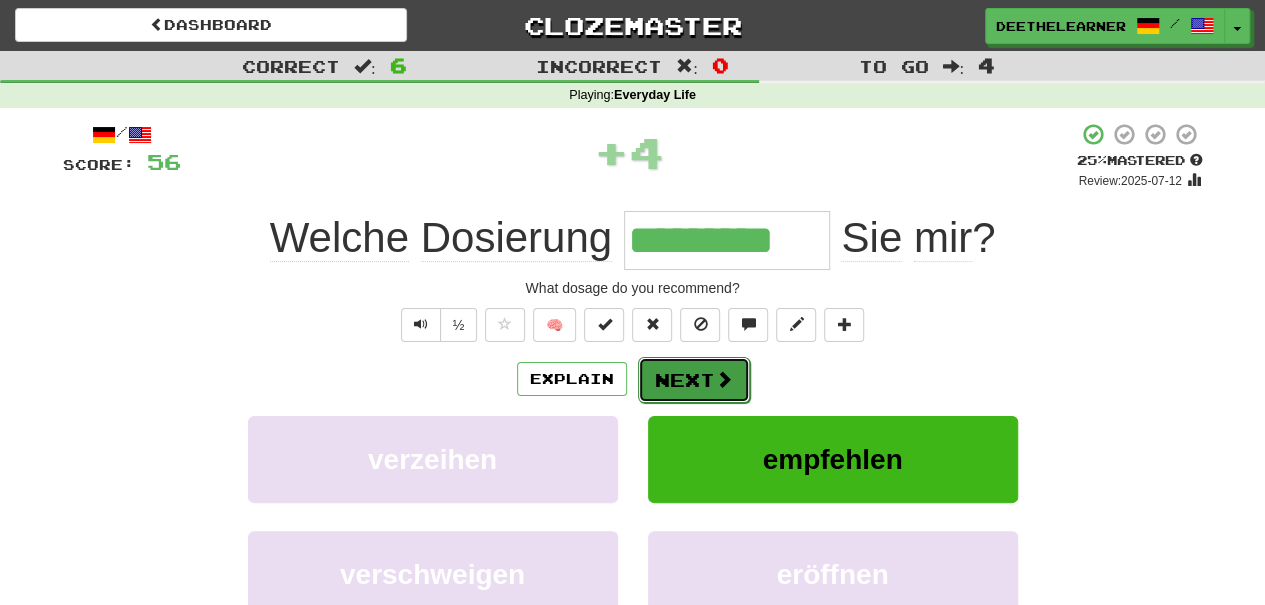 click at bounding box center [724, 379] 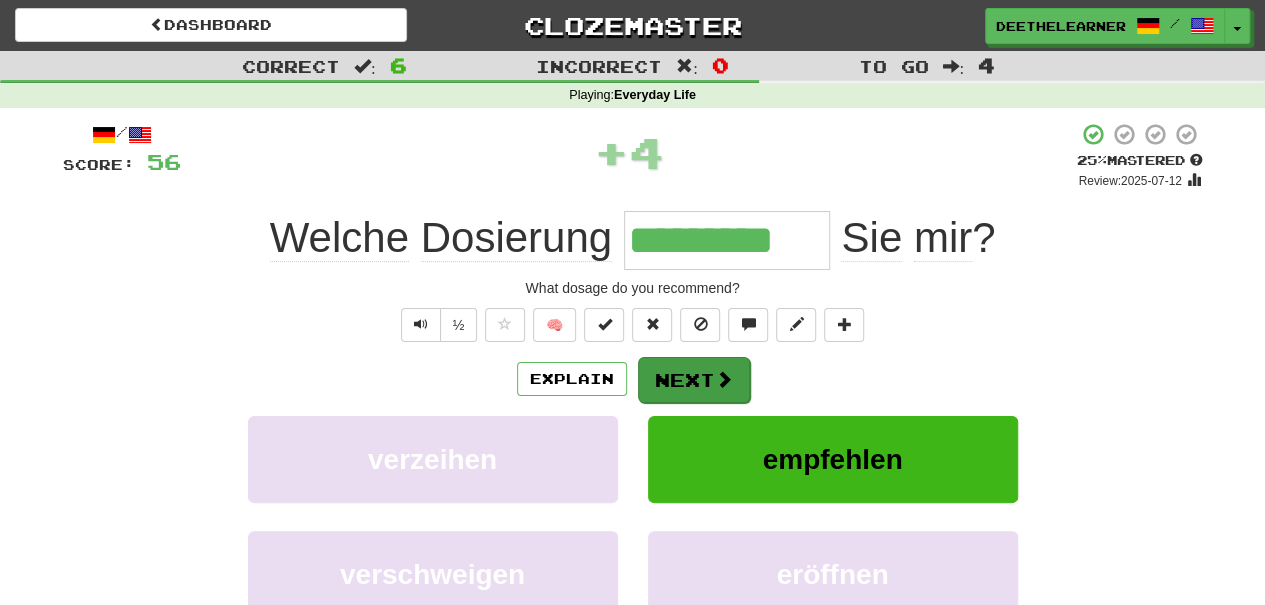 type 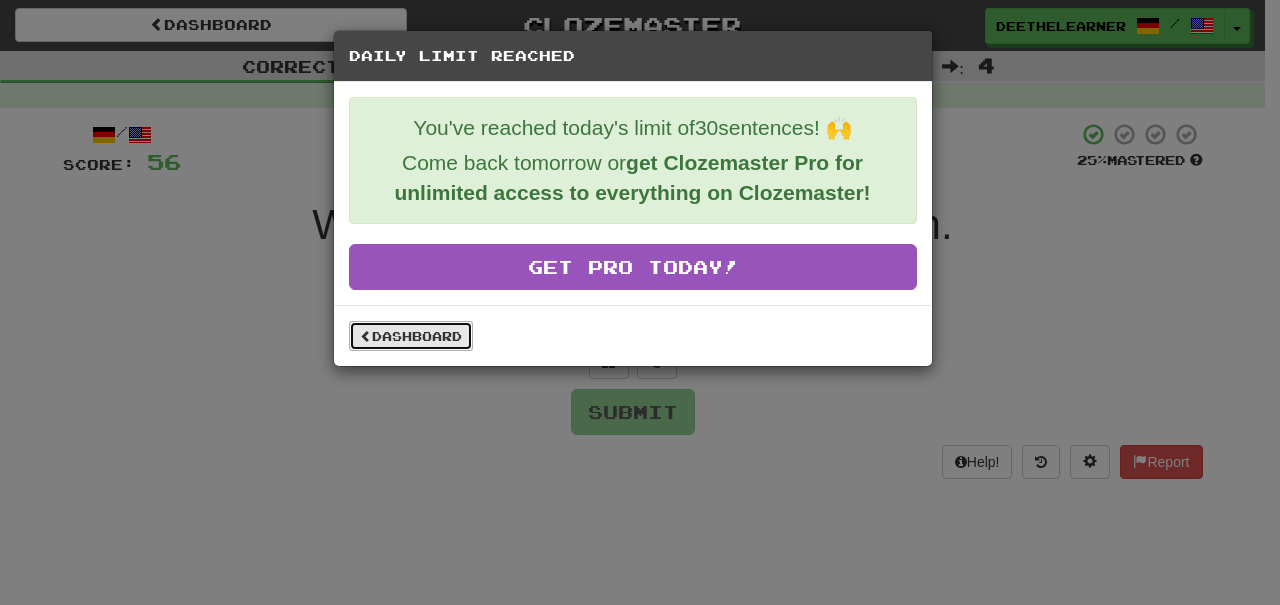 click on "Dashboard" at bounding box center (411, 336) 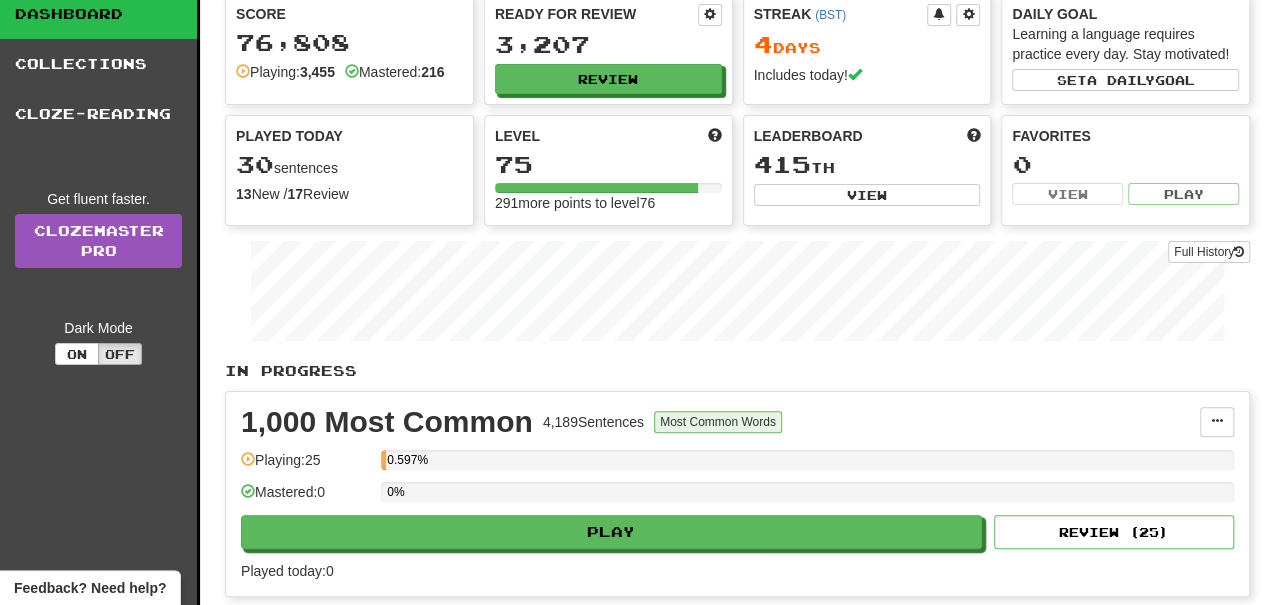 scroll, scrollTop: 0, scrollLeft: 0, axis: both 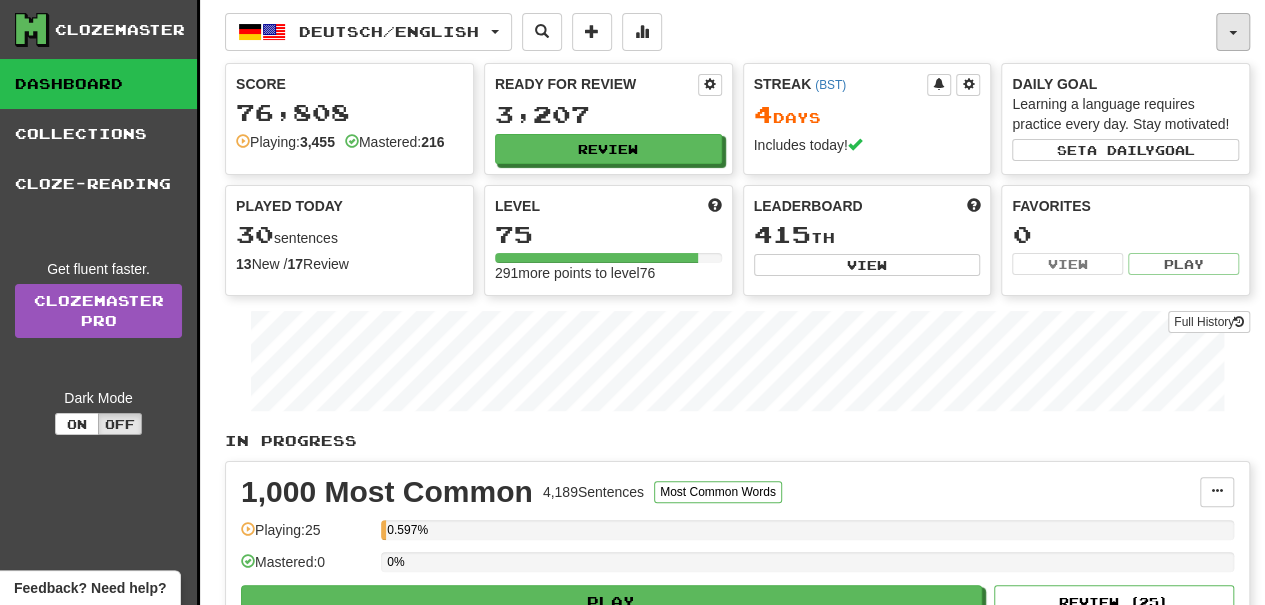 click at bounding box center [1233, 32] 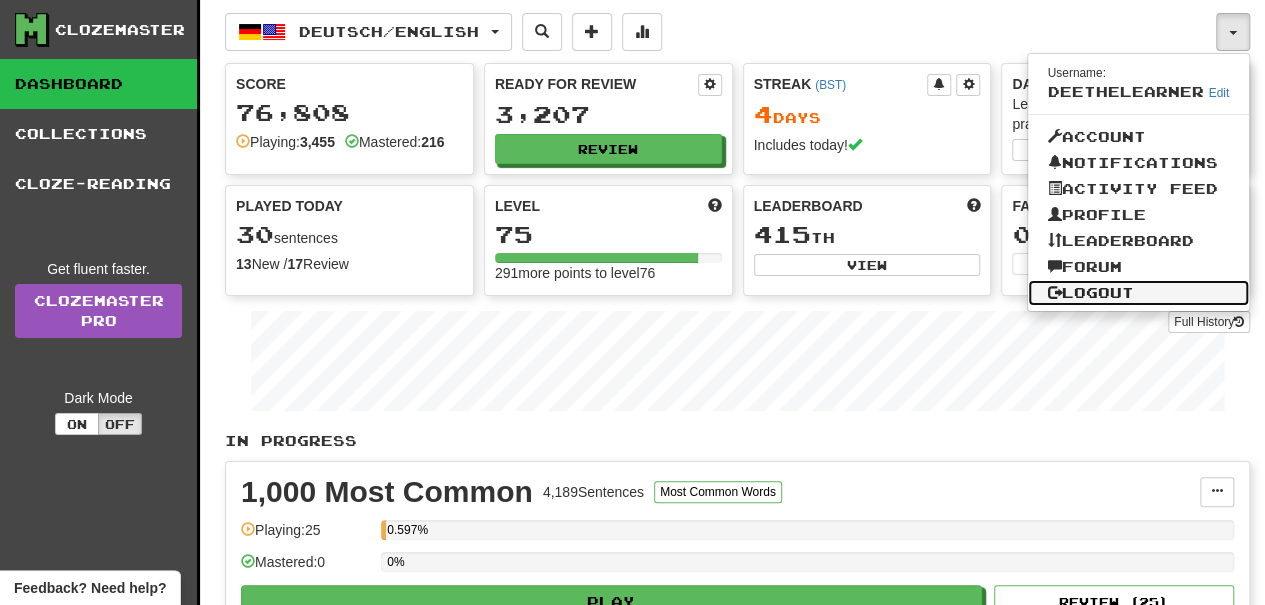 click on "Logout" at bounding box center (1139, 293) 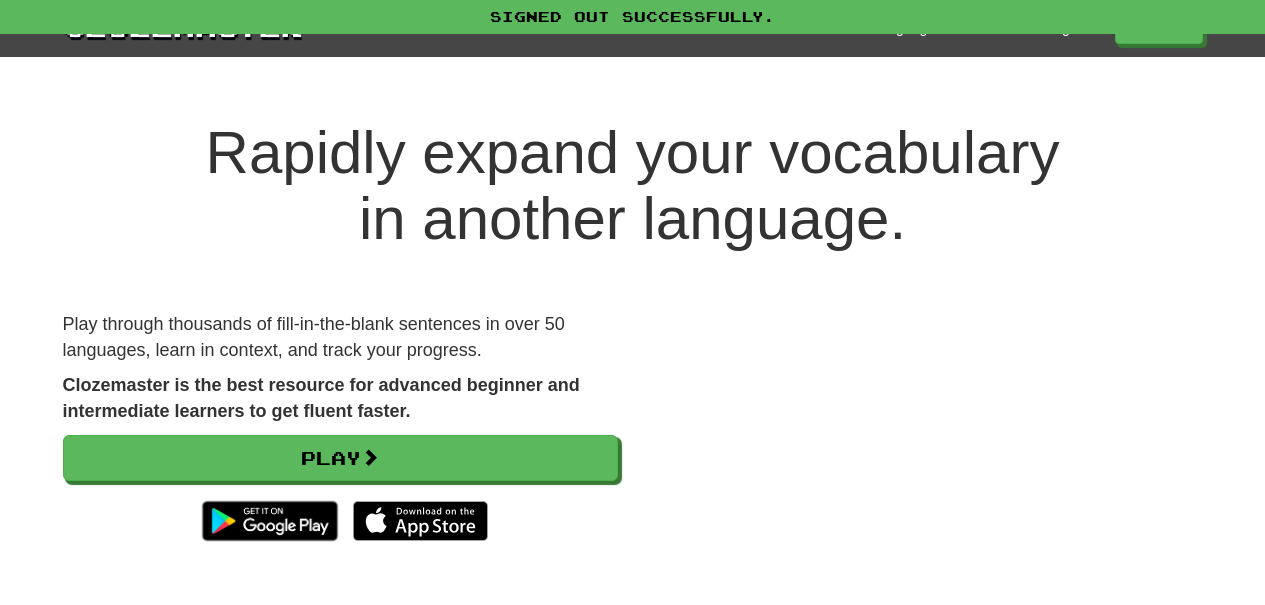 scroll, scrollTop: 0, scrollLeft: 0, axis: both 